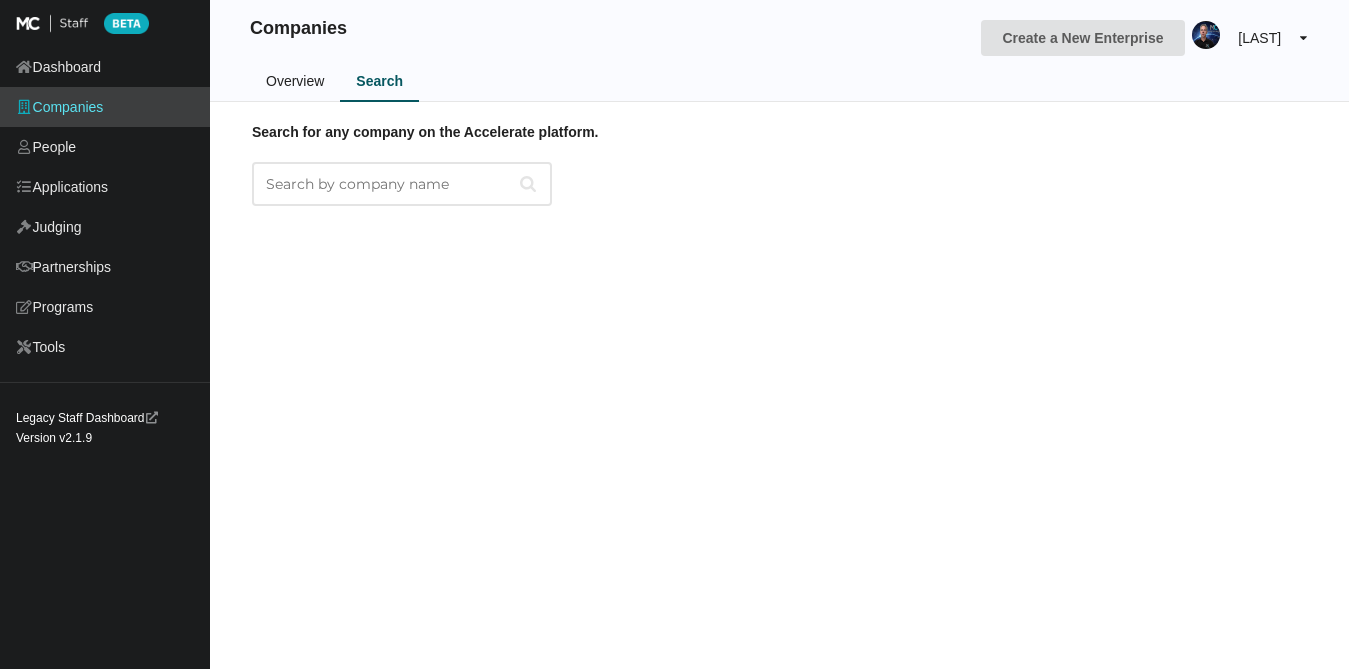 scroll, scrollTop: 0, scrollLeft: 0, axis: both 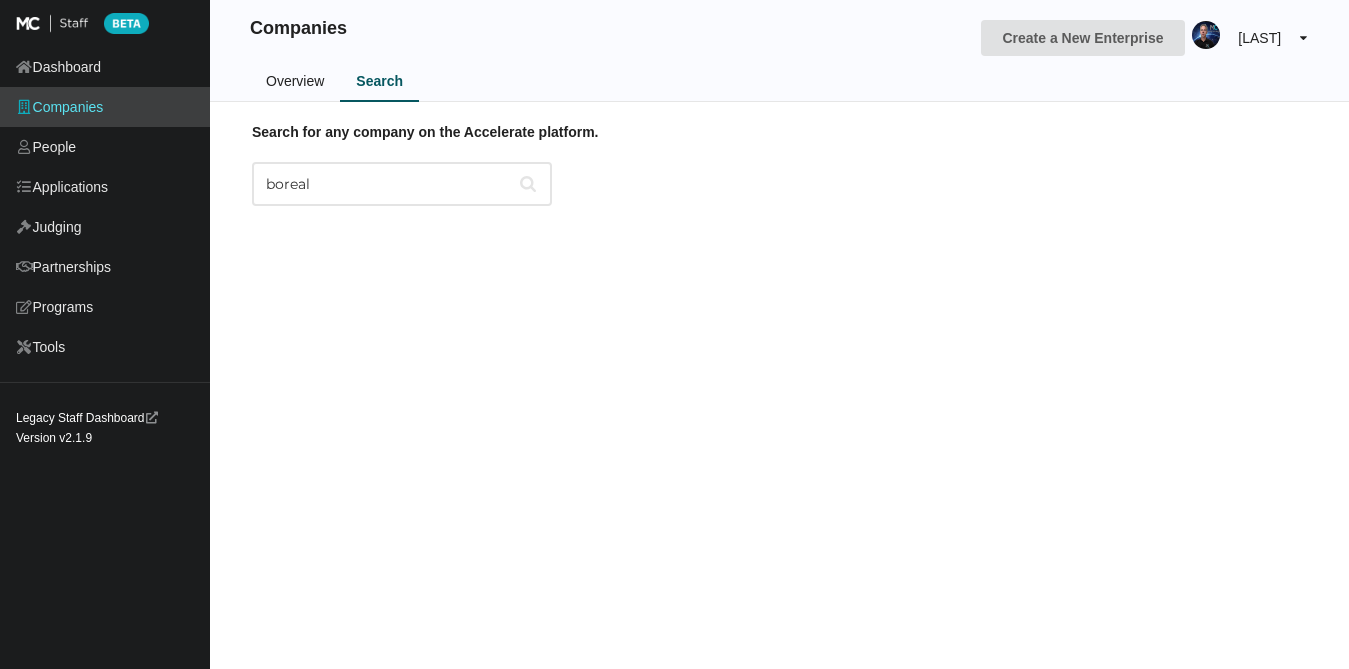 type on "boreal" 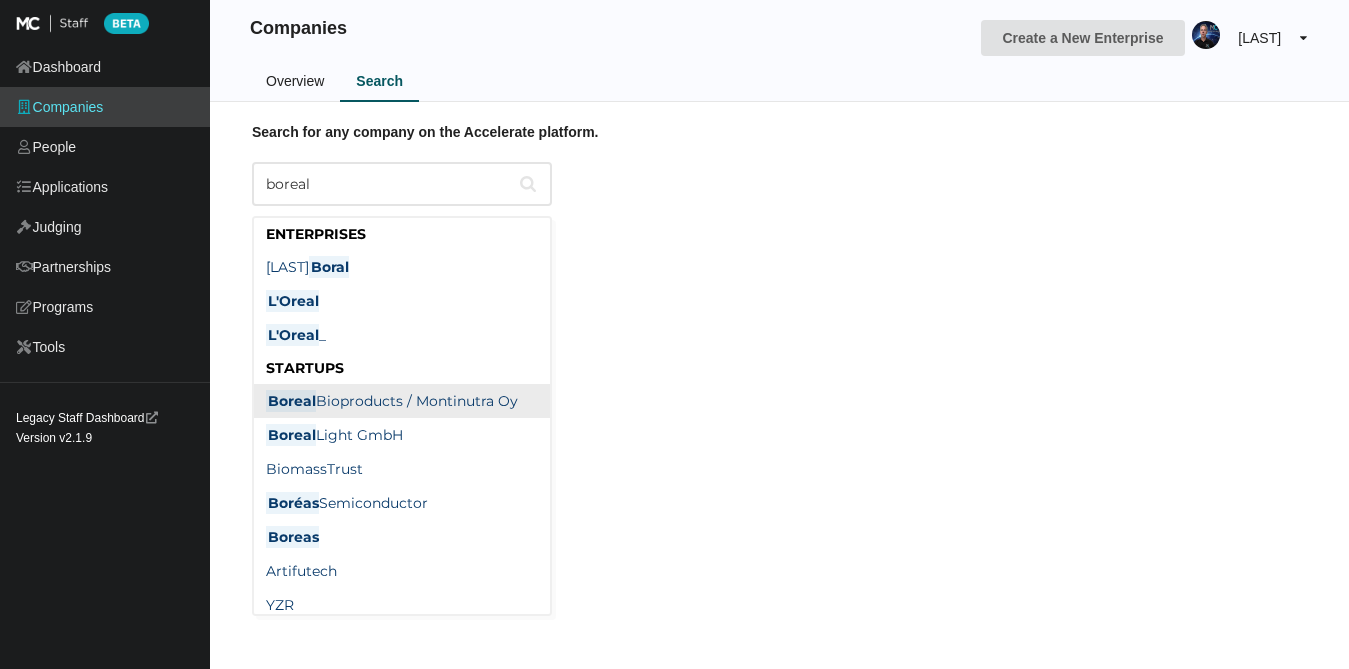 click on "Boreal  Bioproducts / Montinutra Oy" at bounding box center [392, 401] 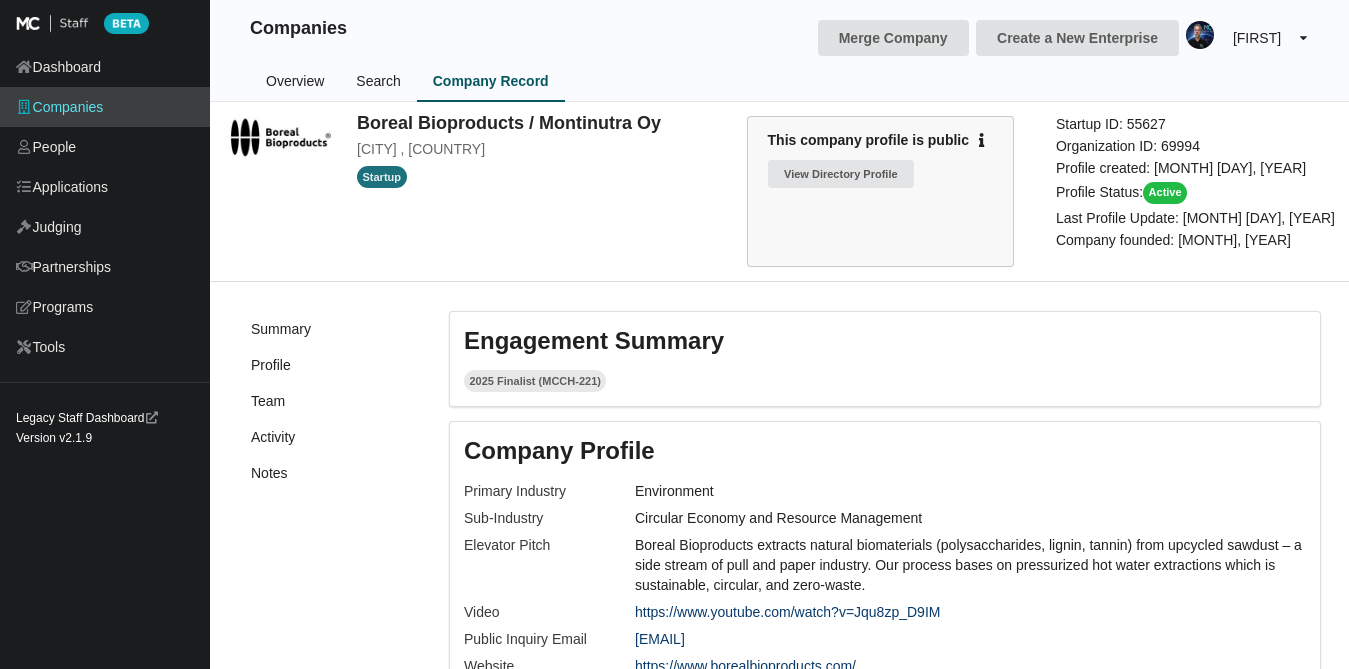 scroll, scrollTop: 0, scrollLeft: 0, axis: both 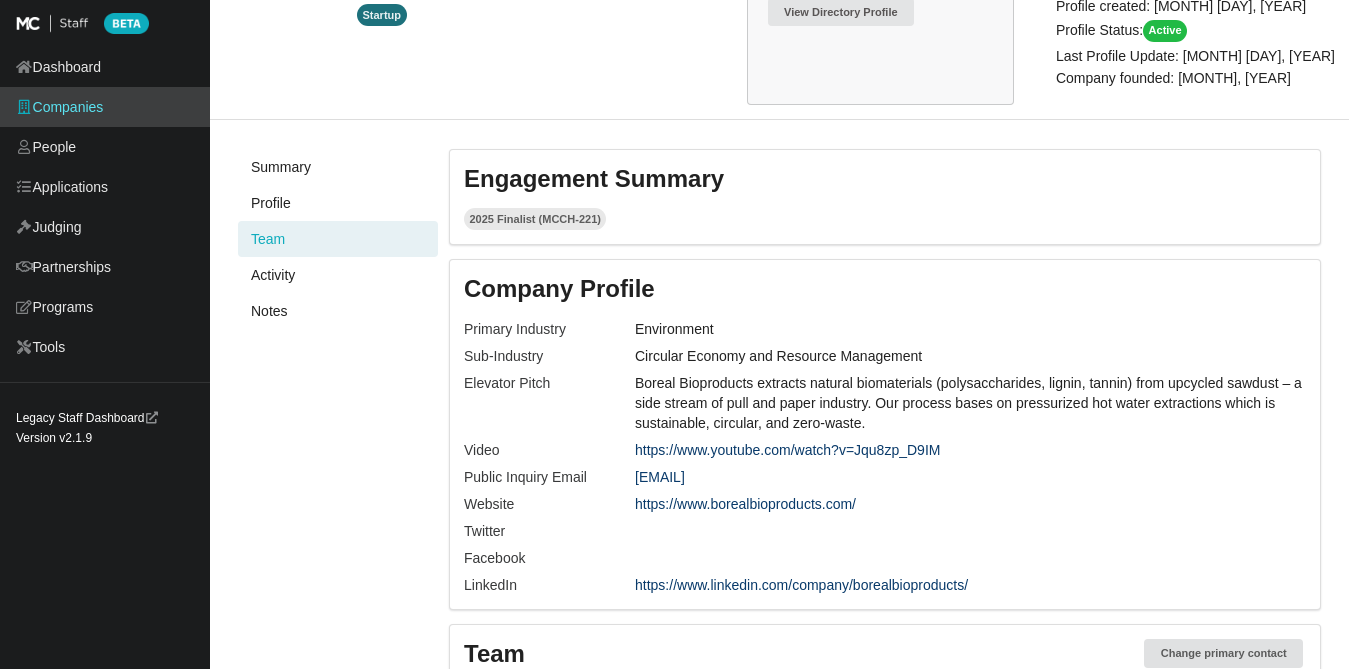 click on "Team" at bounding box center [338, 239] 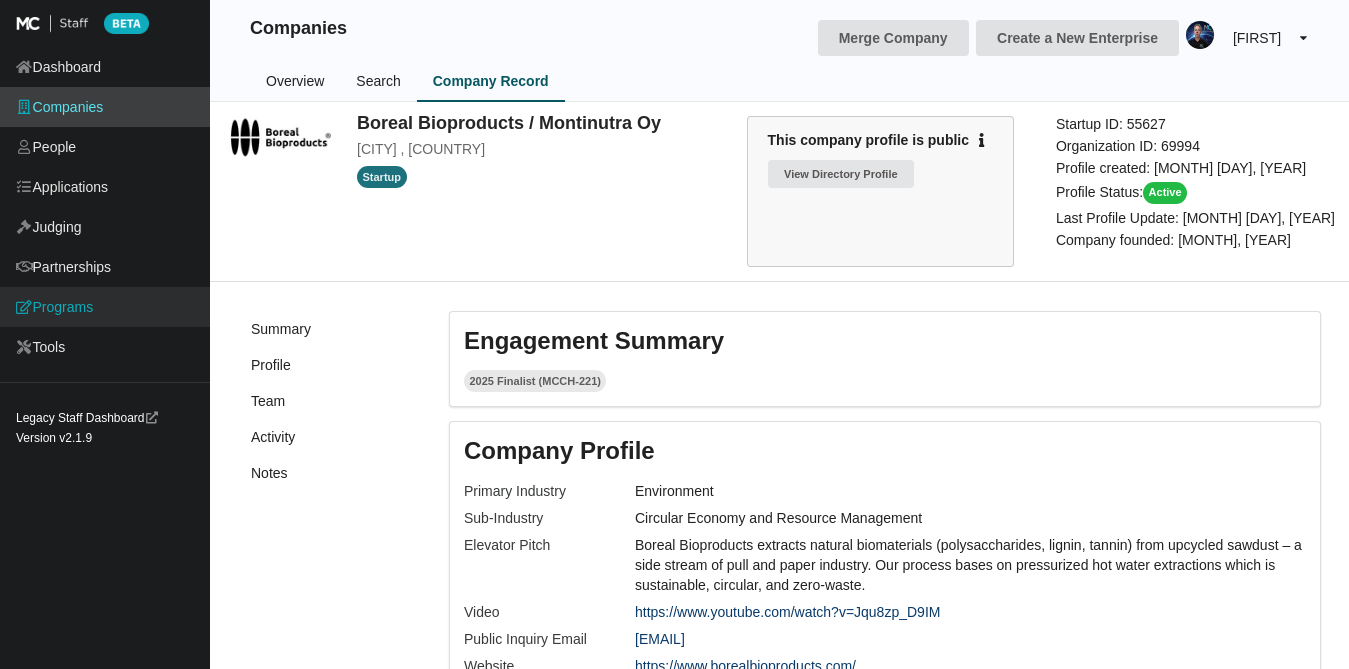 scroll, scrollTop: 0, scrollLeft: 0, axis: both 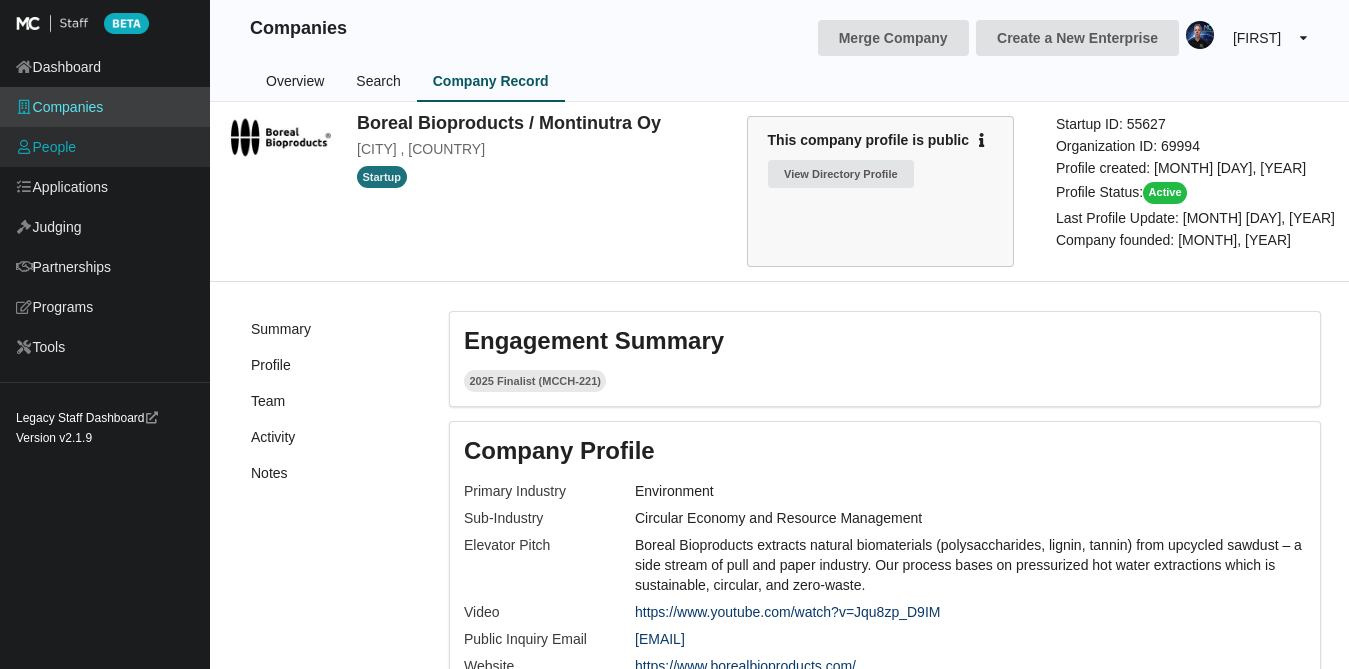 click on "People" at bounding box center [105, 147] 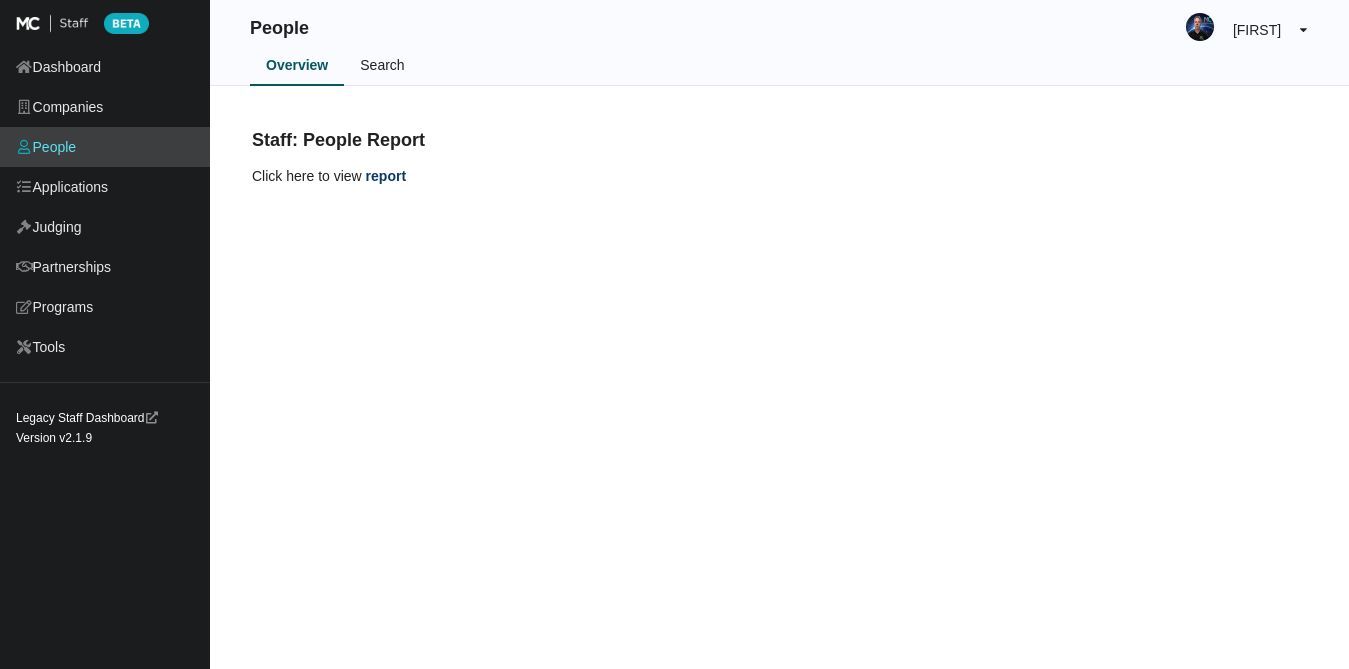 scroll, scrollTop: 0, scrollLeft: 0, axis: both 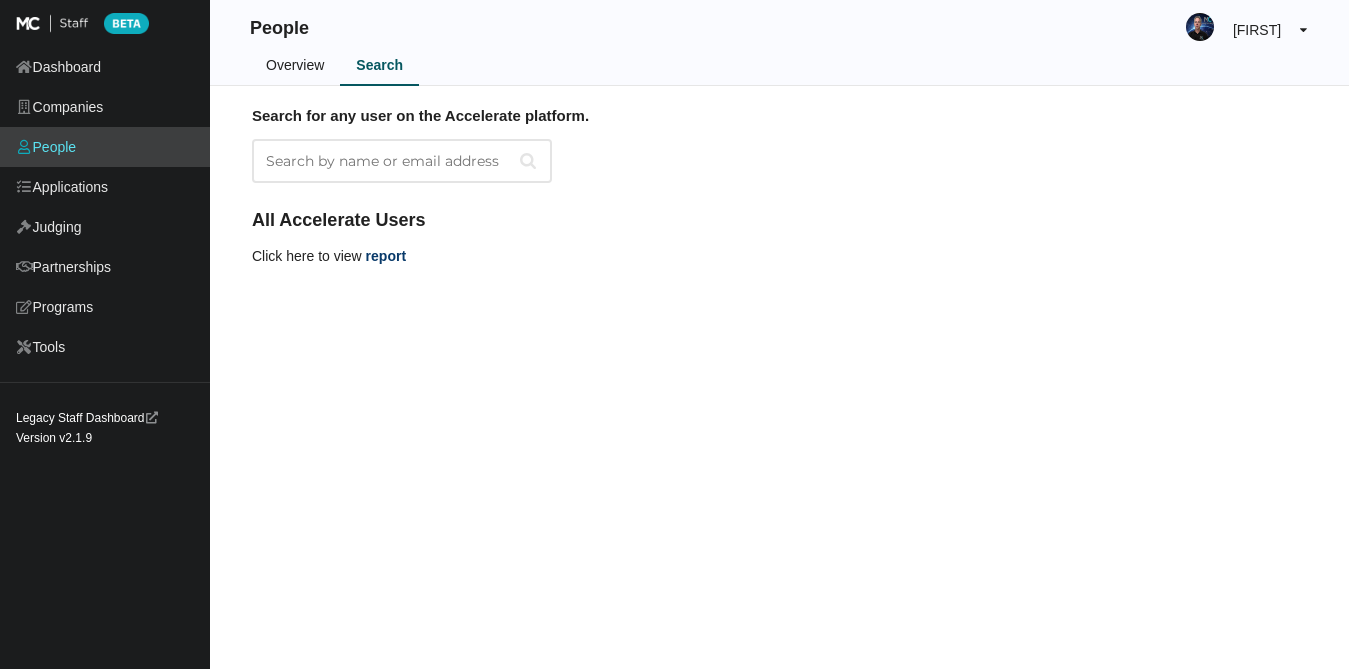 click on "Search by name or email address" at bounding box center (402, 161) 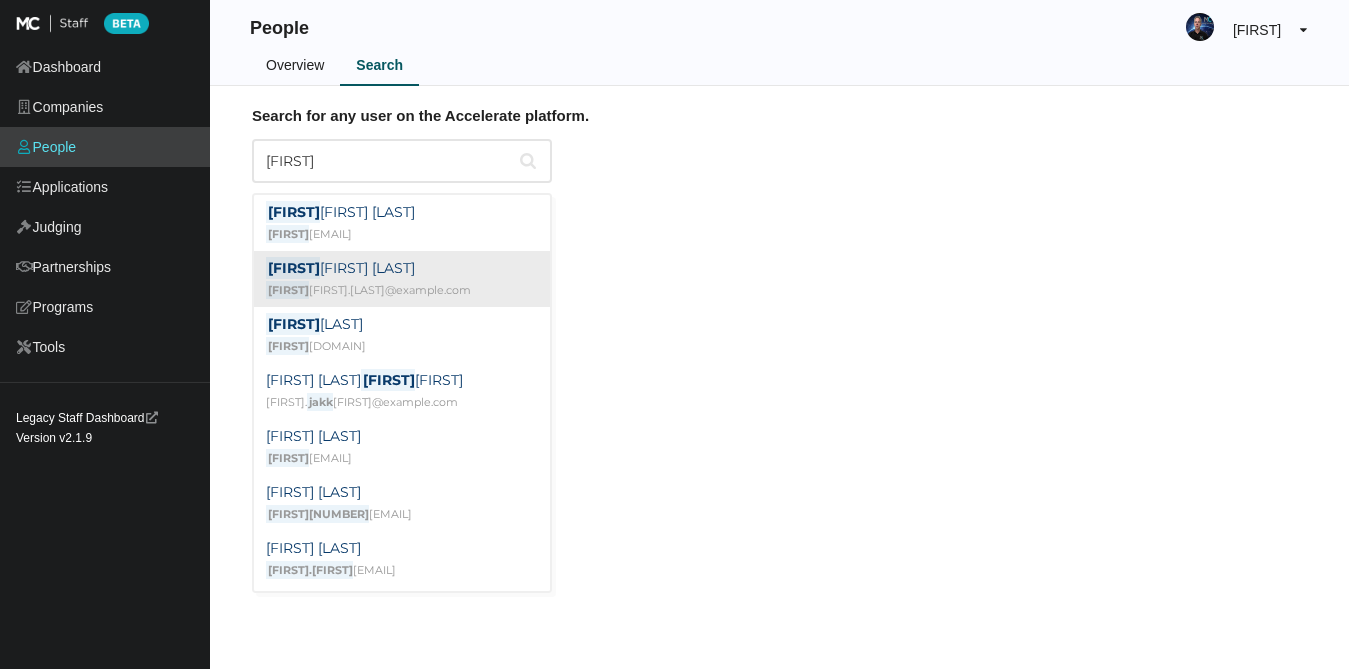 click on "[FIRST][FIRST] [FIRST].[LAST]@example.com" at bounding box center [368, 290] 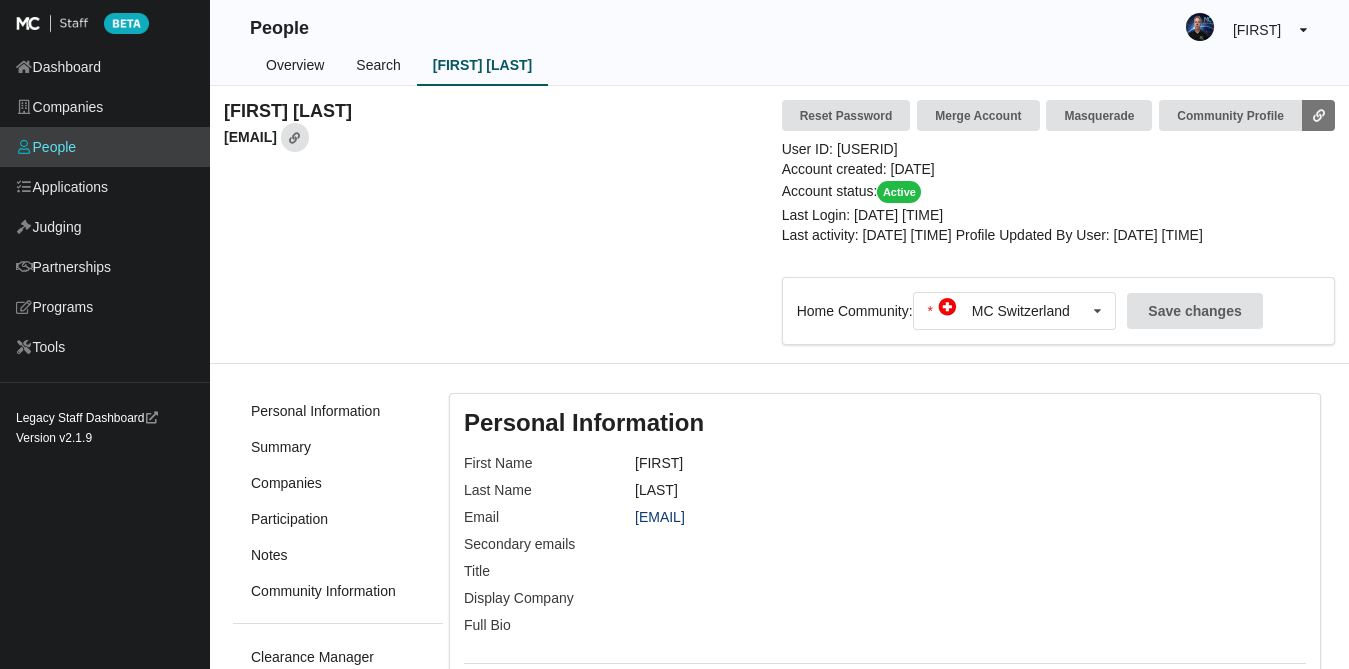 scroll, scrollTop: 0, scrollLeft: 0, axis: both 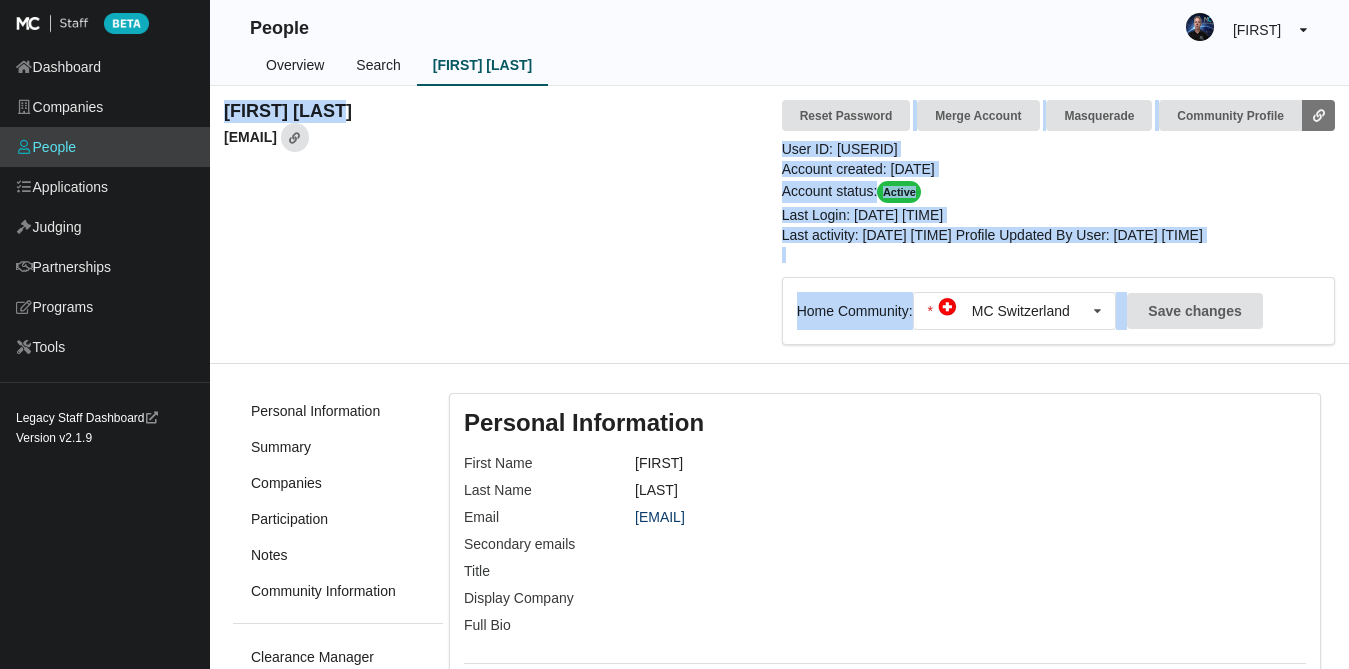 drag, startPoint x: 222, startPoint y: 99, endPoint x: 350, endPoint y: 104, distance: 128.09763 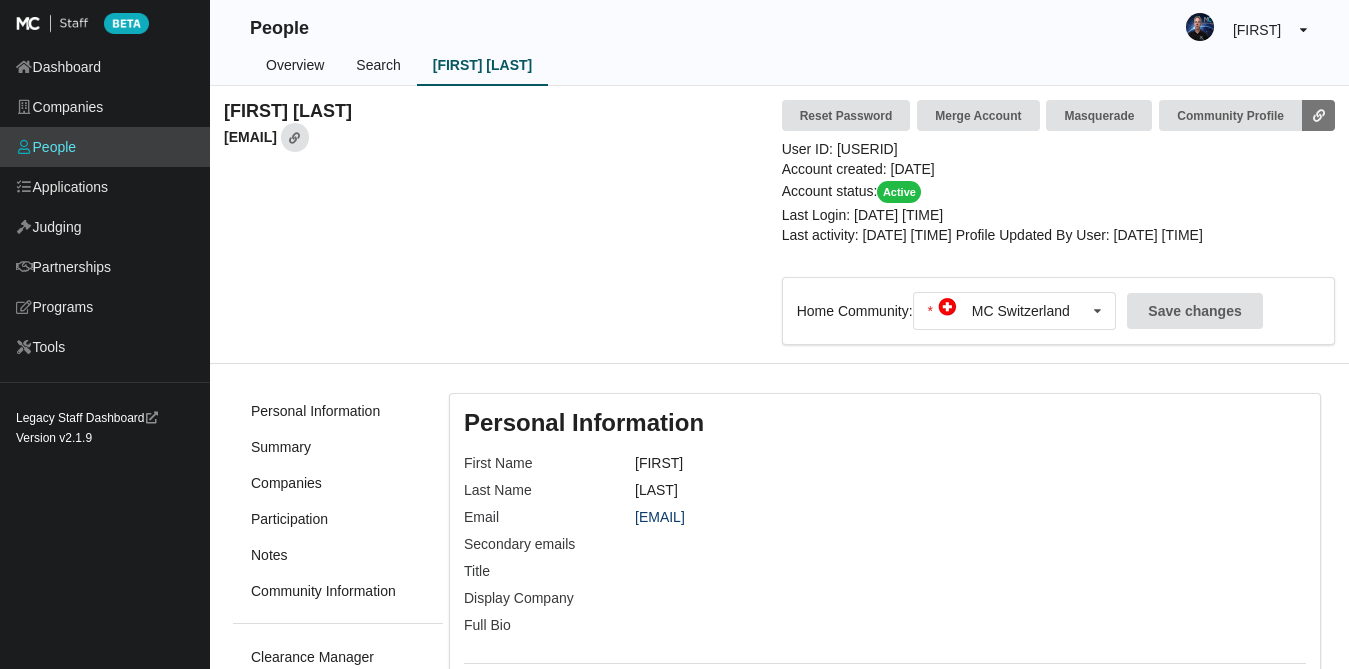 click on "Jaakko Pajunen
jaakko.pajunen@borealbioproducts.com" at bounding box center [288, 125] 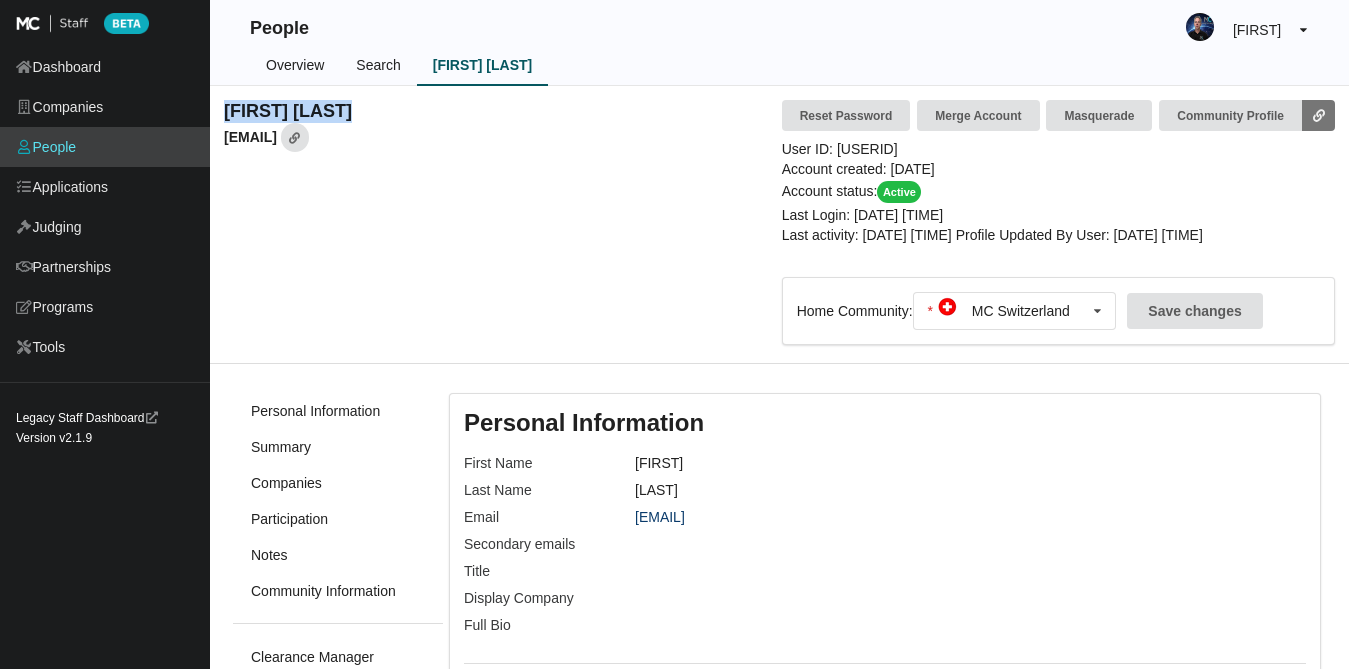 drag, startPoint x: 361, startPoint y: 114, endPoint x: 226, endPoint y: 117, distance: 135.03333 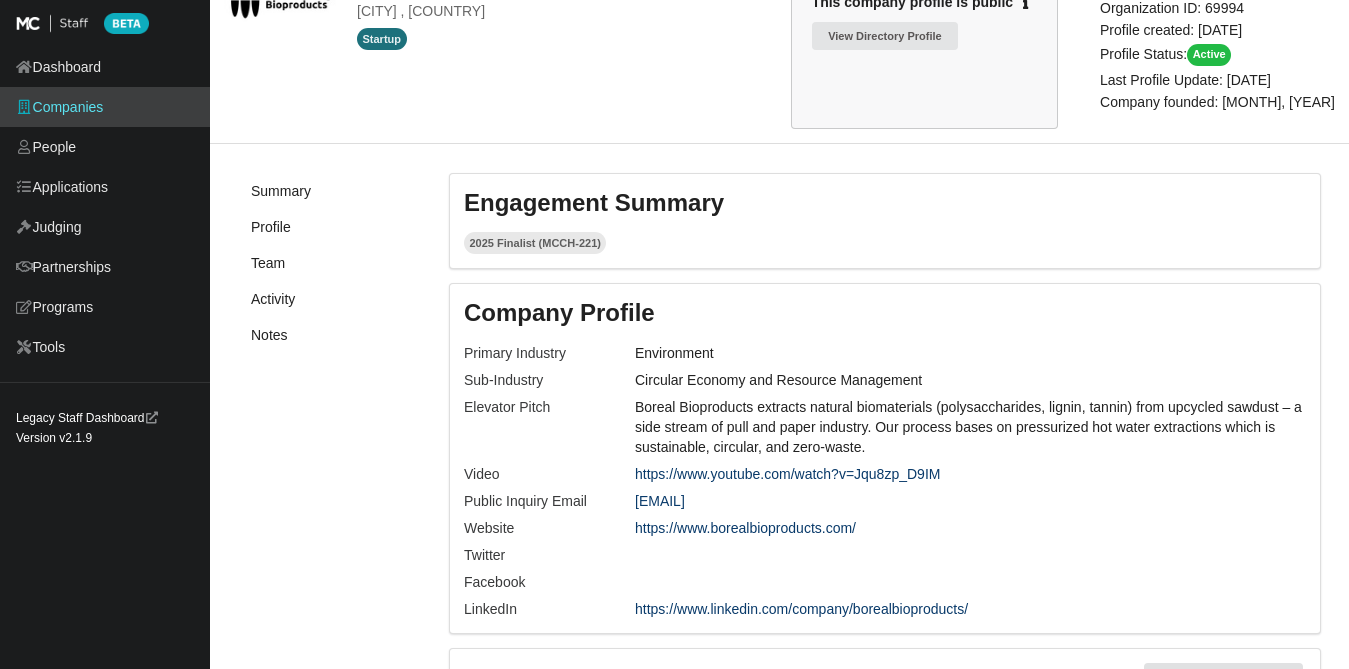scroll, scrollTop: 135, scrollLeft: 0, axis: vertical 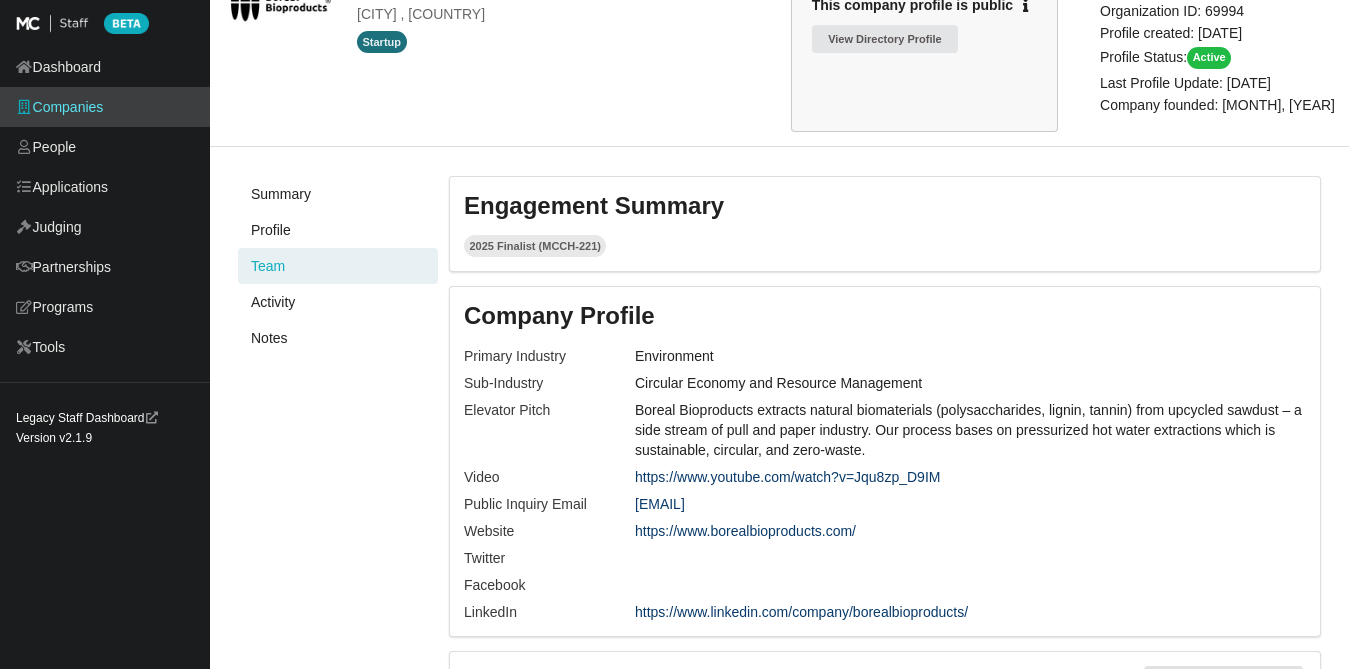 click on "Team" at bounding box center [338, 266] 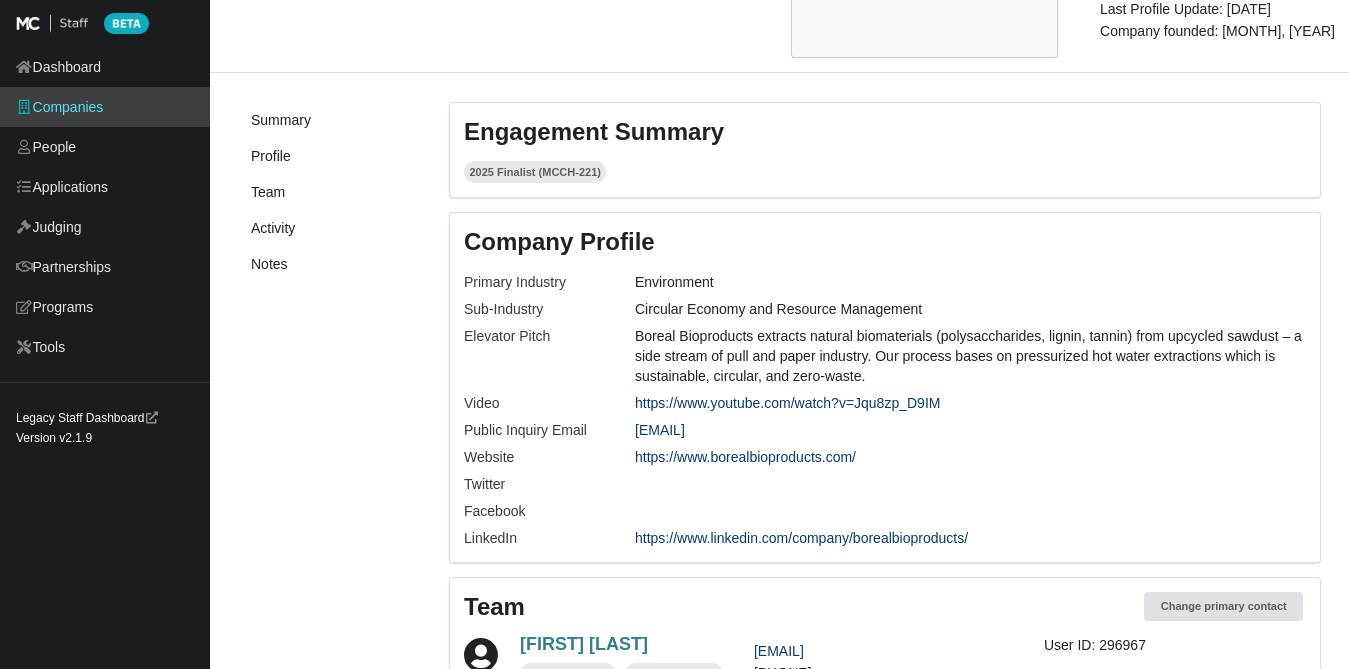 scroll, scrollTop: 242, scrollLeft: 0, axis: vertical 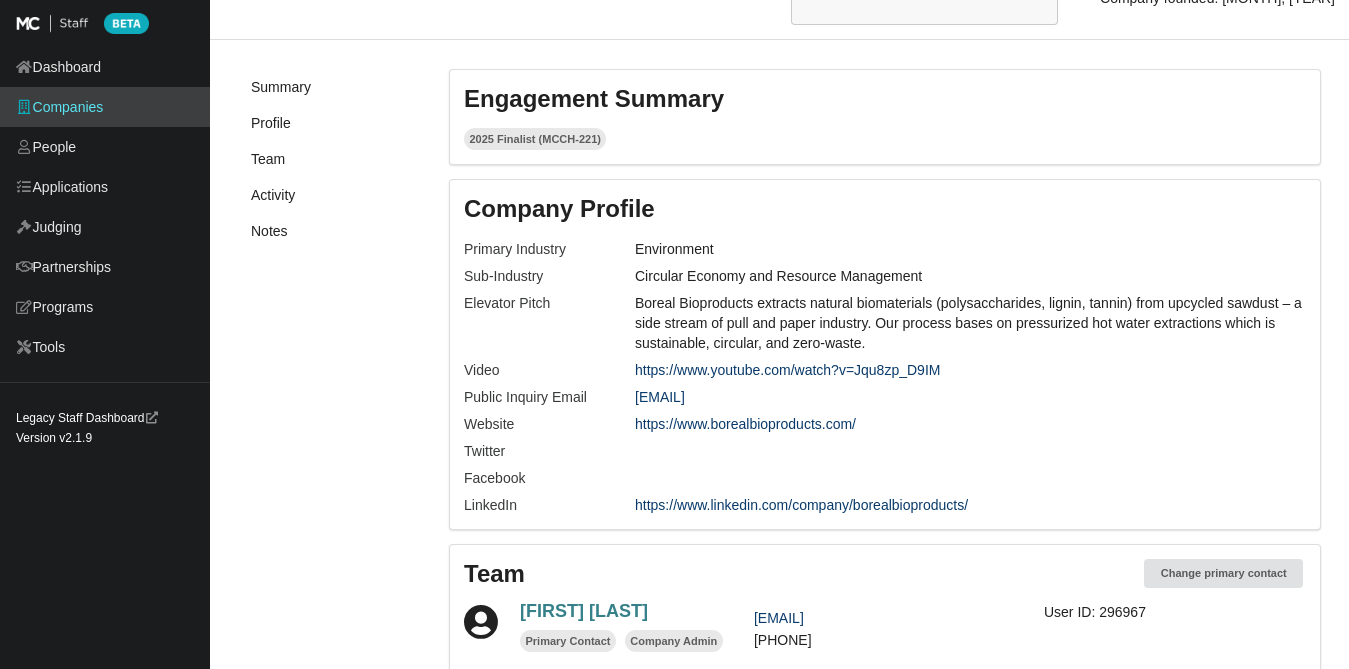 drag, startPoint x: 619, startPoint y: 387, endPoint x: 920, endPoint y: 393, distance: 301.05978 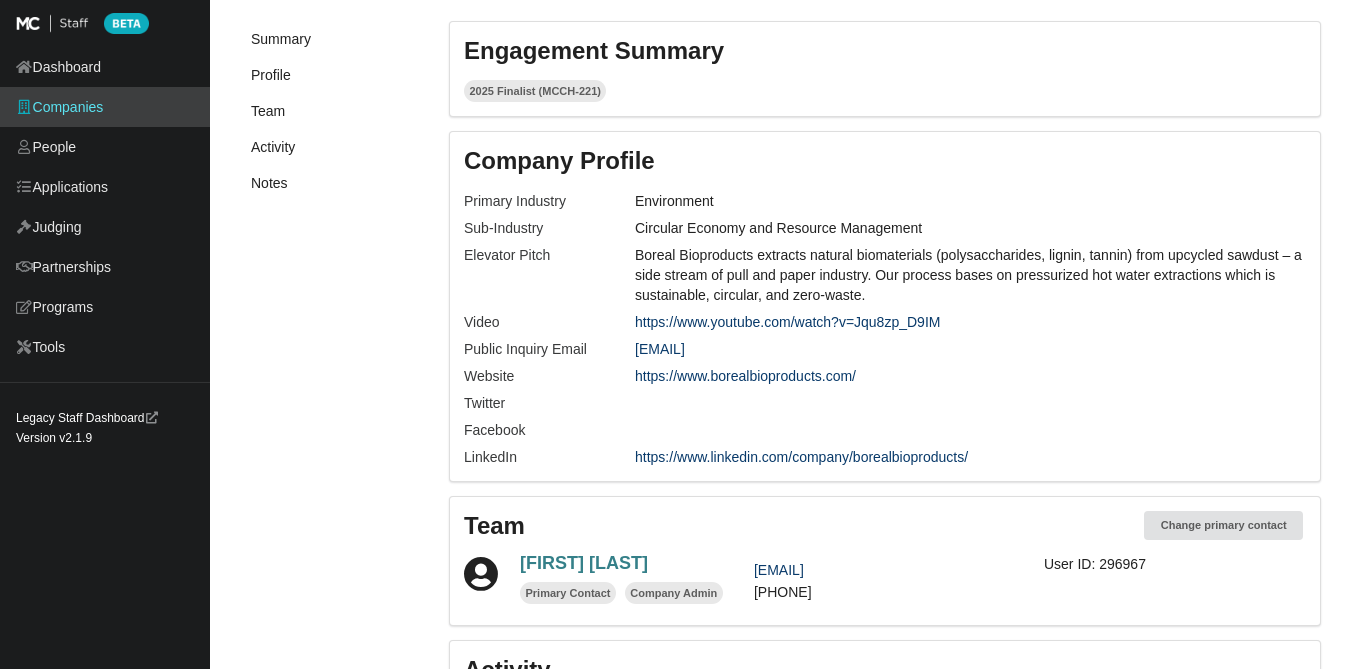 scroll, scrollTop: 315, scrollLeft: 0, axis: vertical 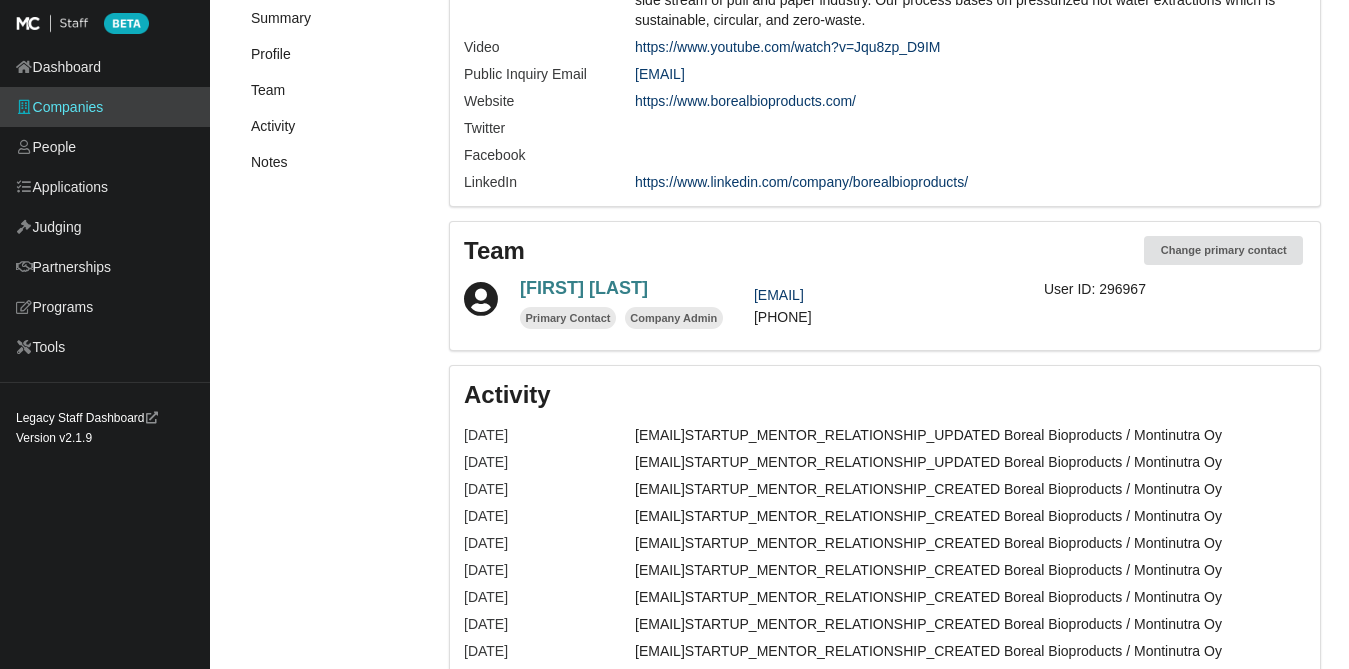 click on "[FIRST] [LAST]" at bounding box center (584, 288) 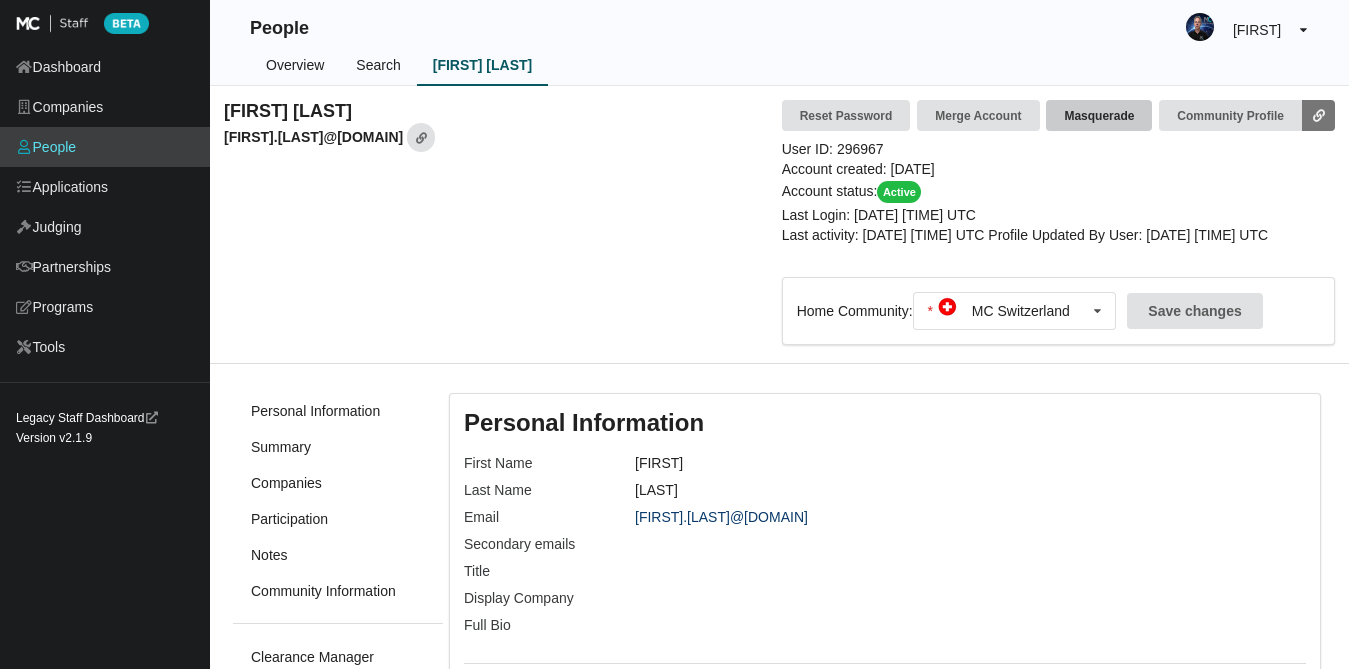 scroll, scrollTop: -1, scrollLeft: 0, axis: vertical 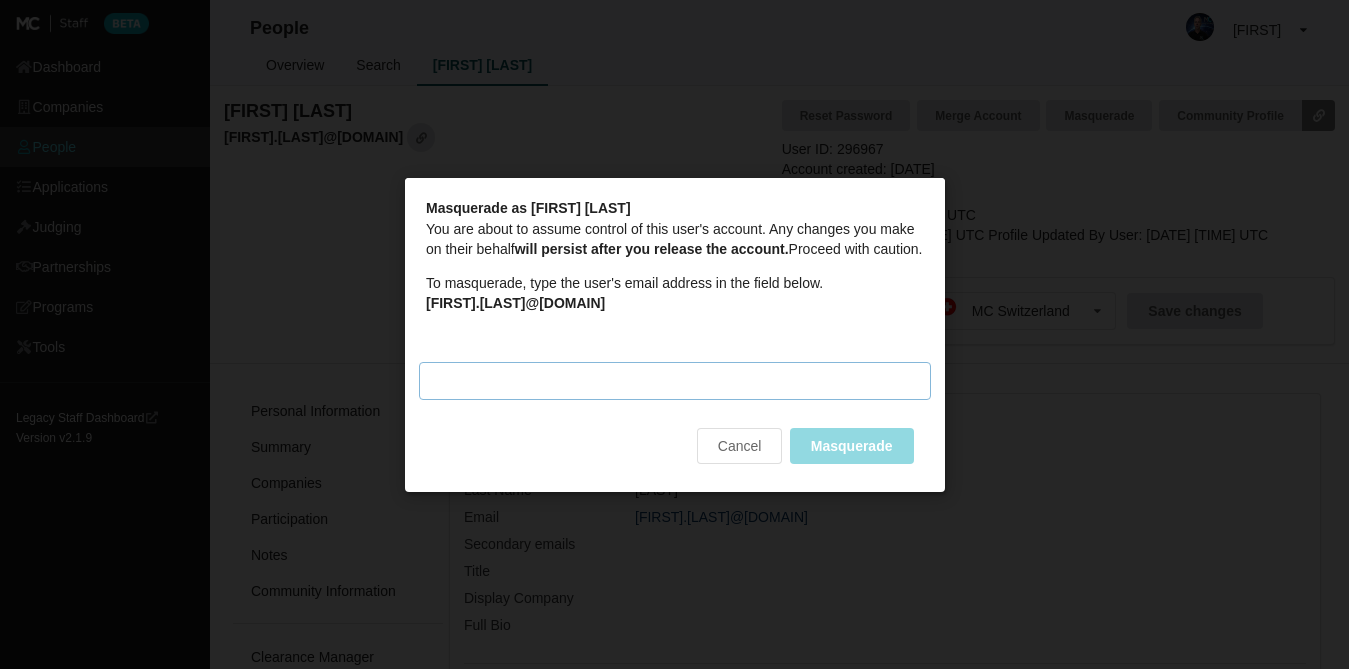click on "Masquerade email" at bounding box center (675, 380) 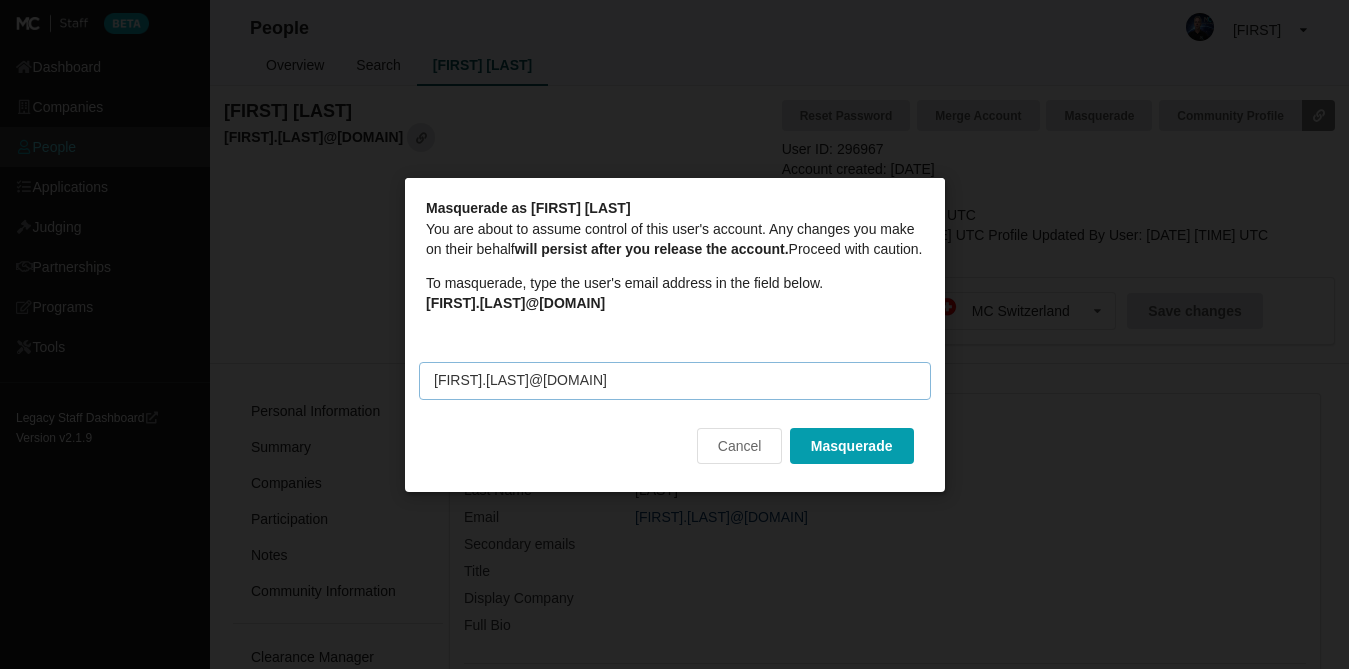 type on "[USERNAME]@example.com" 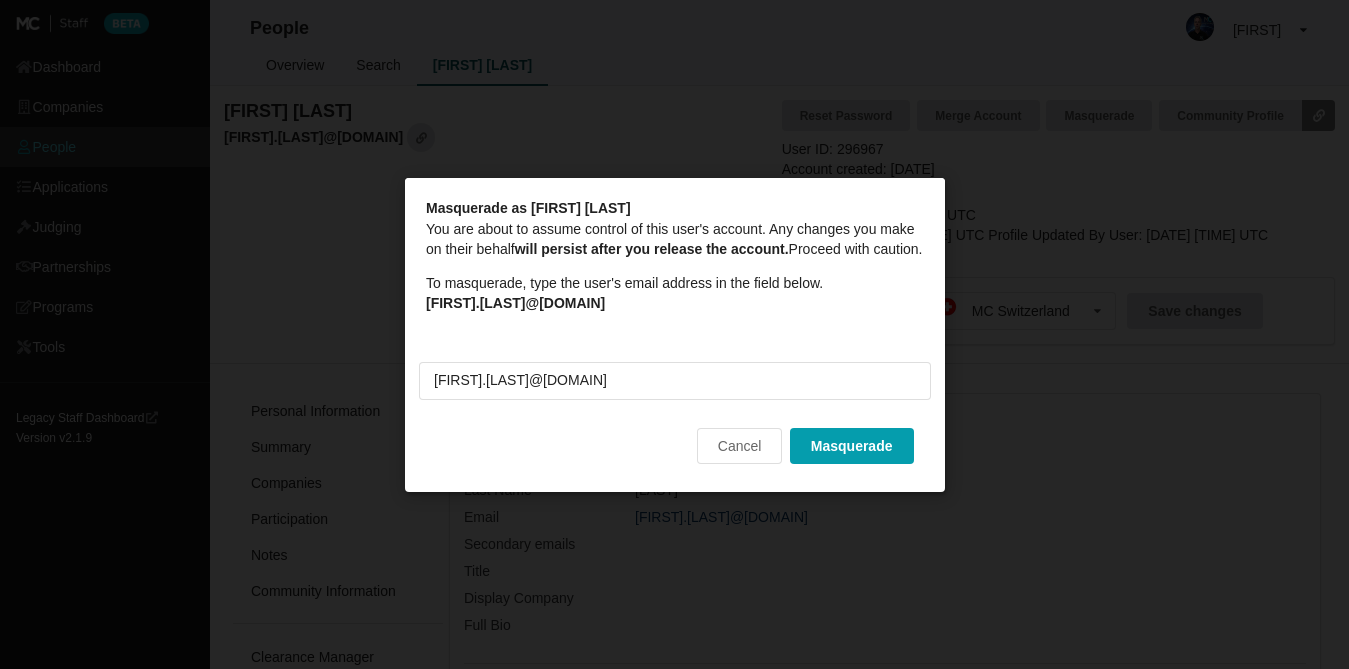 click on "Masquerade" at bounding box center (851, 445) 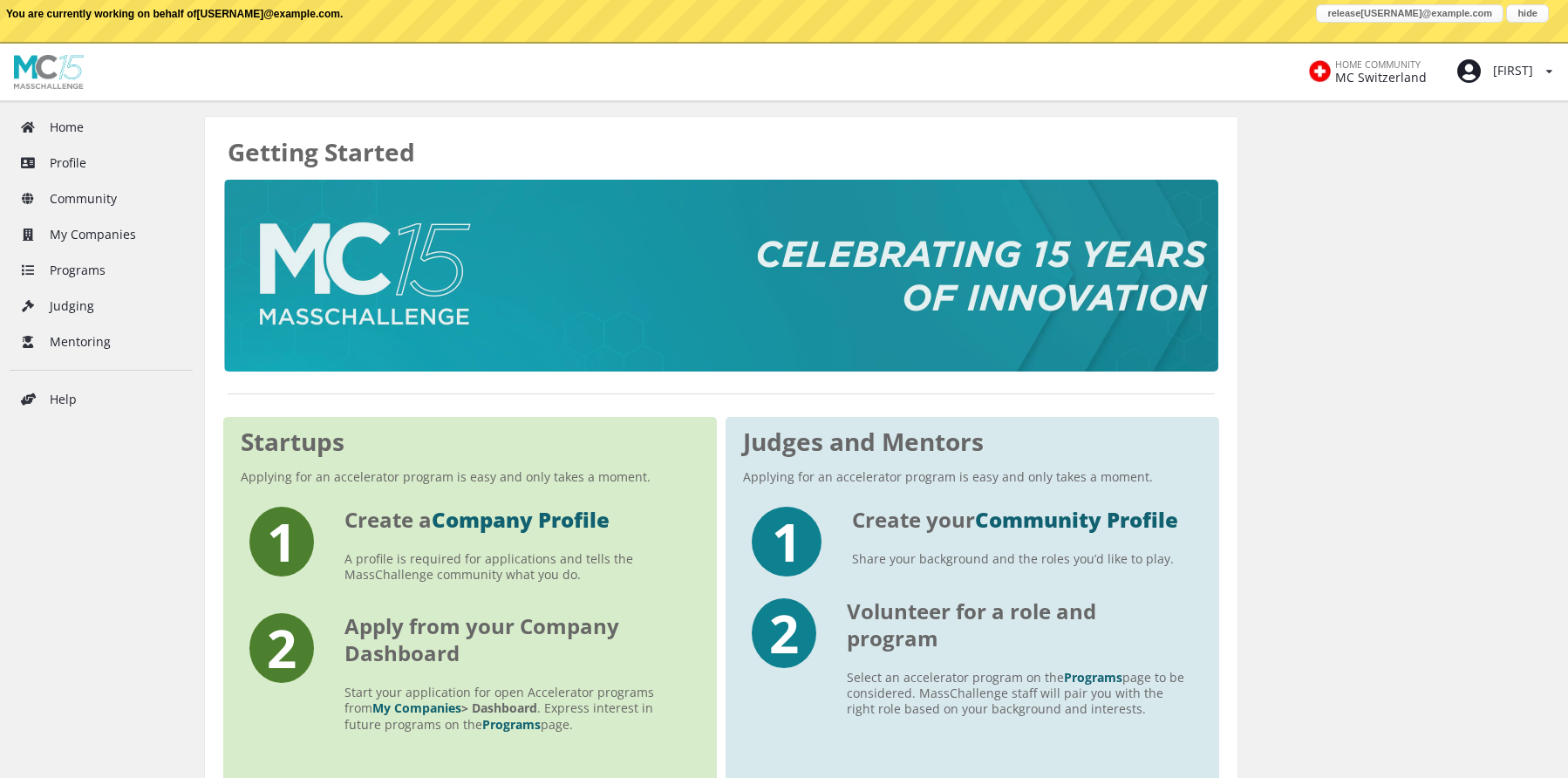 scroll, scrollTop: 0, scrollLeft: 0, axis: both 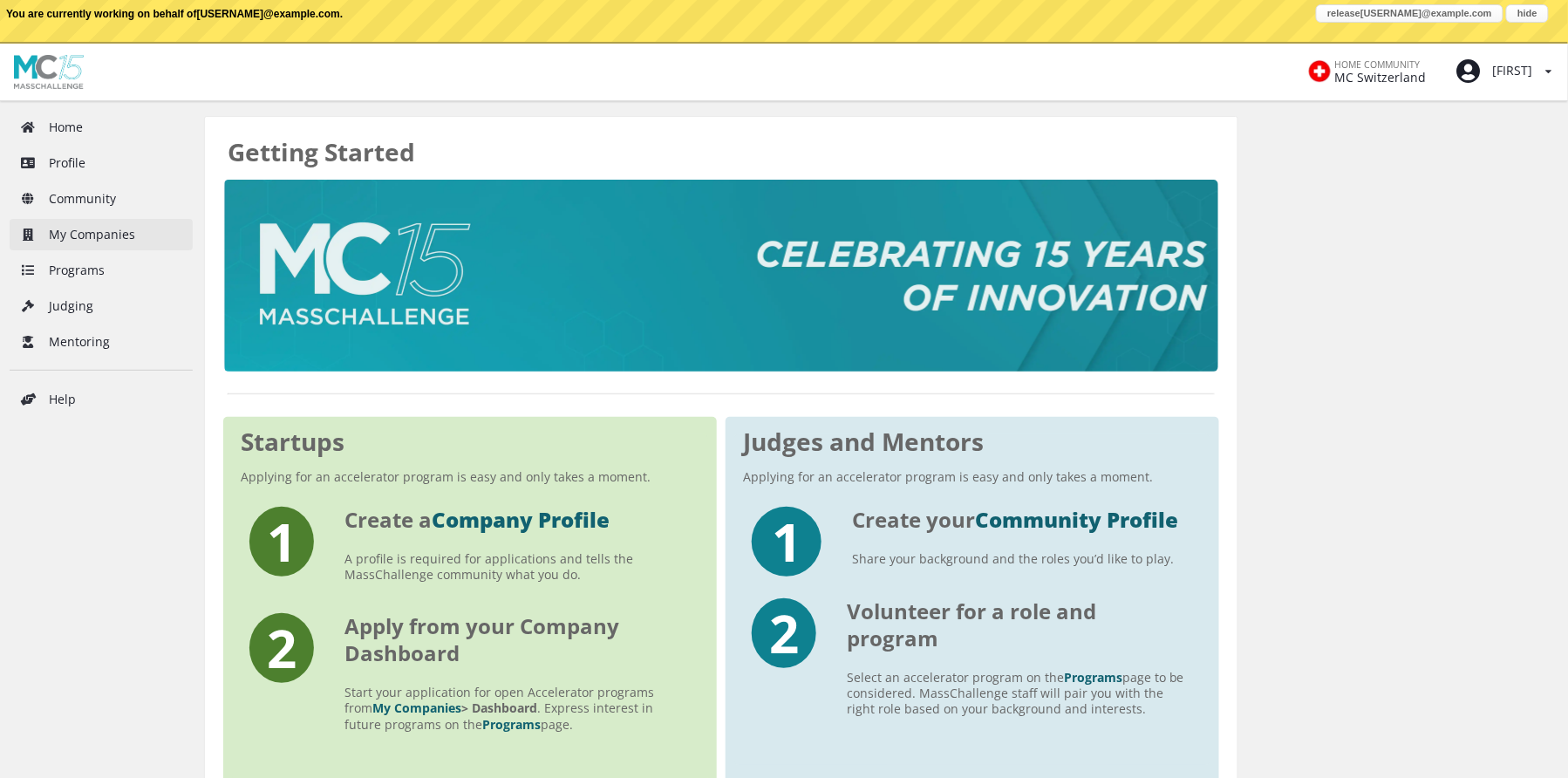 click on "My Companies" at bounding box center [101, 235] 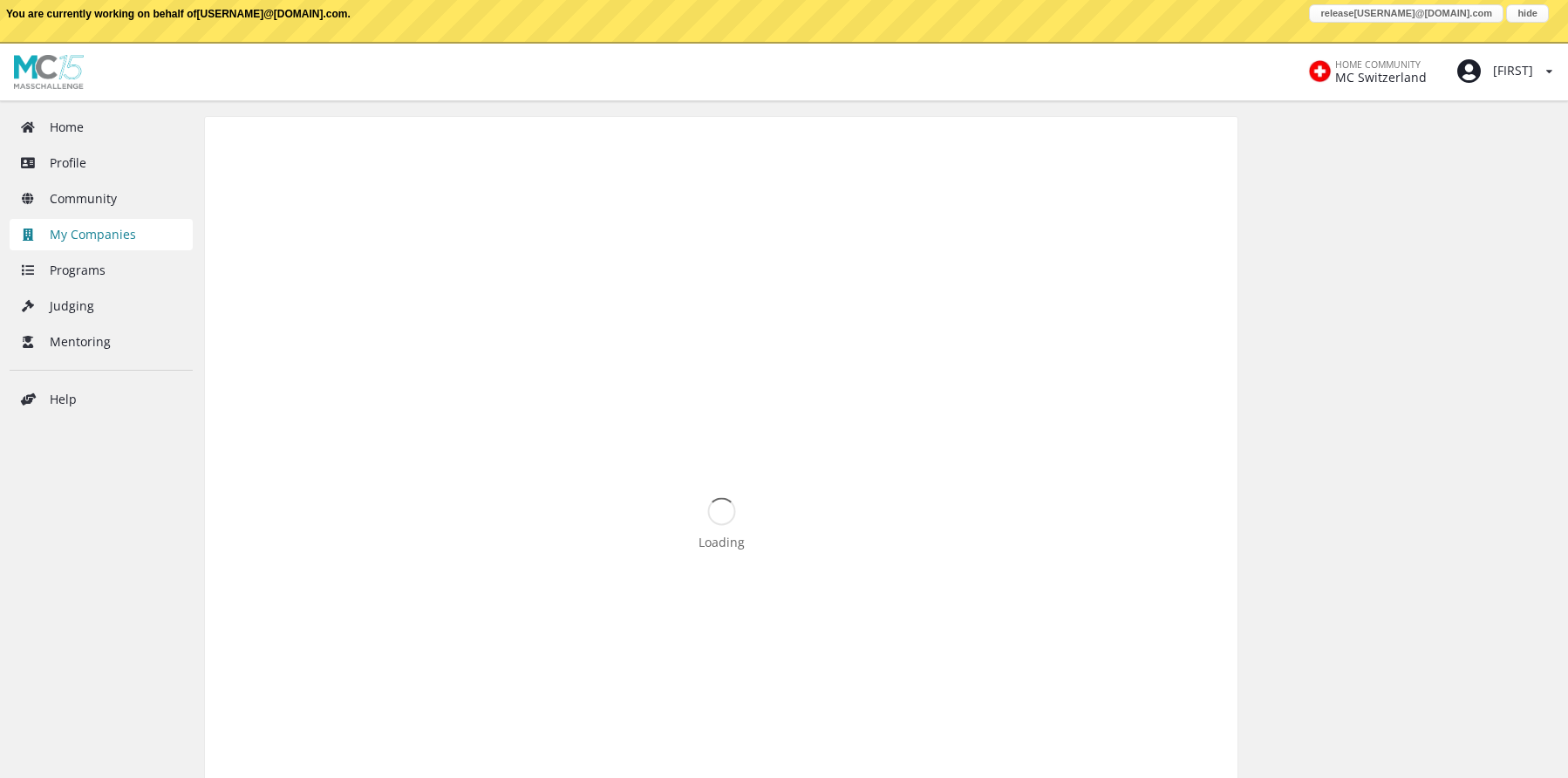 scroll, scrollTop: 0, scrollLeft: 0, axis: both 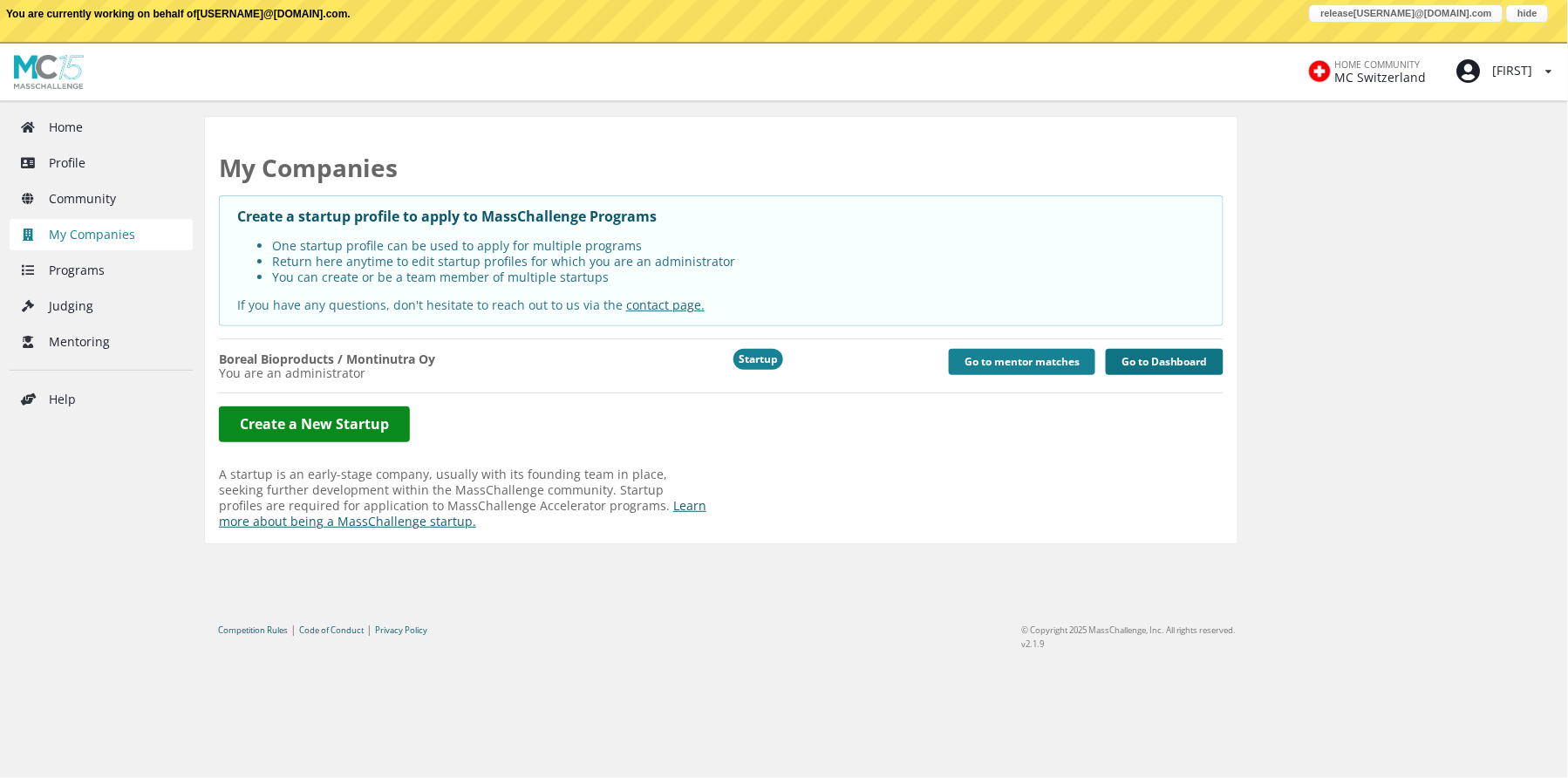 click on "Go to Dashboard" at bounding box center [1164, 362] 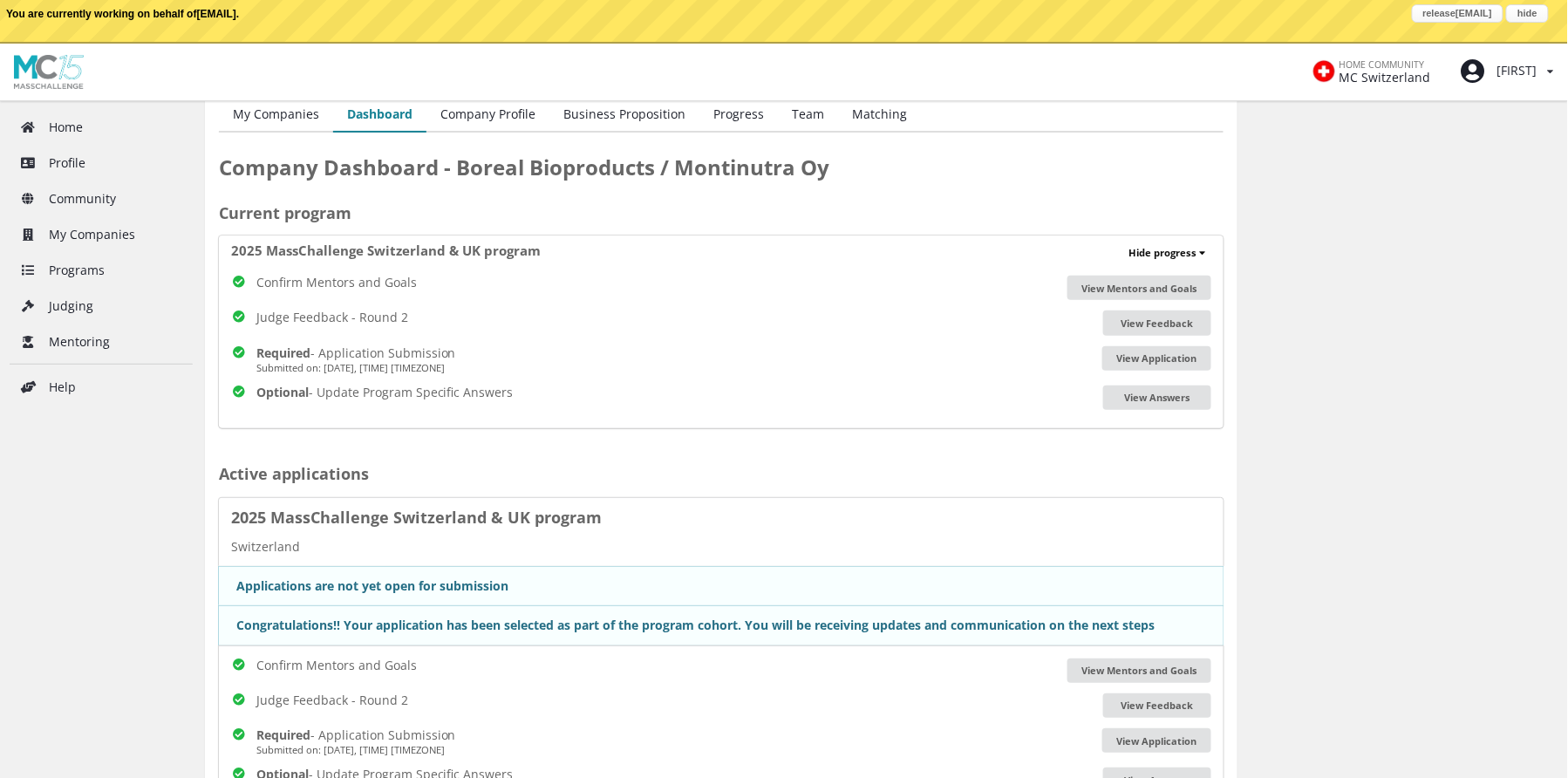 scroll, scrollTop: 25, scrollLeft: 0, axis: vertical 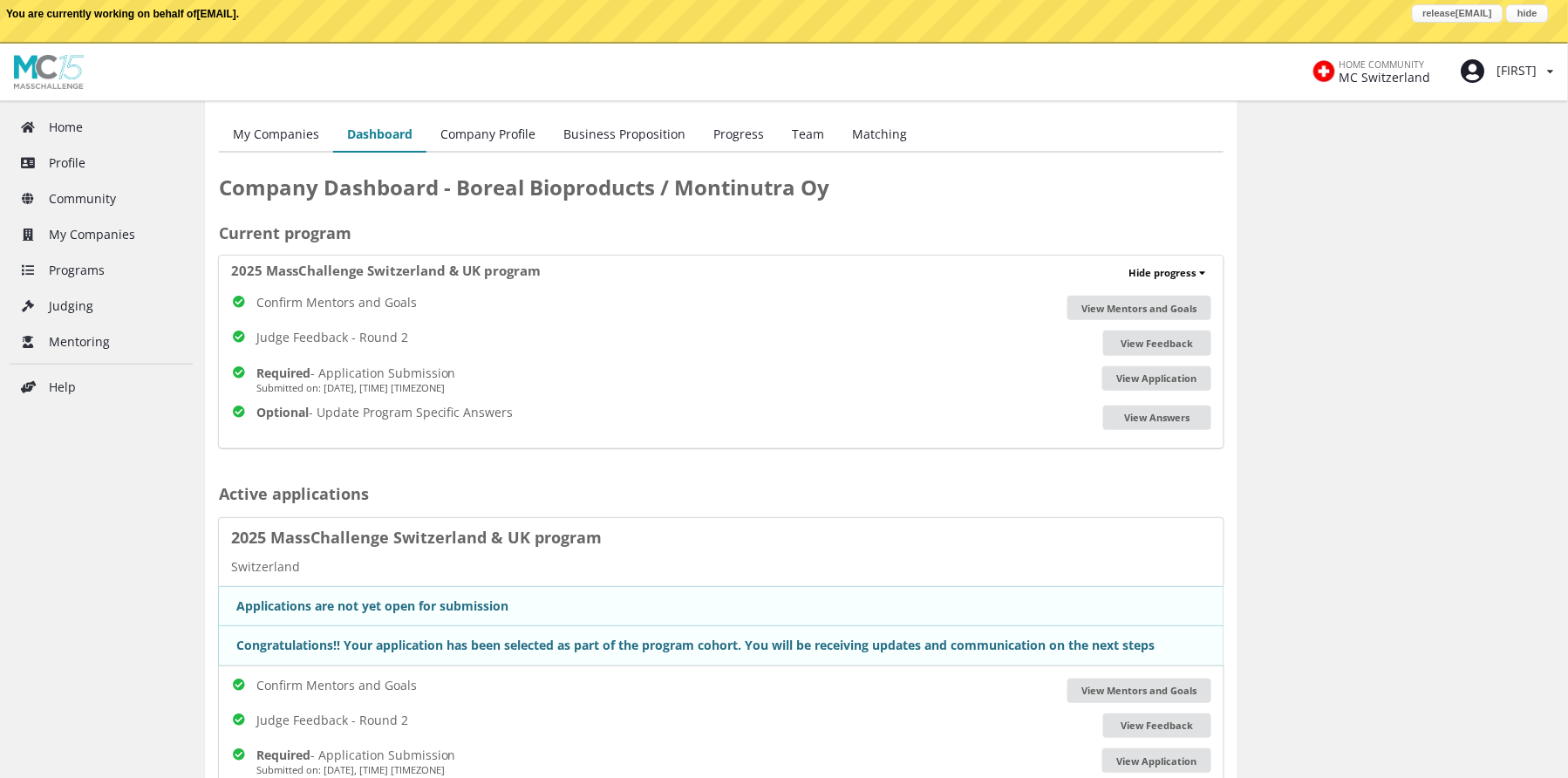 click on "Update your browser
For the best experience, please use the latest version of
Chrome  ,
Firefox  ,
Safari  ,
or  Edge .
My Companies
Dashboard
Company Profile
Business Proposition
Progress
Team
Matching
Company Dashboard - Boreal Bioproducts / Montinutra Oy
Current program" at bounding box center [721, 647] 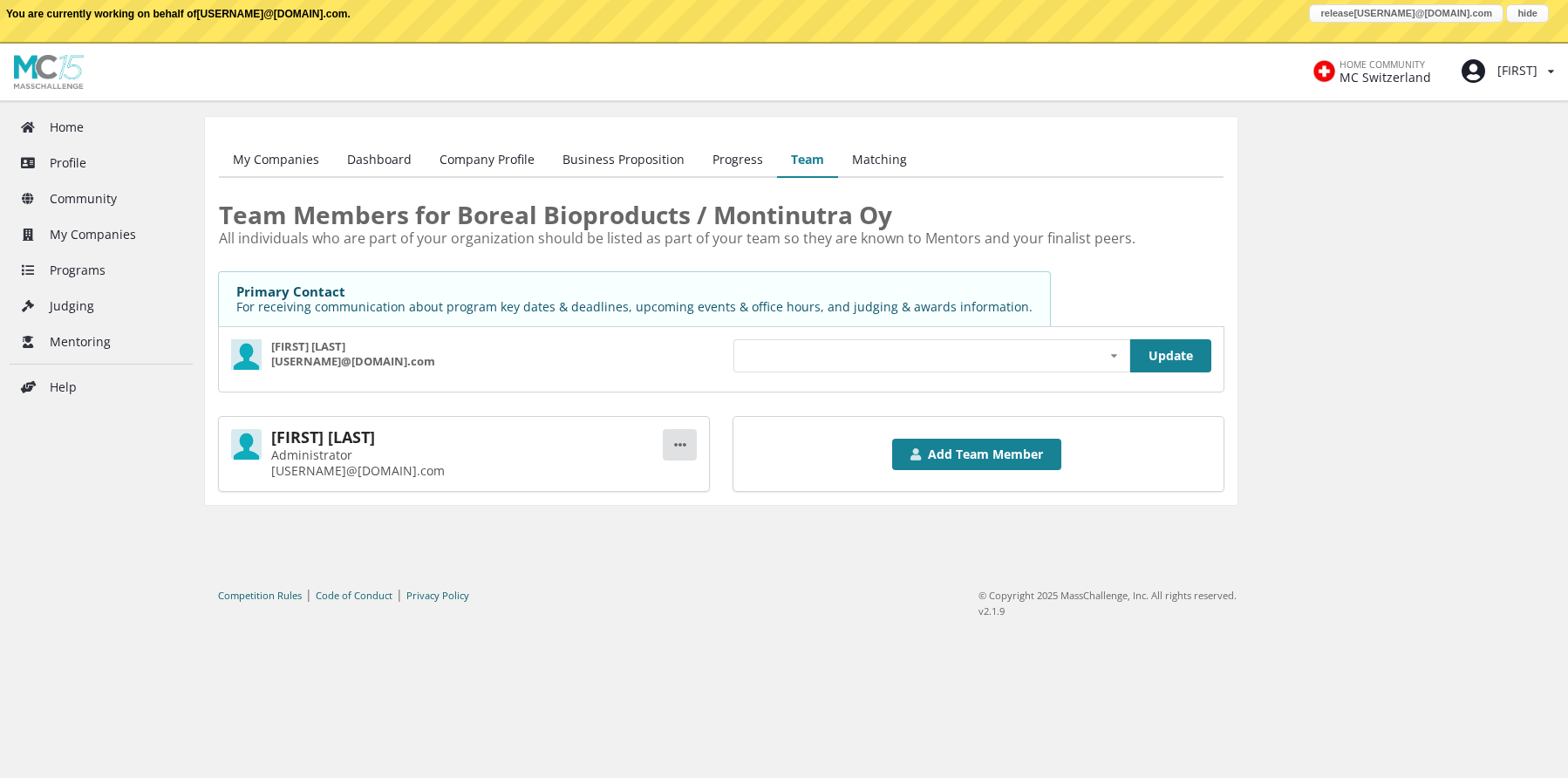 scroll, scrollTop: 0, scrollLeft: 0, axis: both 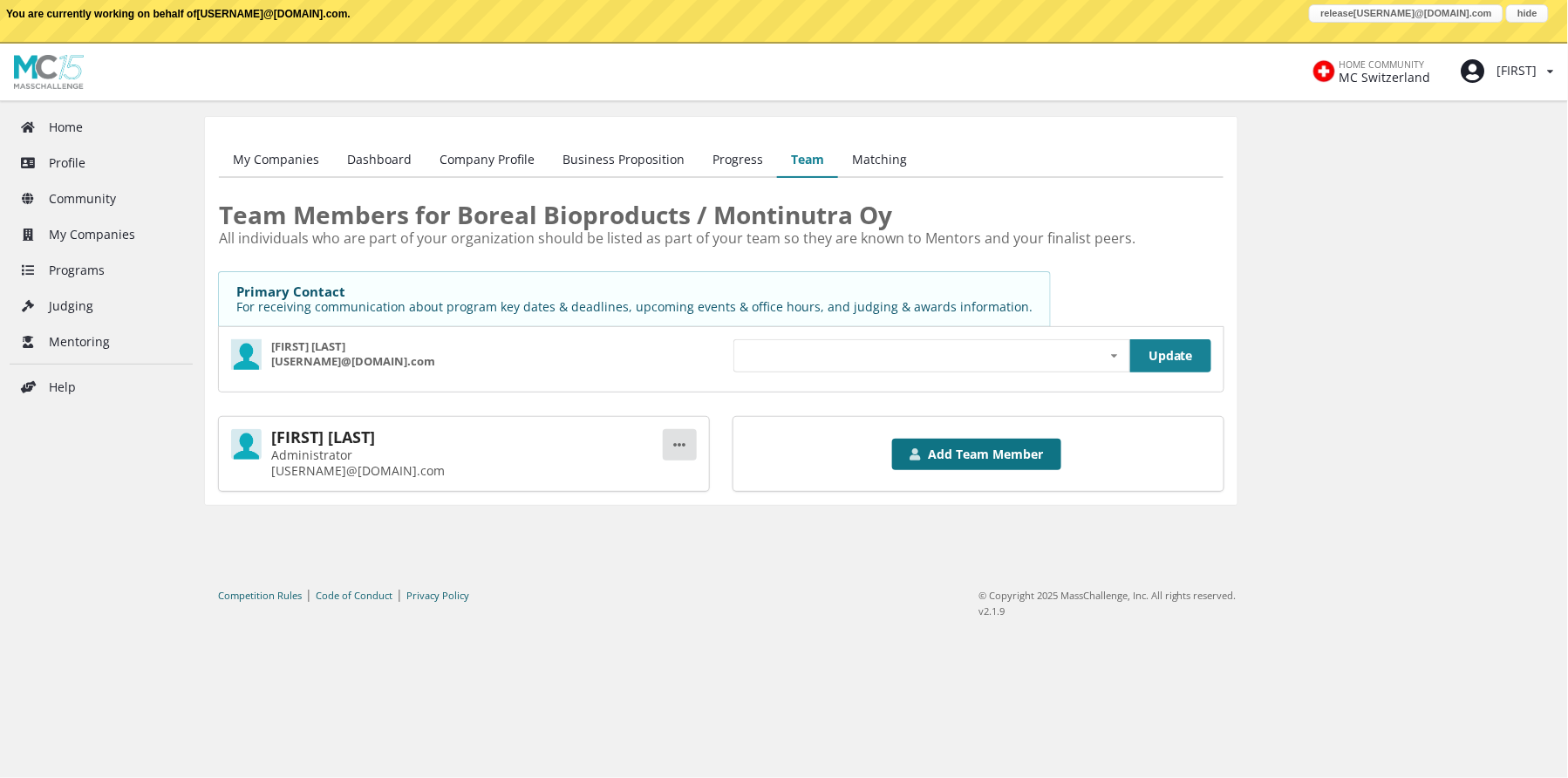click on "Add Team Member" at bounding box center [977, 454] 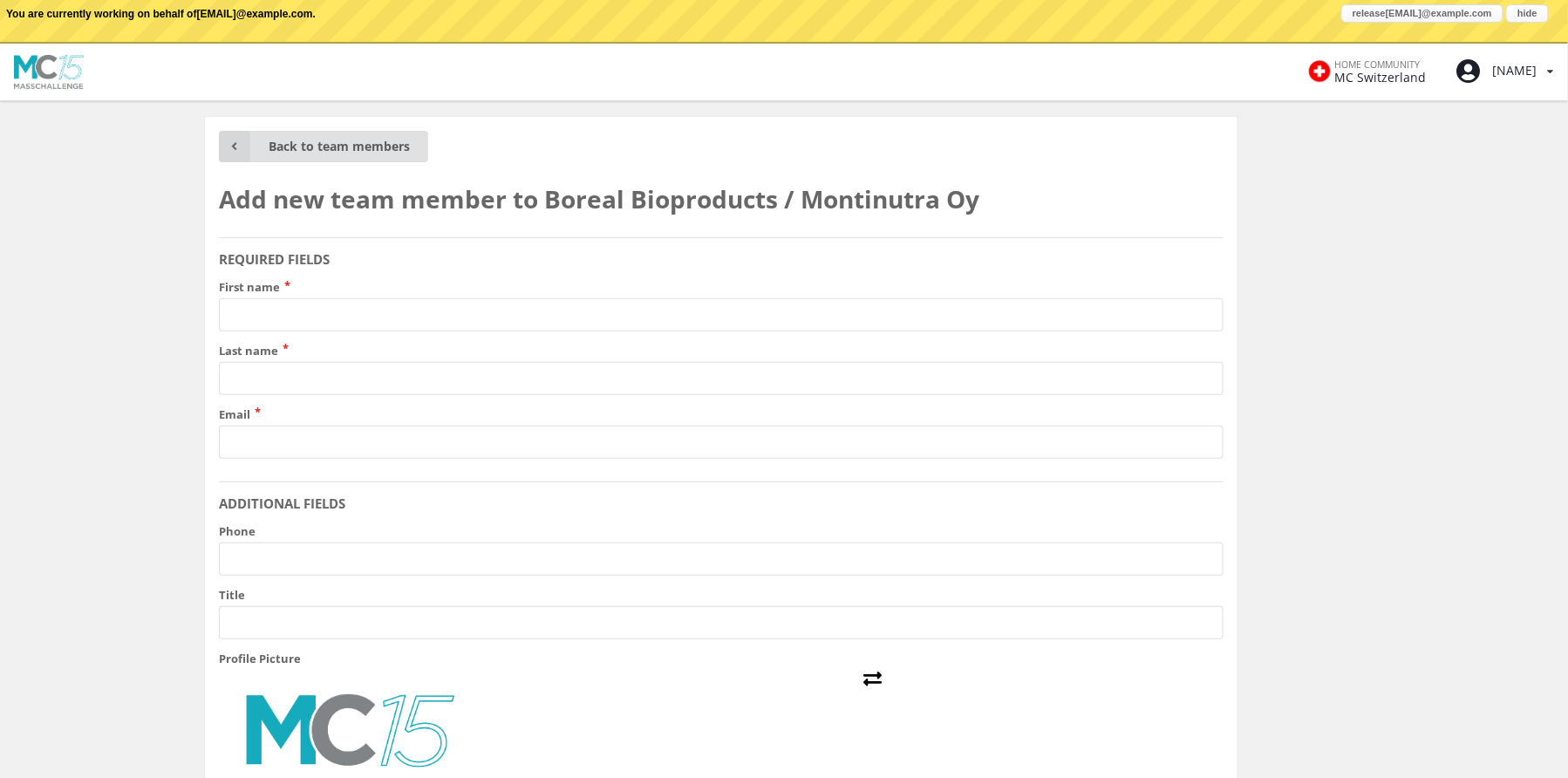 scroll, scrollTop: 0, scrollLeft: 0, axis: both 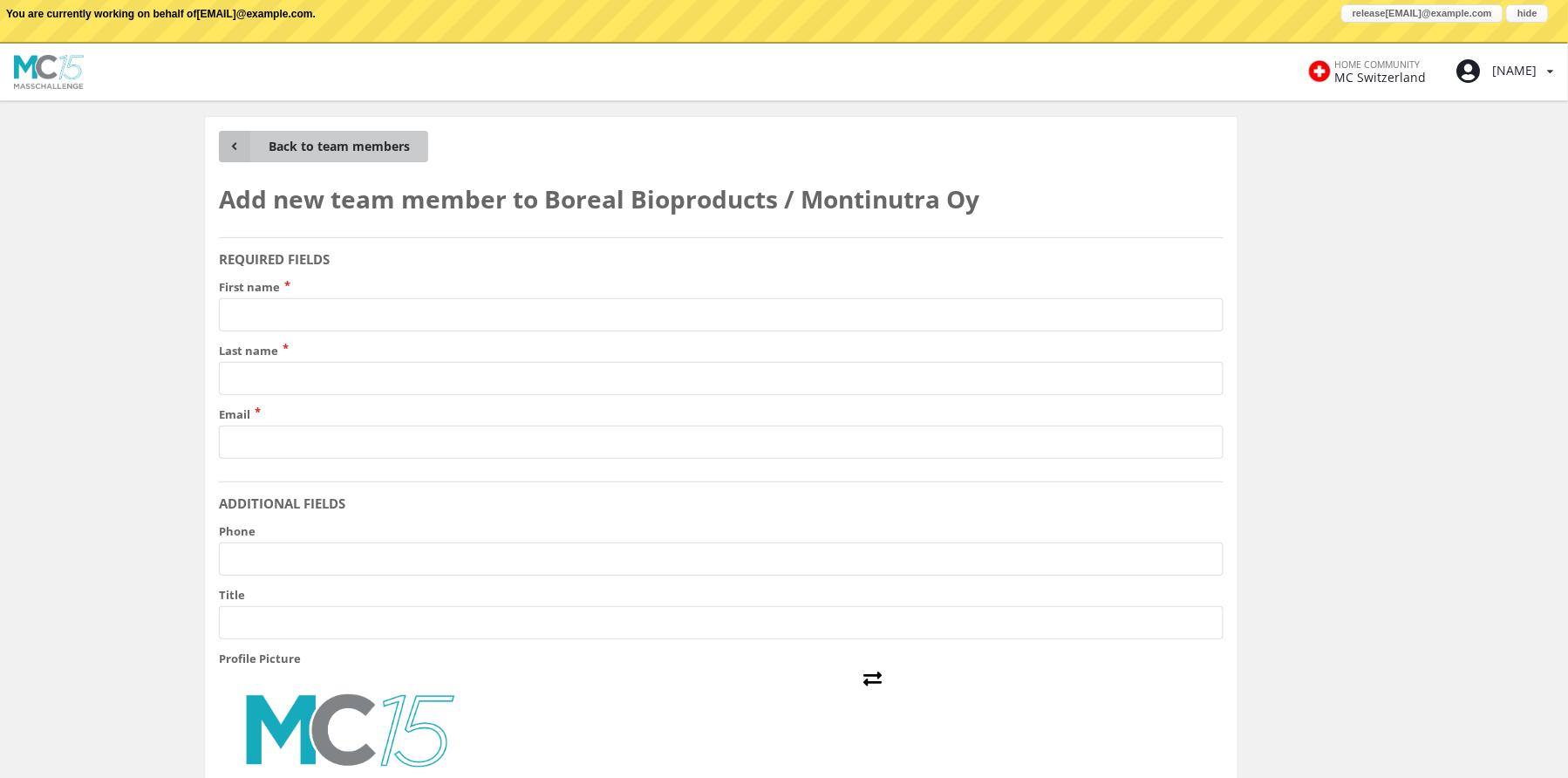 click on "Back to team members" at bounding box center [324, 147] 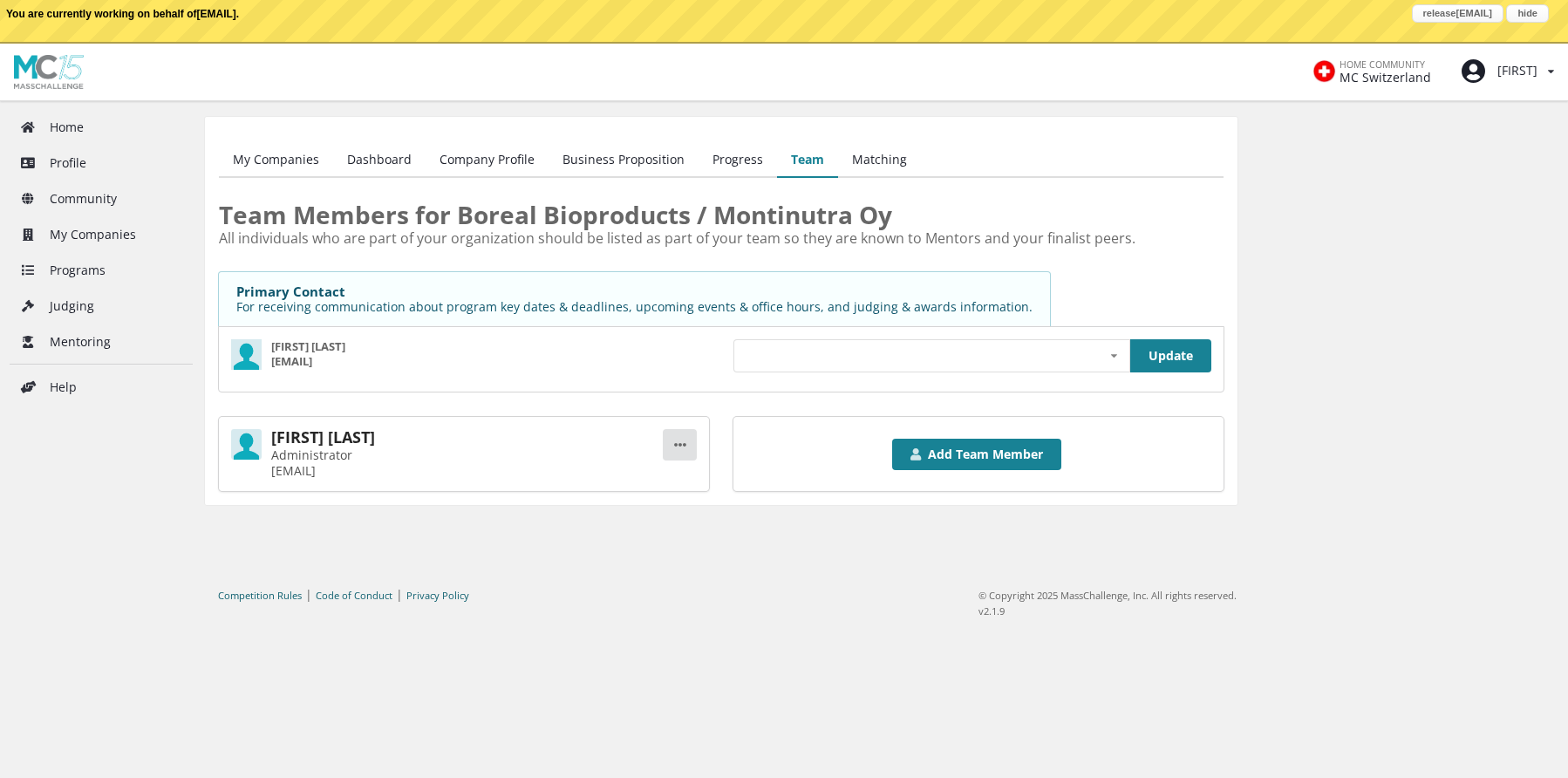 scroll, scrollTop: 0, scrollLeft: 0, axis: both 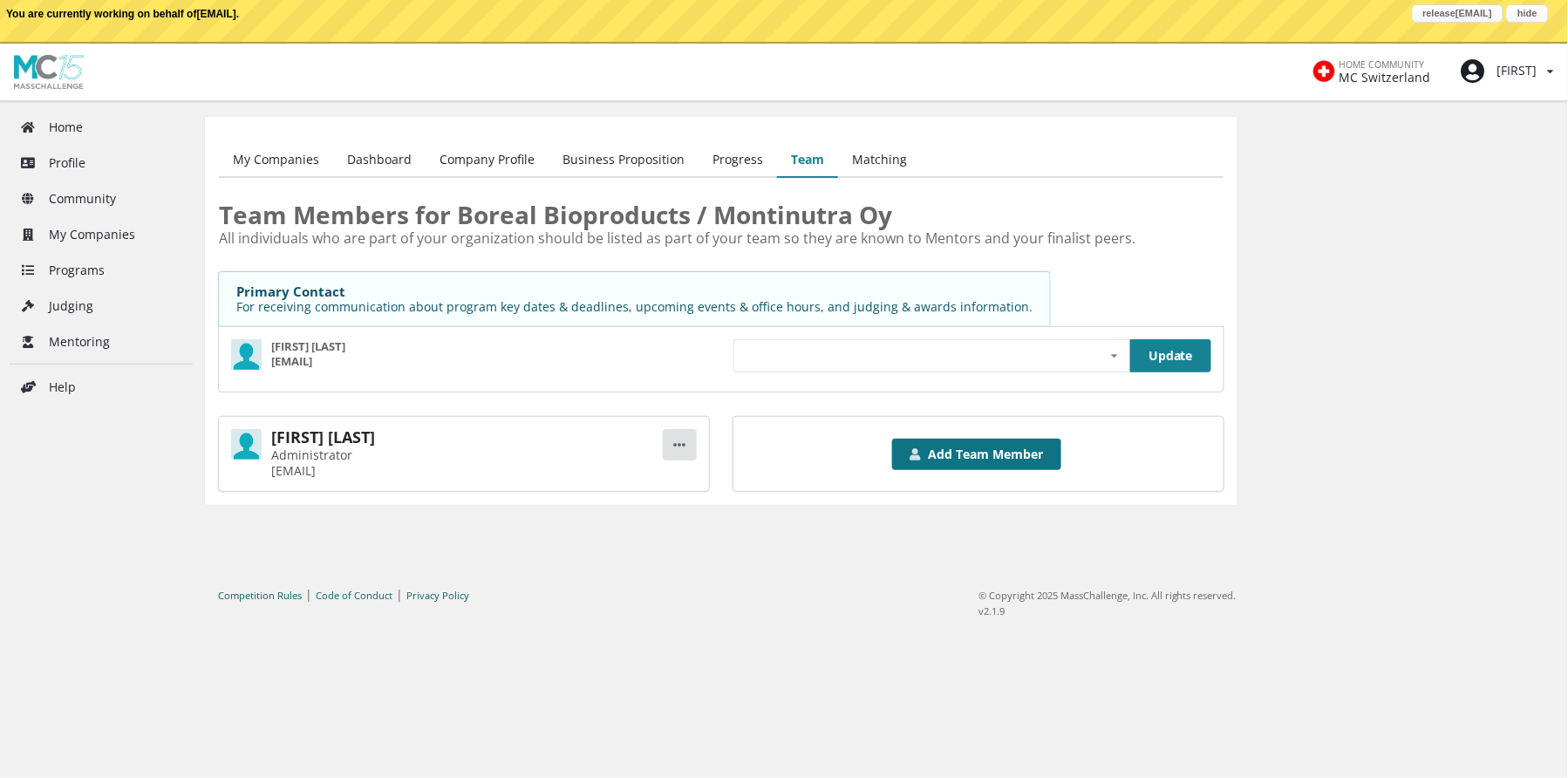 click on "Add Team Member" at bounding box center [977, 454] 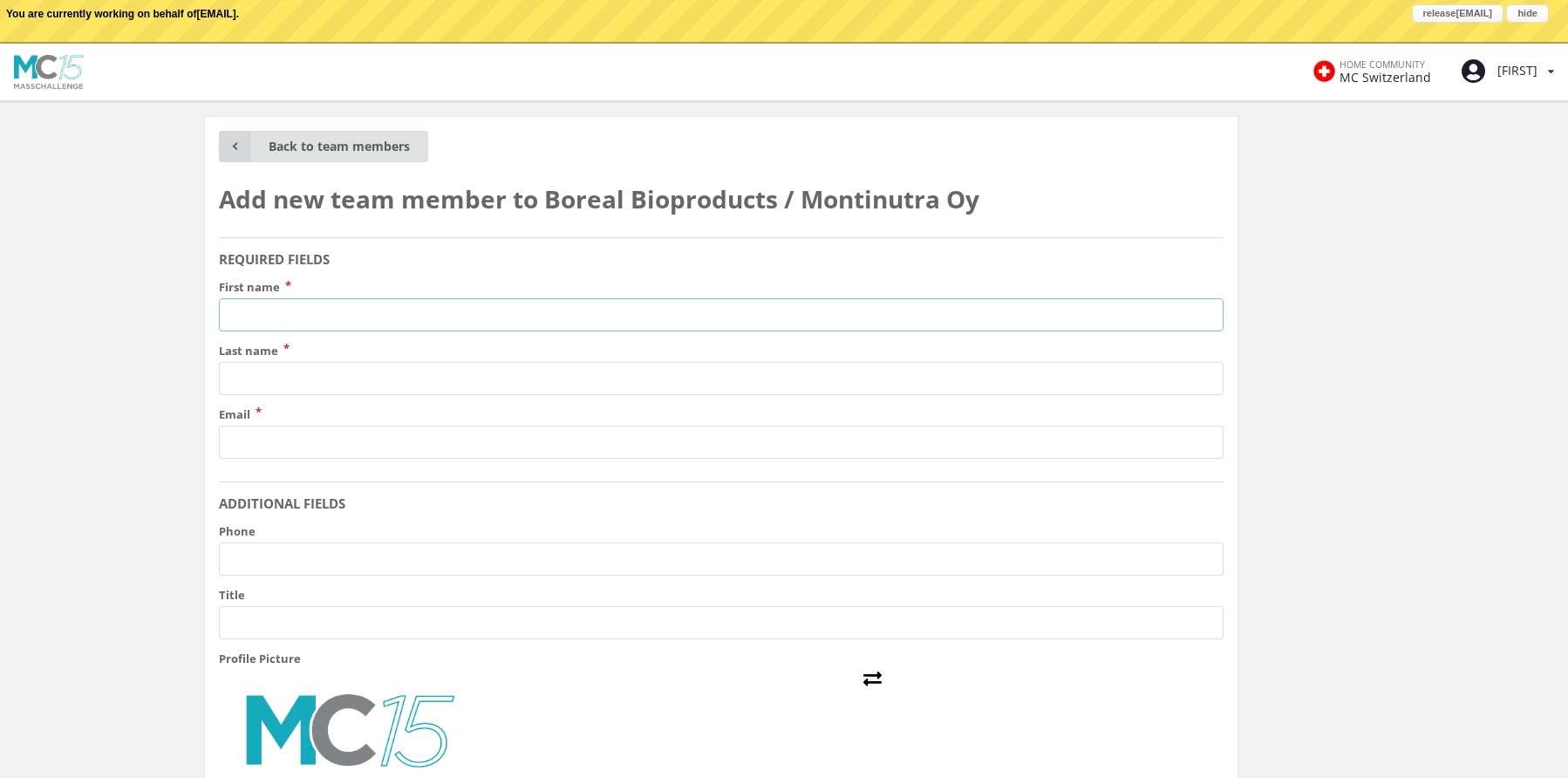 scroll, scrollTop: 0, scrollLeft: 0, axis: both 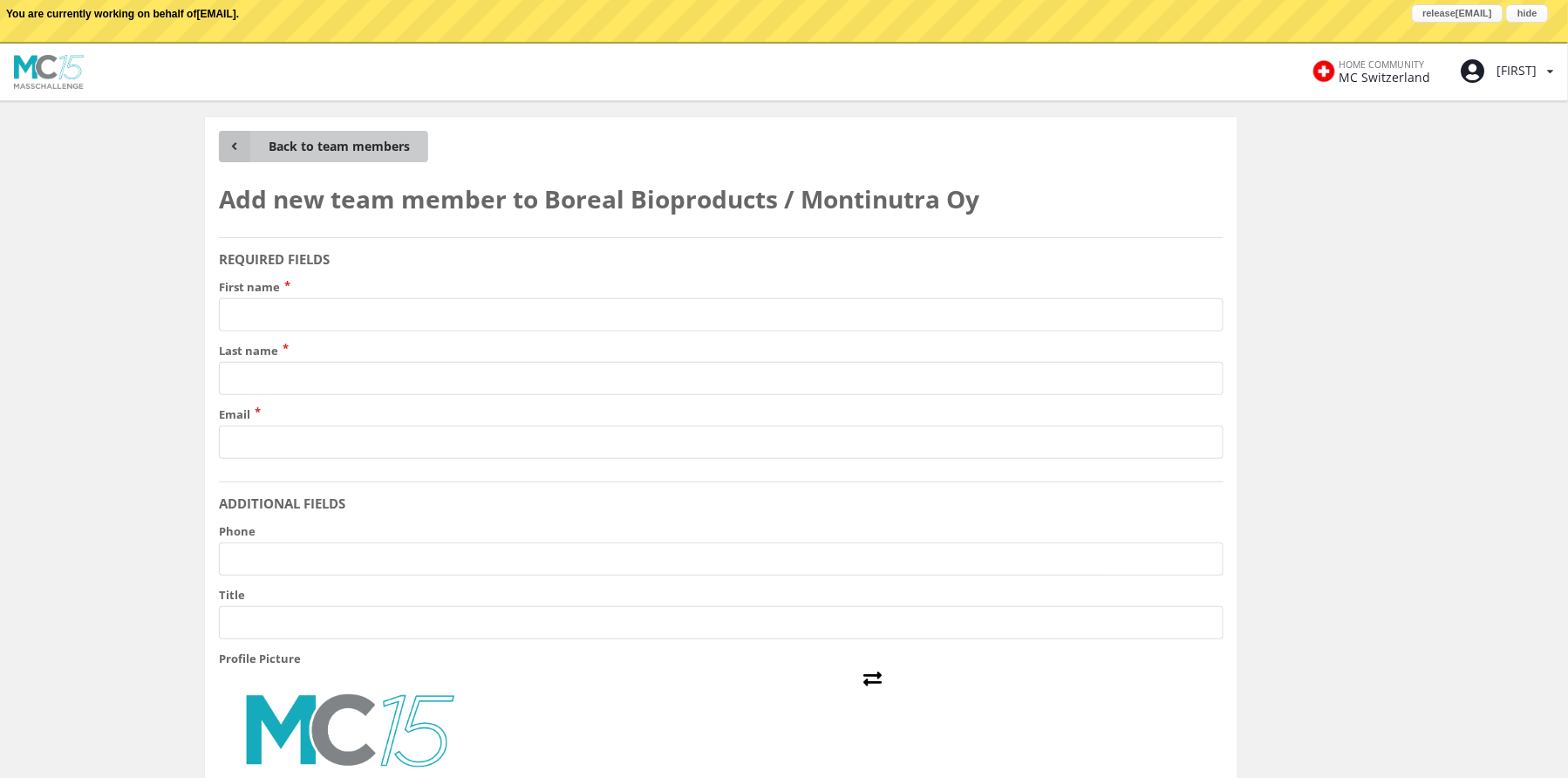click at bounding box center [235, 147] 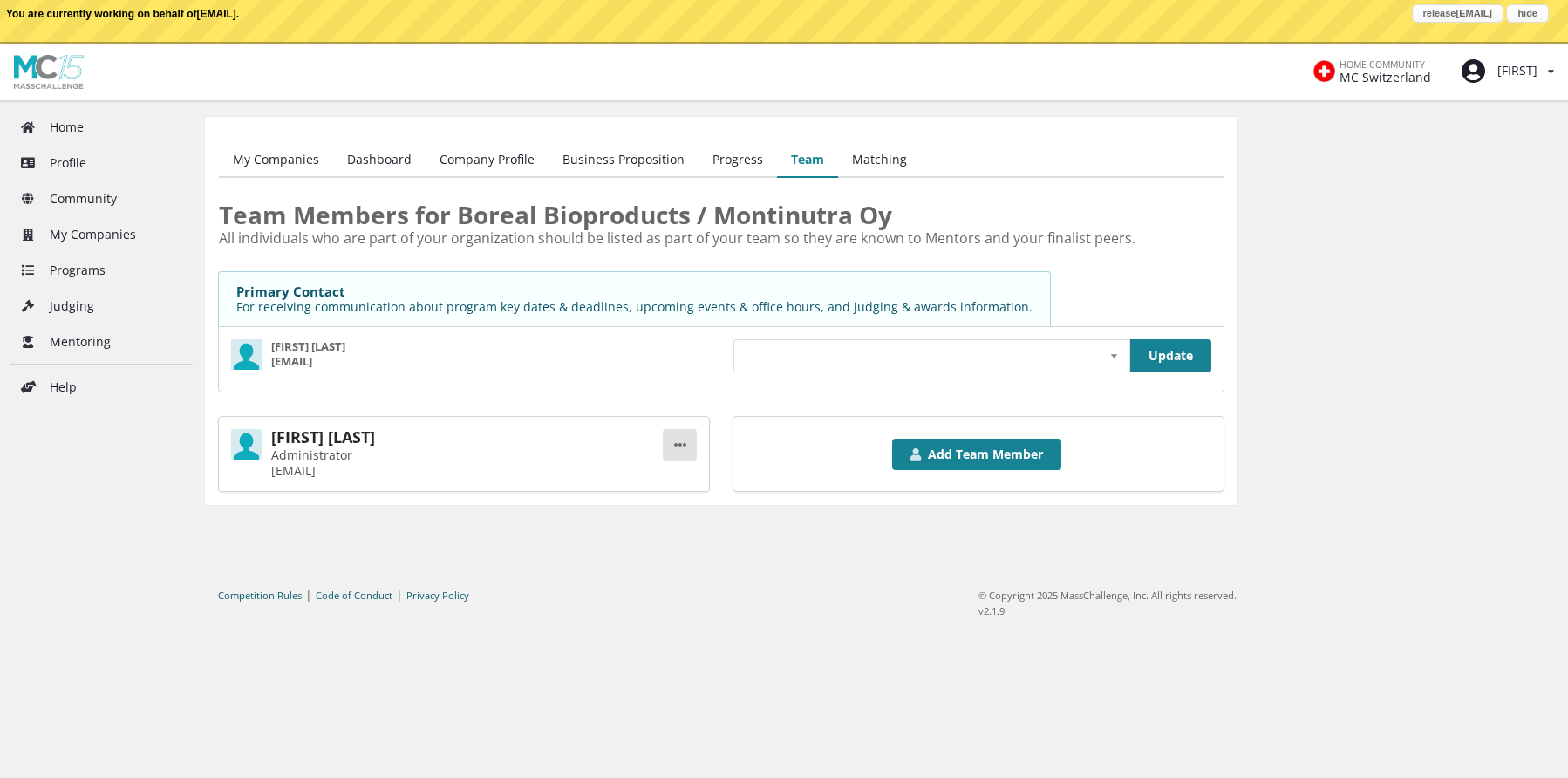 scroll, scrollTop: 0, scrollLeft: 0, axis: both 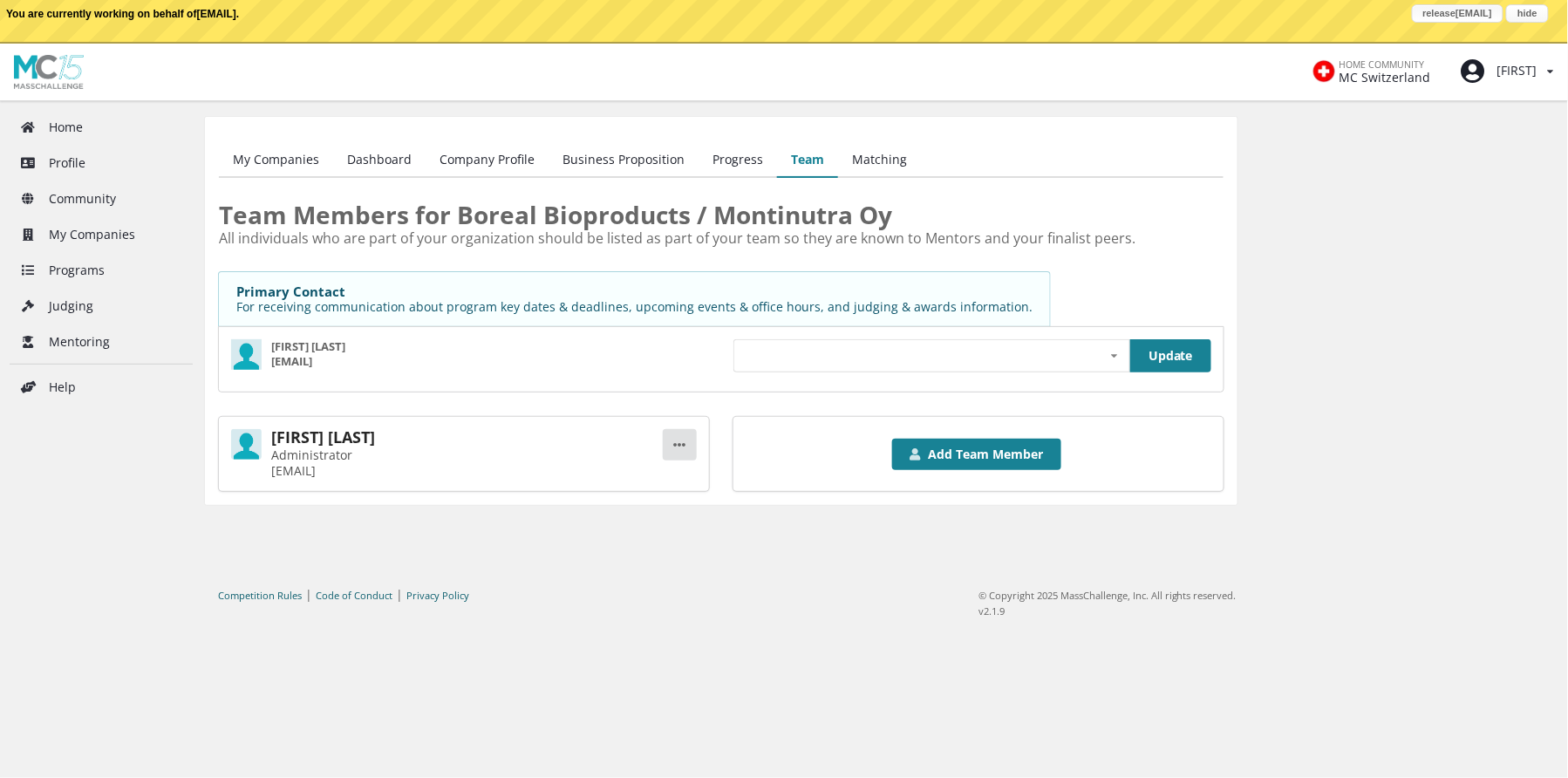 click on "release  [EMAIL]" at bounding box center [1457, 13] 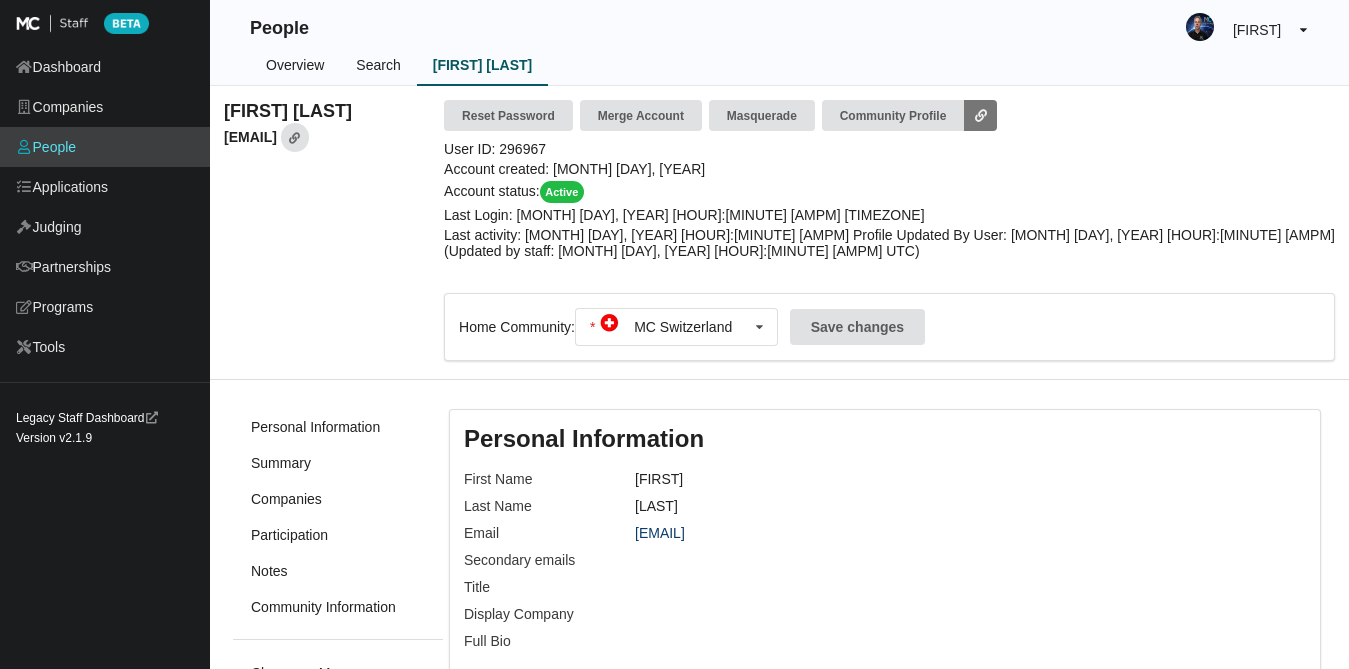 scroll, scrollTop: 0, scrollLeft: 0, axis: both 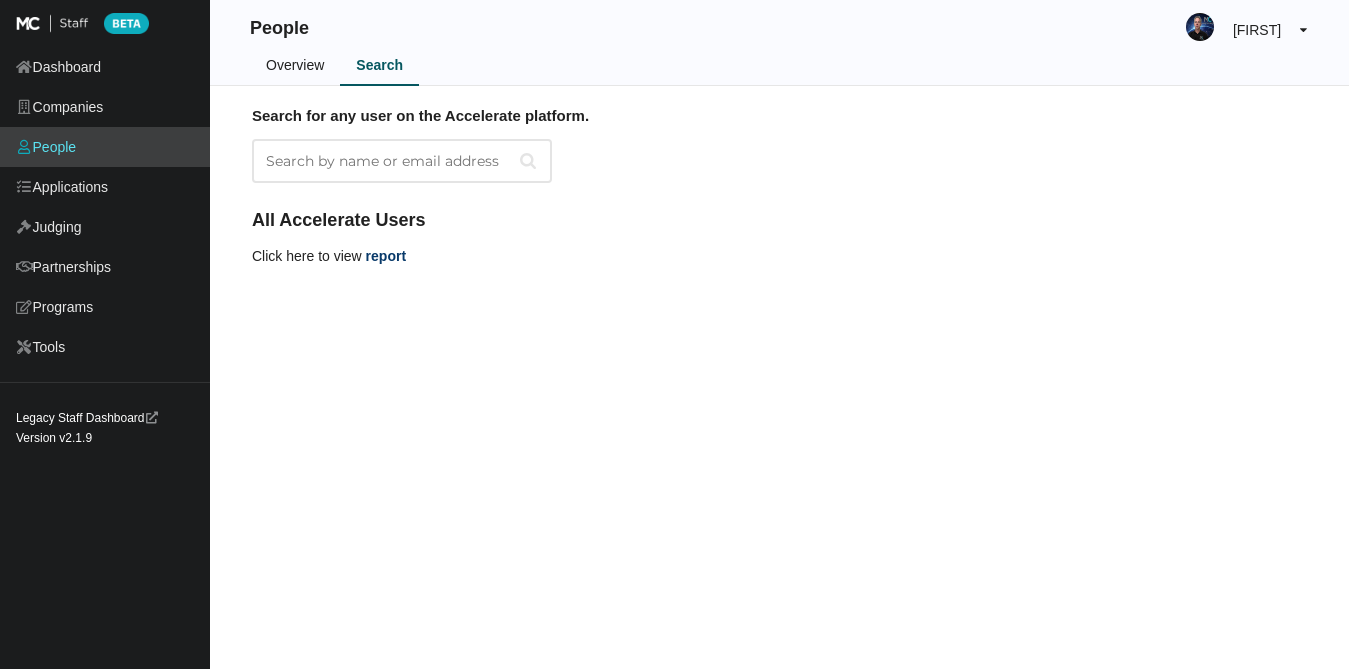 click on "Search by name or email address" at bounding box center (402, 161) 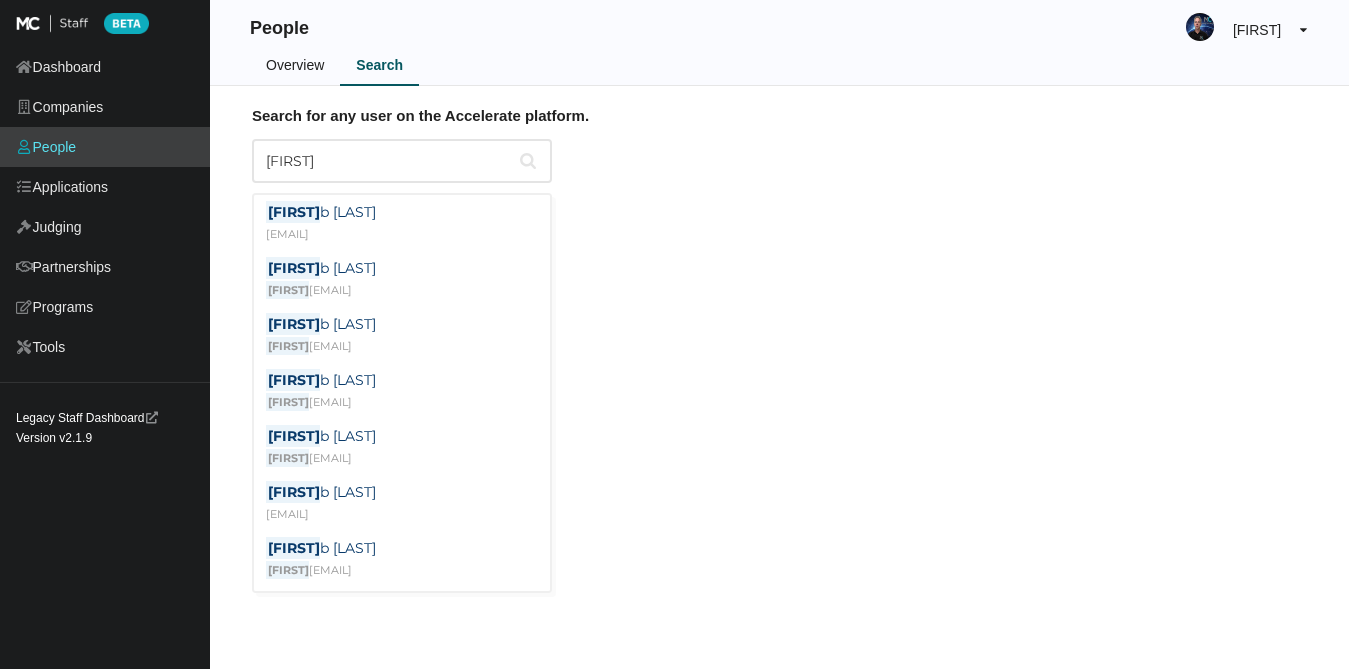 type on "jaakko" 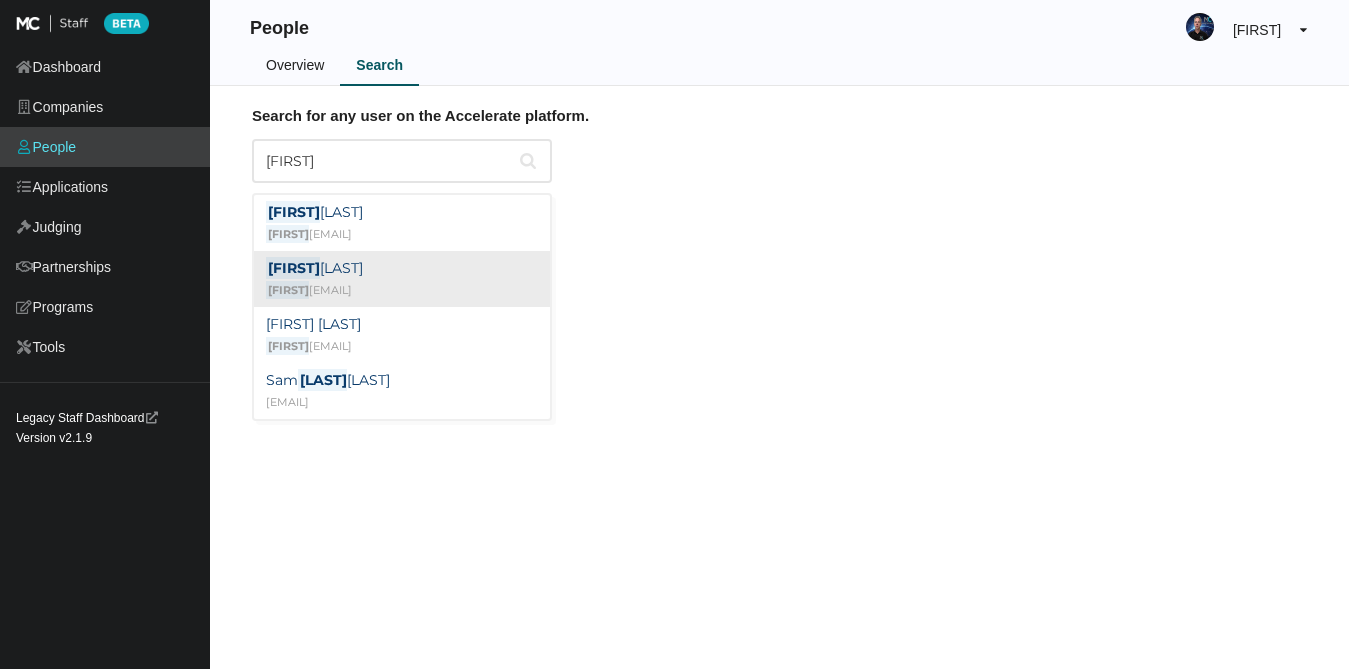 click on "jaakko .pajunen@borealbioproducts.com" at bounding box center (314, 290) 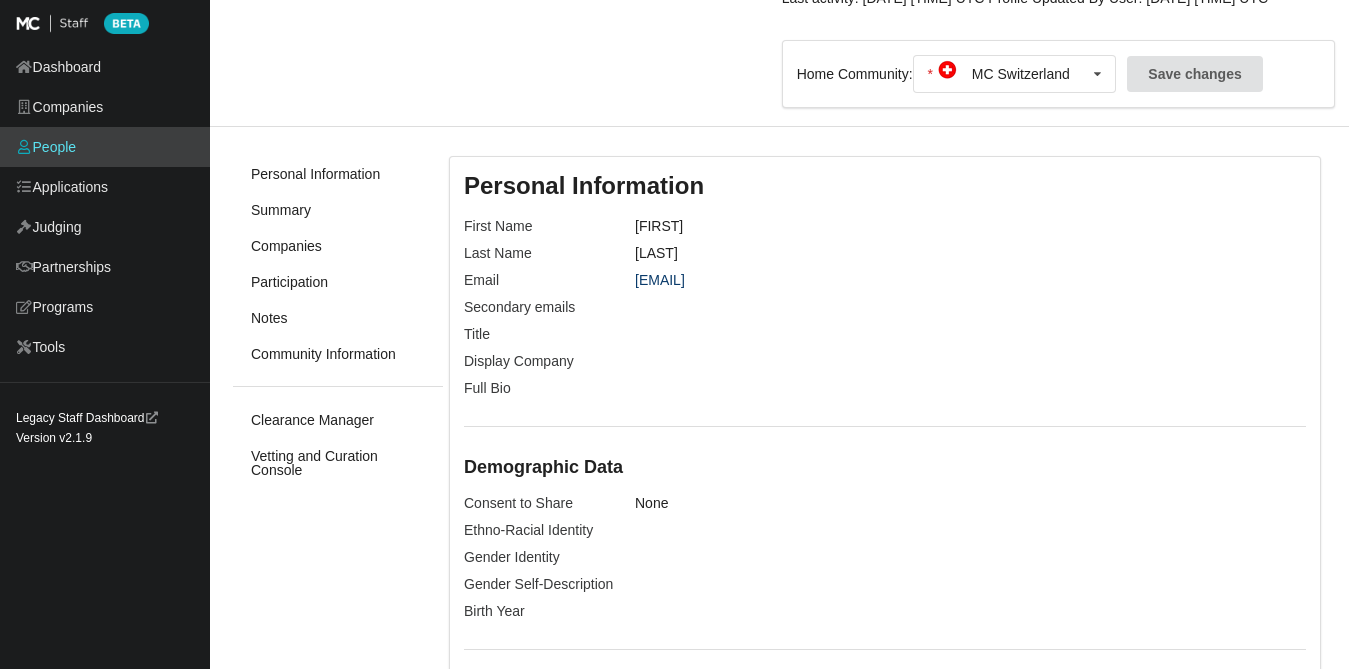 scroll, scrollTop: 242, scrollLeft: 0, axis: vertical 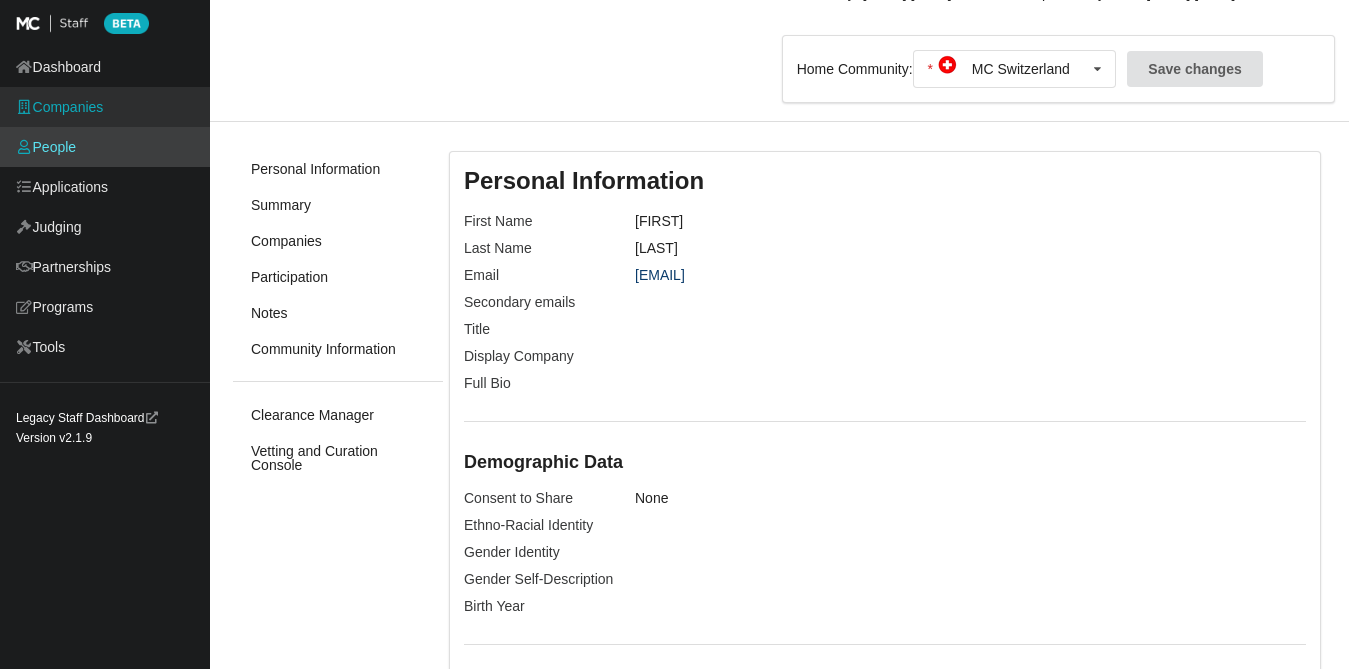 click on "Companies" at bounding box center (105, 107) 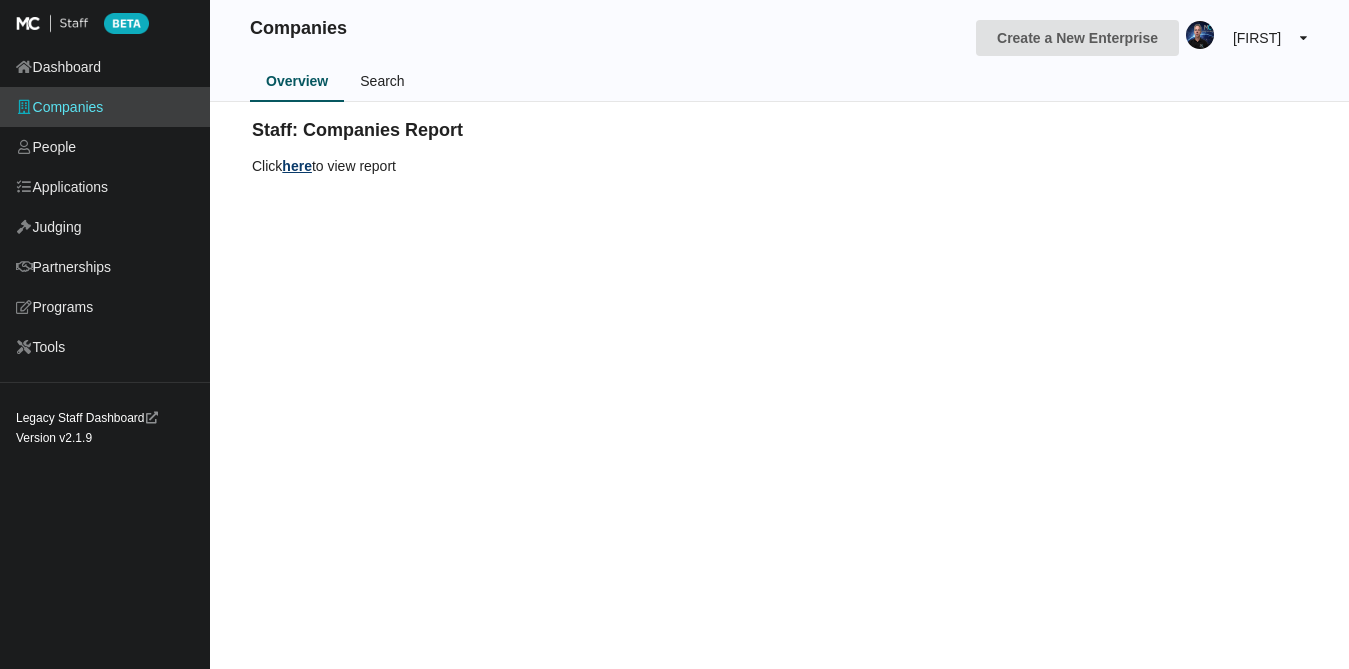 scroll, scrollTop: 0, scrollLeft: 0, axis: both 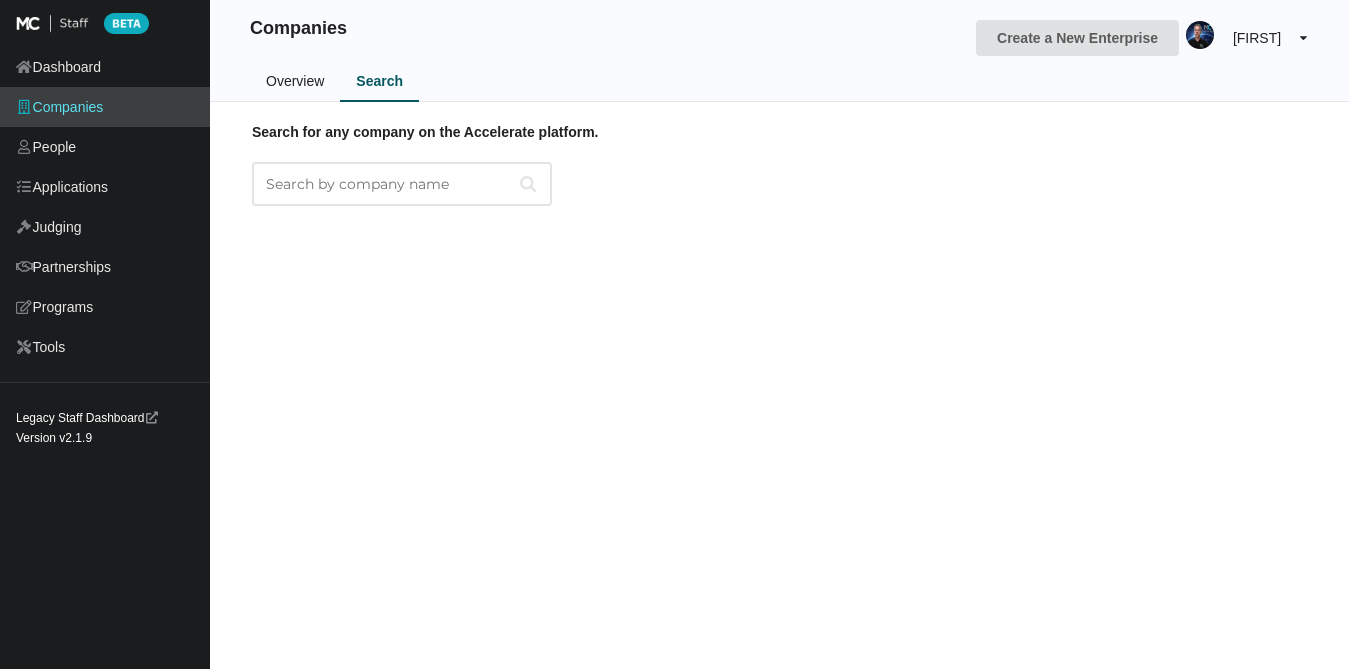 click on "Search for any company on the Accelerate platform." at bounding box center [402, 184] 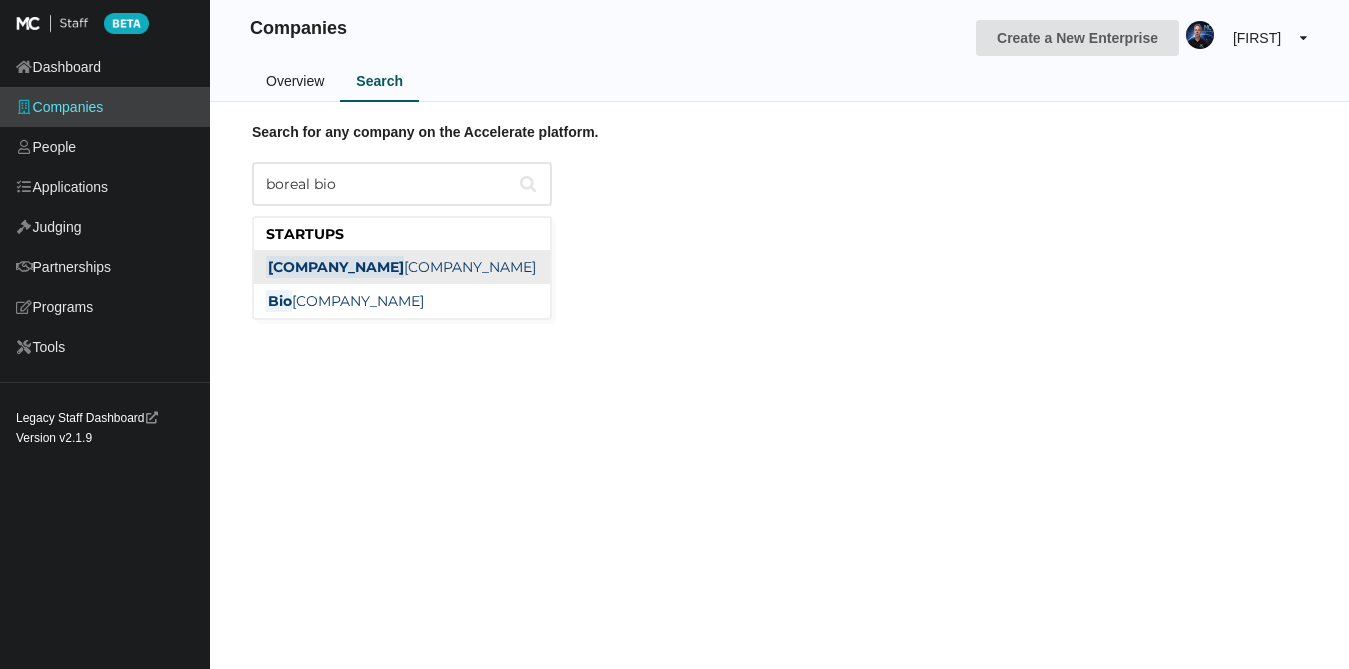 click on "Boreal Bio products / Montinutra Oy" at bounding box center [401, 267] 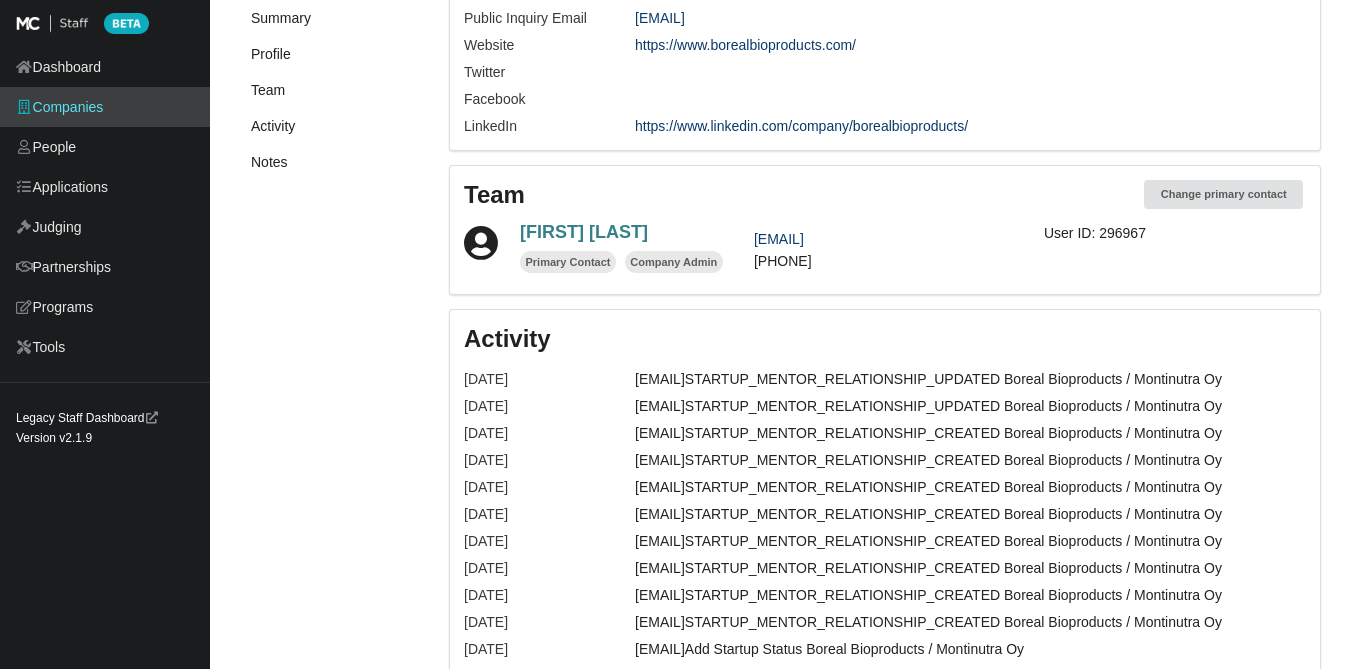scroll, scrollTop: 606, scrollLeft: 0, axis: vertical 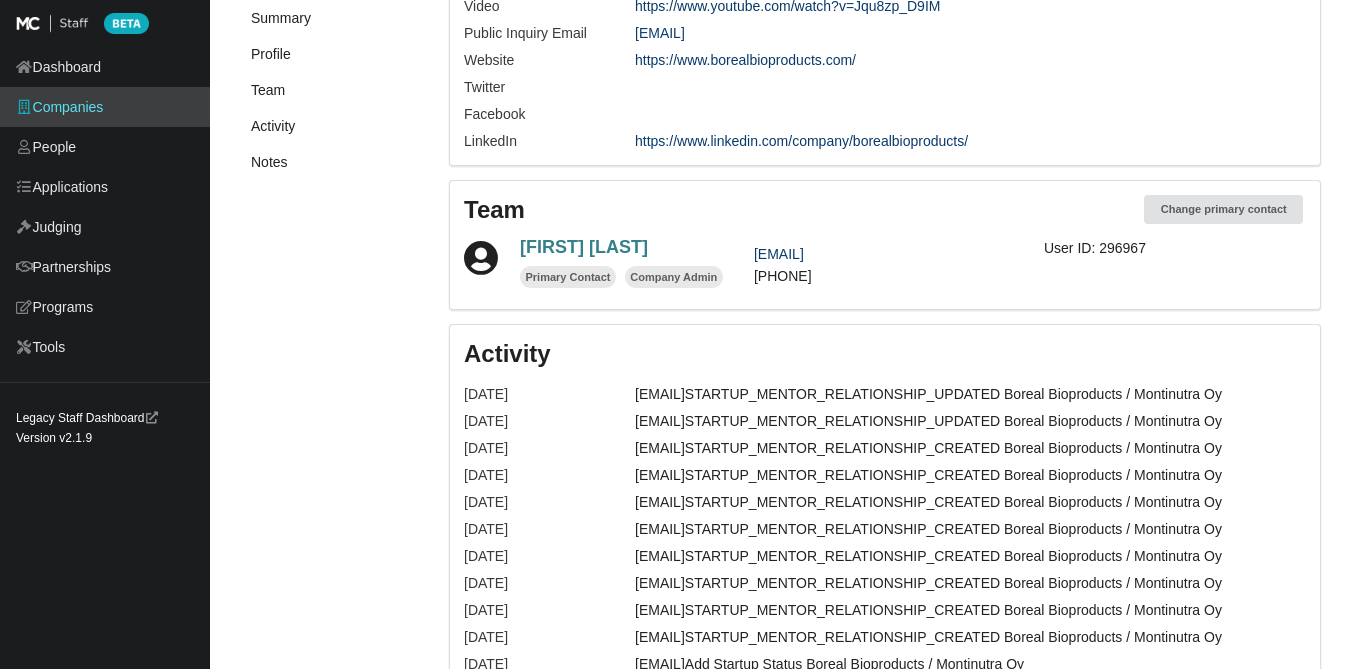 click on "[FIRST] [LAST]" at bounding box center [584, 247] 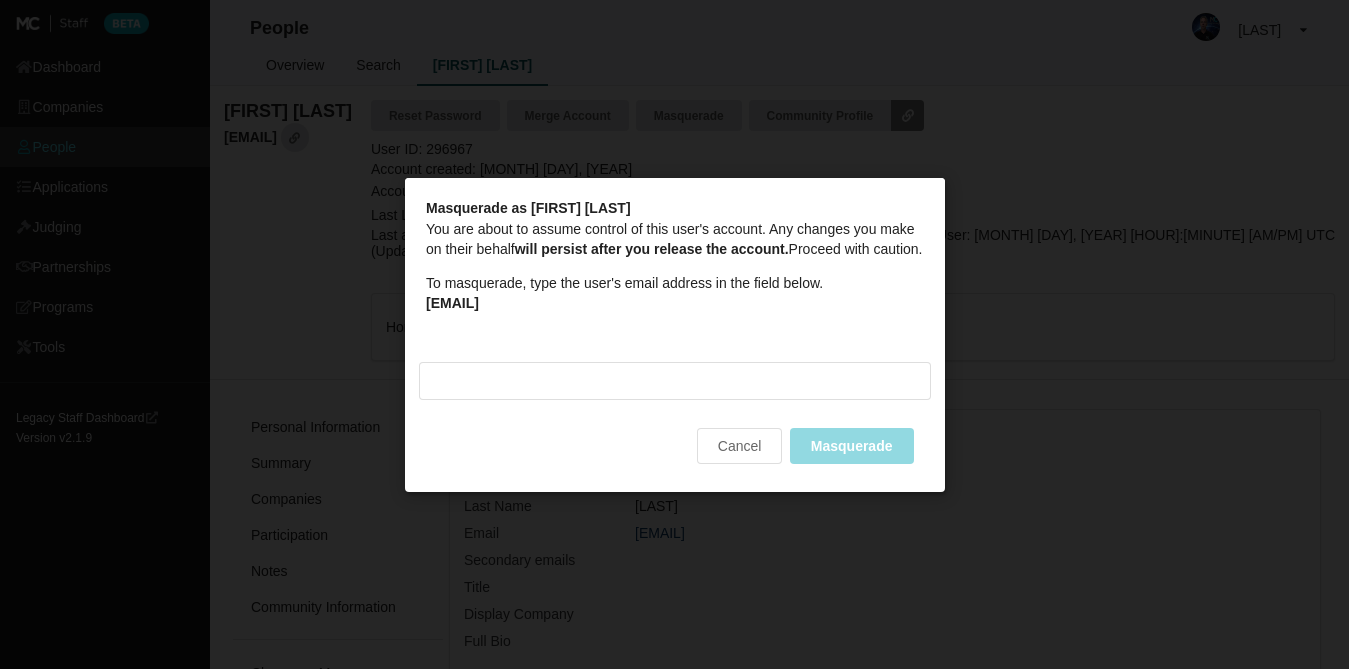 scroll, scrollTop: 0, scrollLeft: 0, axis: both 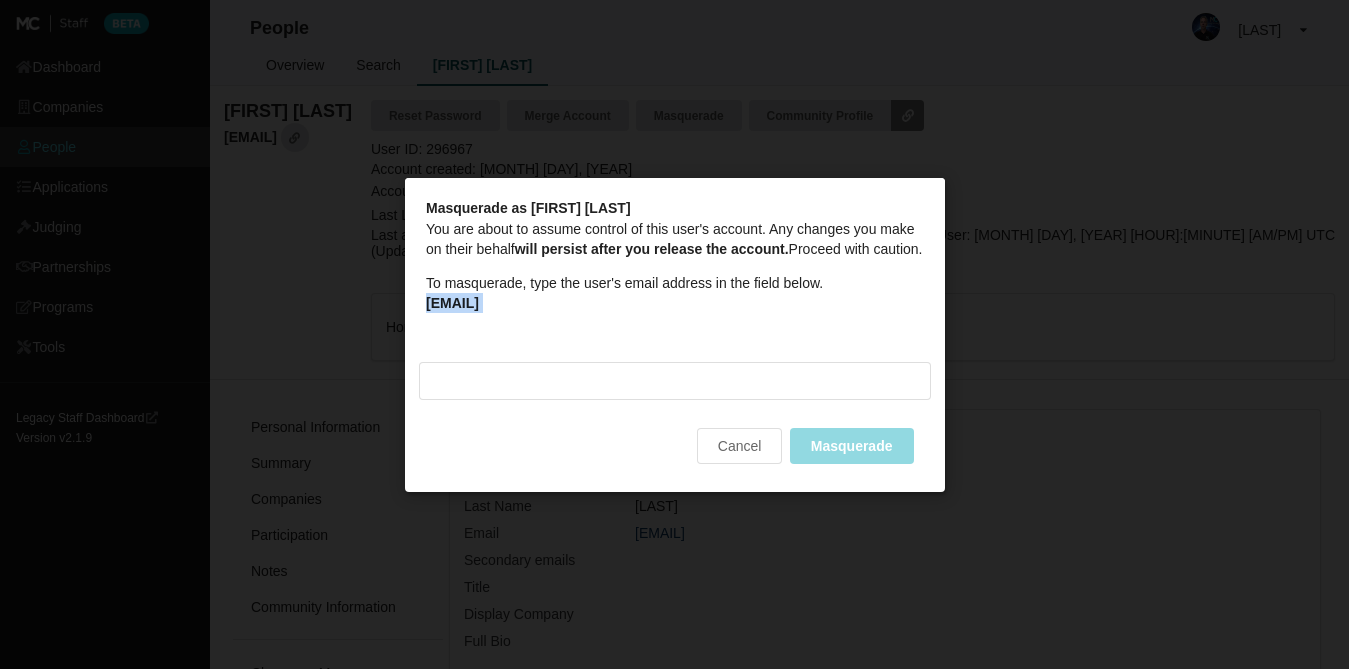 click on "[EMAIL]" at bounding box center [452, 302] 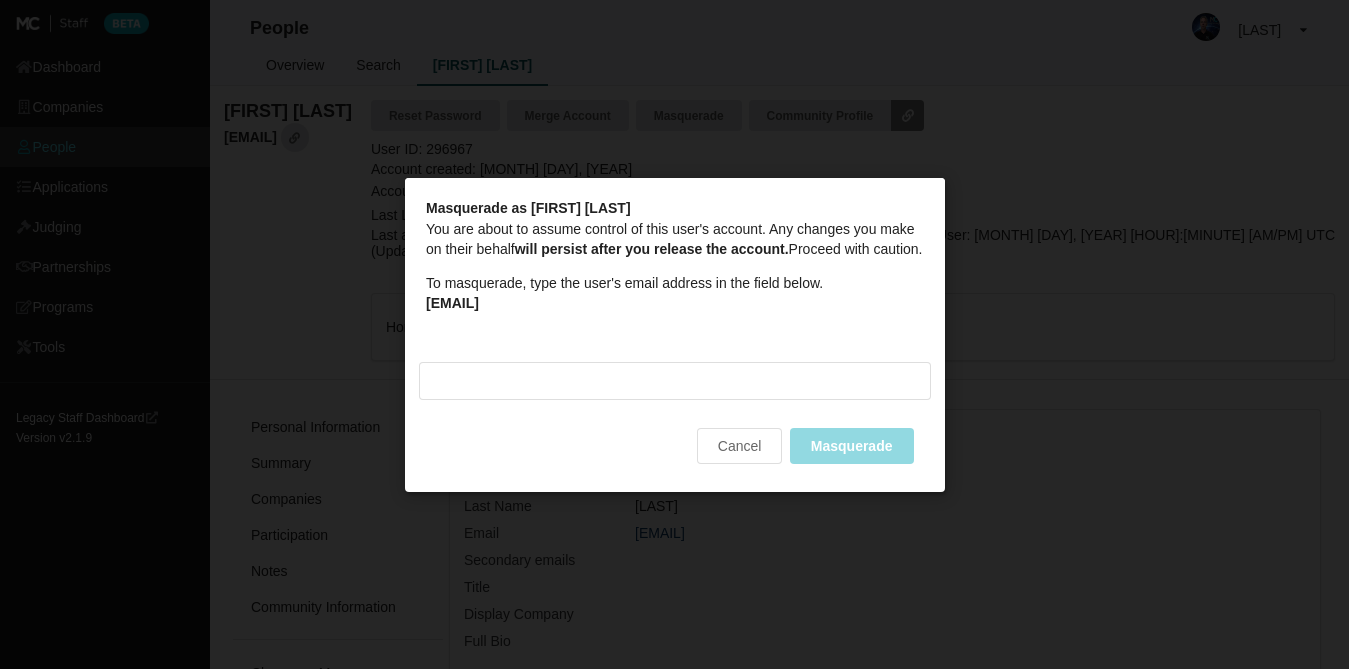 click on "[EMAIL]" at bounding box center [452, 302] 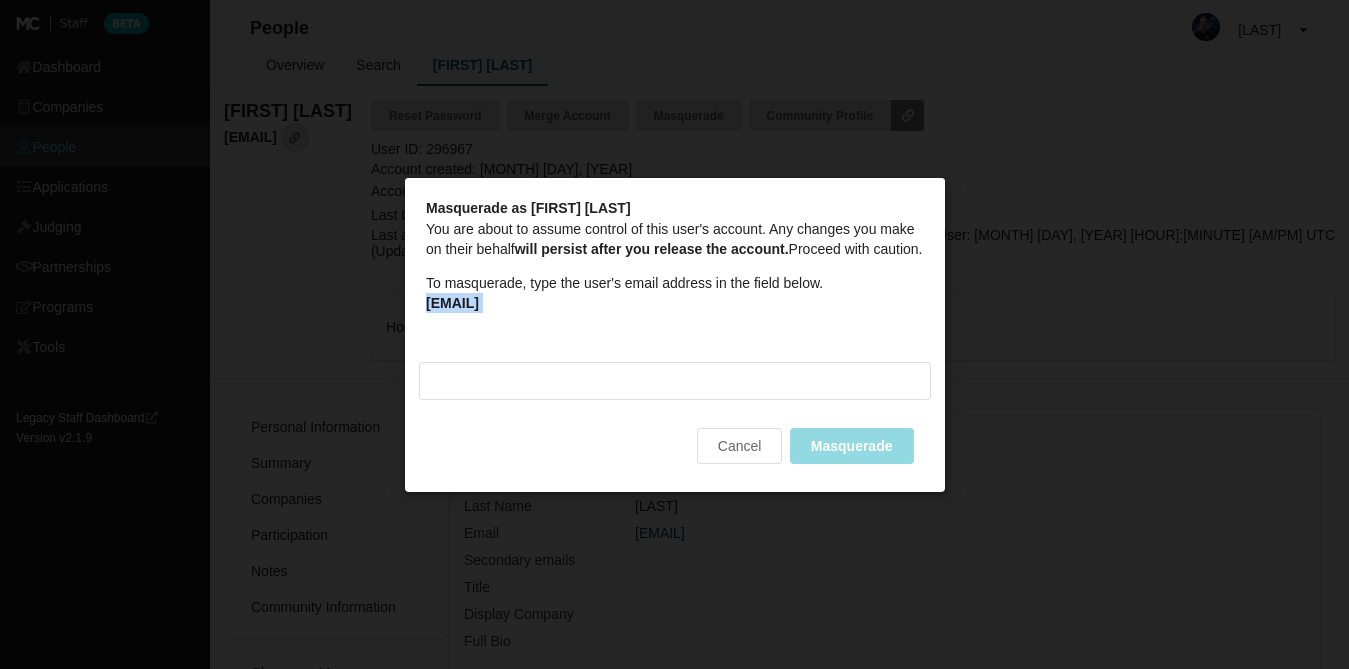 click on "[EMAIL]" at bounding box center (452, 302) 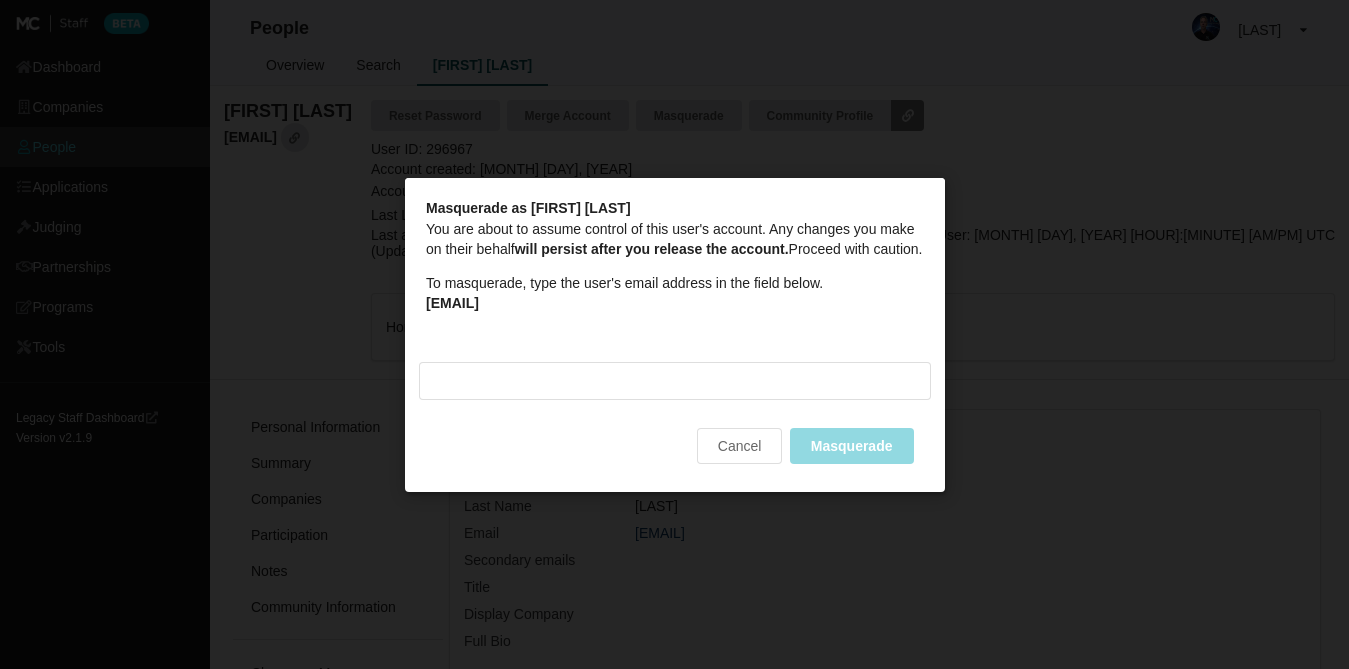 drag, startPoint x: 741, startPoint y: 313, endPoint x: 424, endPoint y: 312, distance: 317.0016 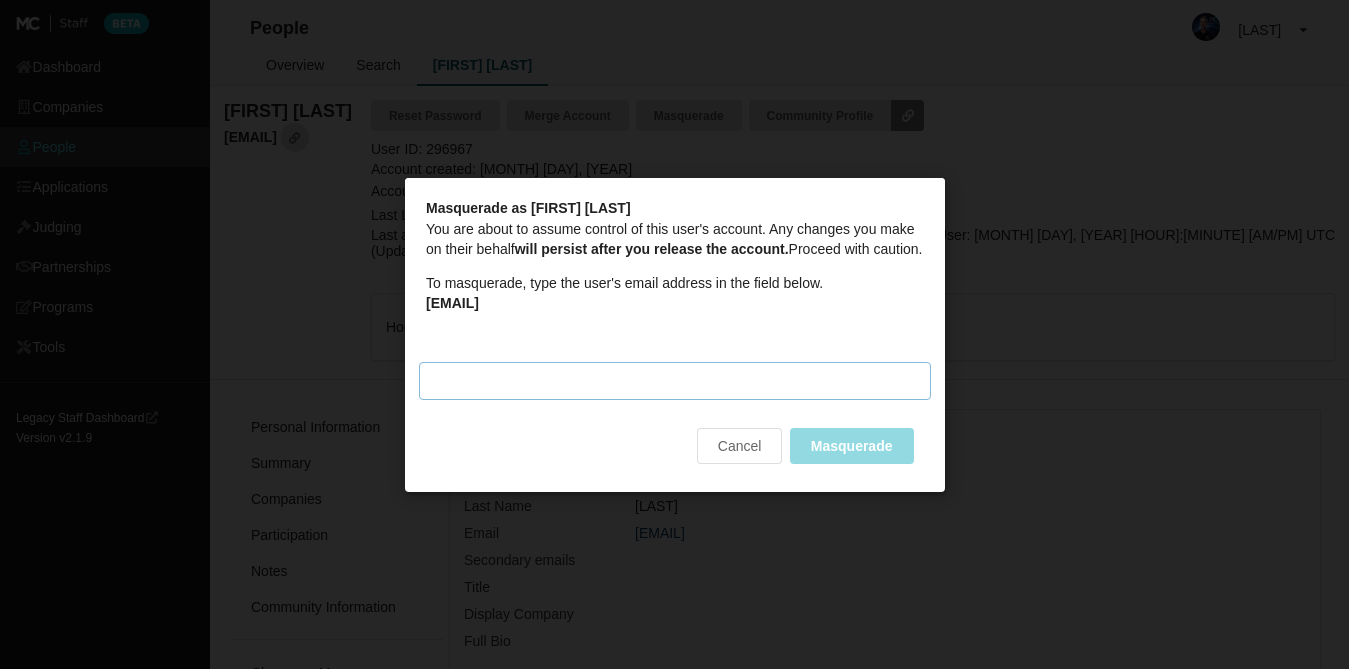click on "Masquerade email" at bounding box center (675, 380) 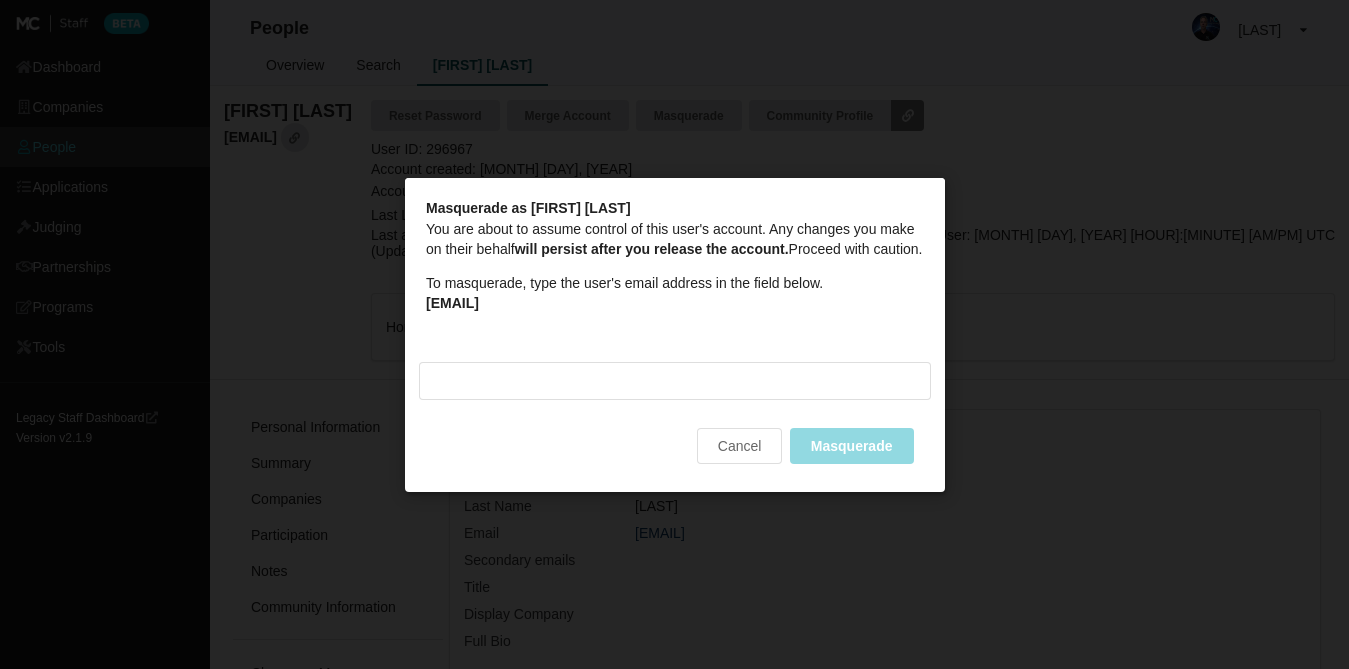 click on "[EMAIL]" at bounding box center (452, 302) 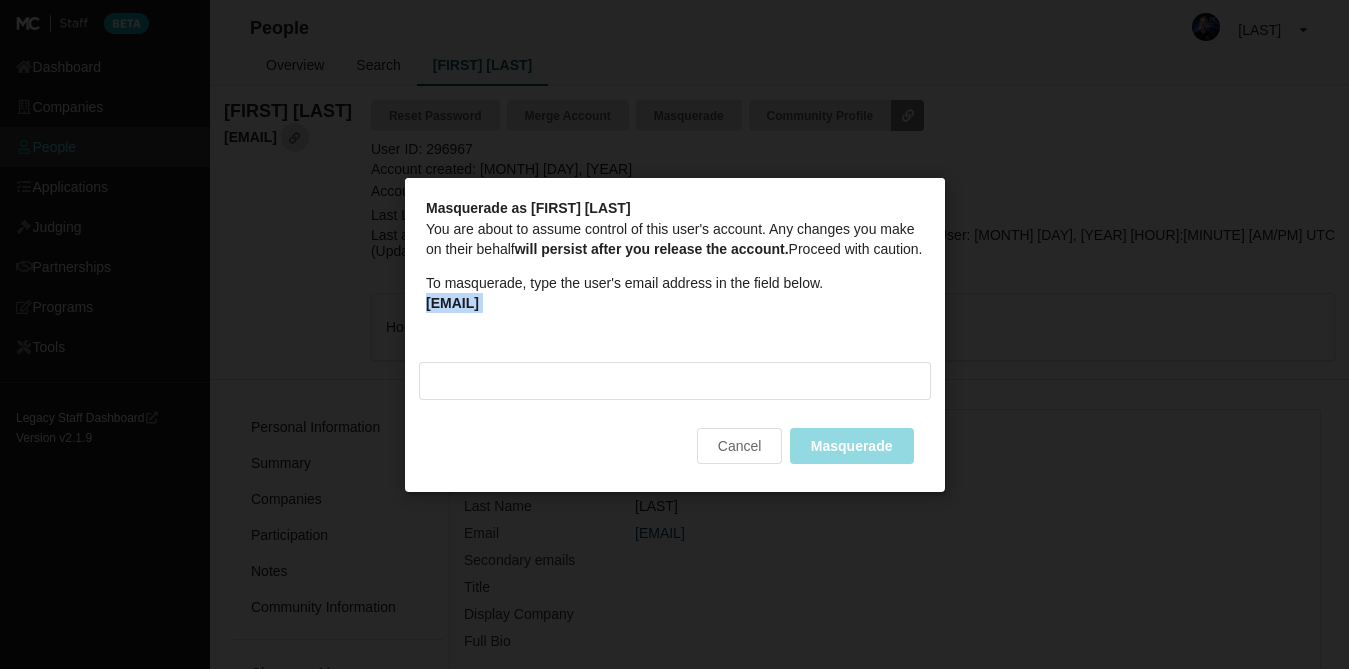 click on "[EMAIL]" at bounding box center (452, 302) 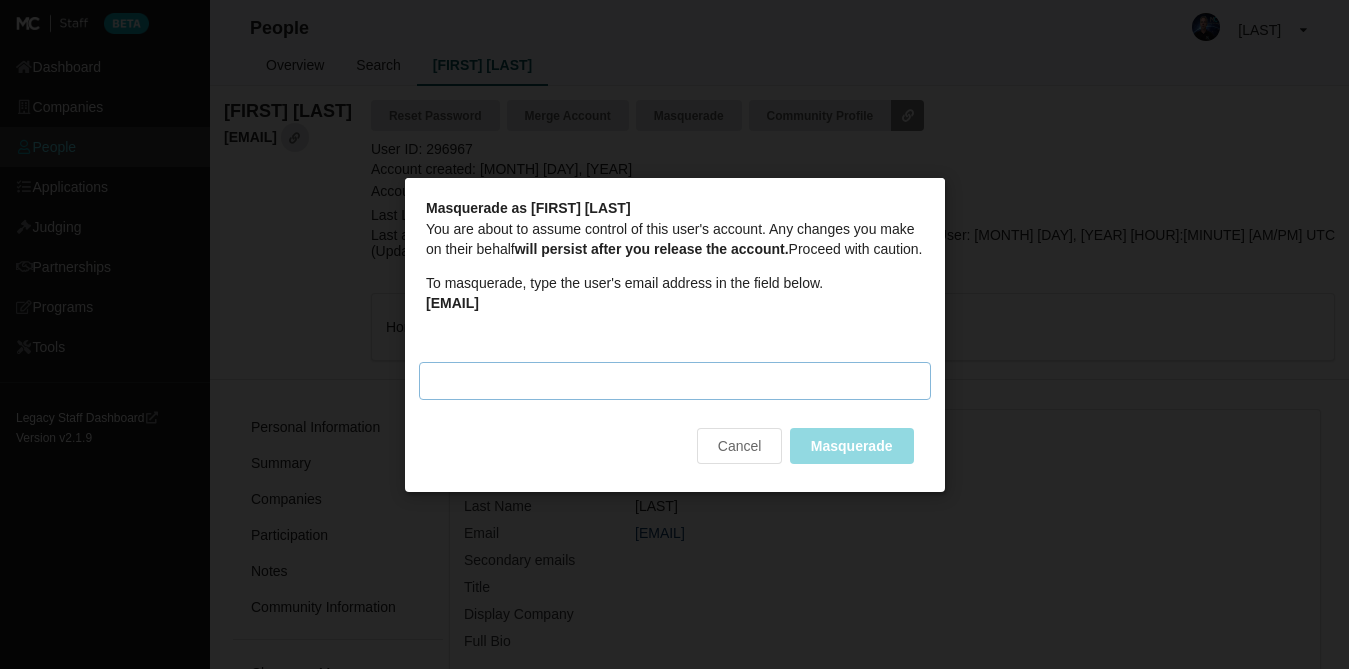click on "Masquerade email" at bounding box center [675, 380] 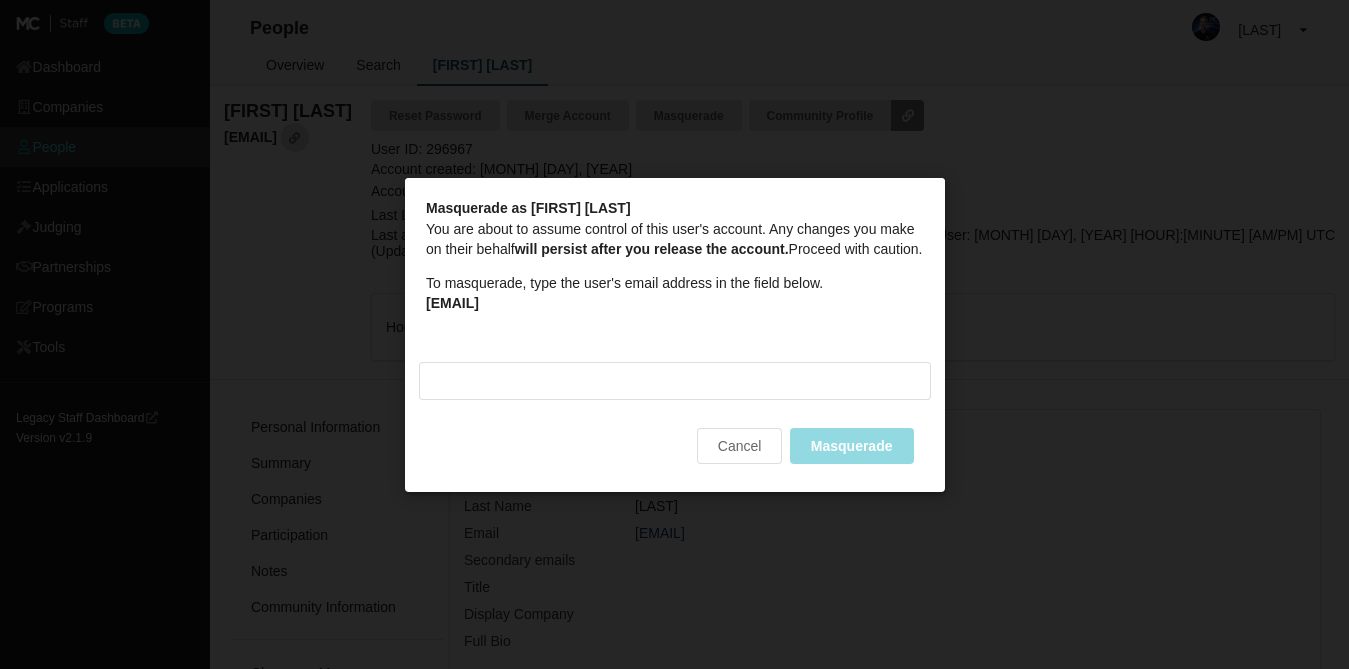 drag, startPoint x: 733, startPoint y: 312, endPoint x: 425, endPoint y: 313, distance: 308.00162 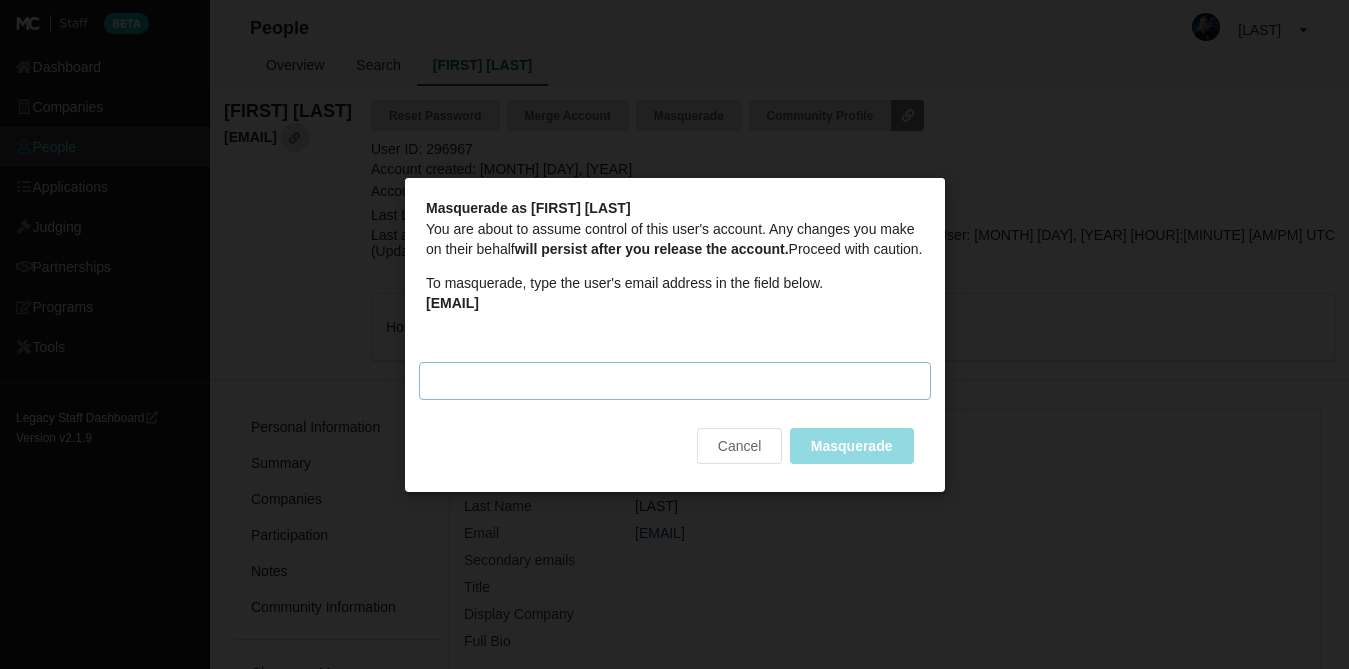 click on "Masquerade email" at bounding box center (675, 380) 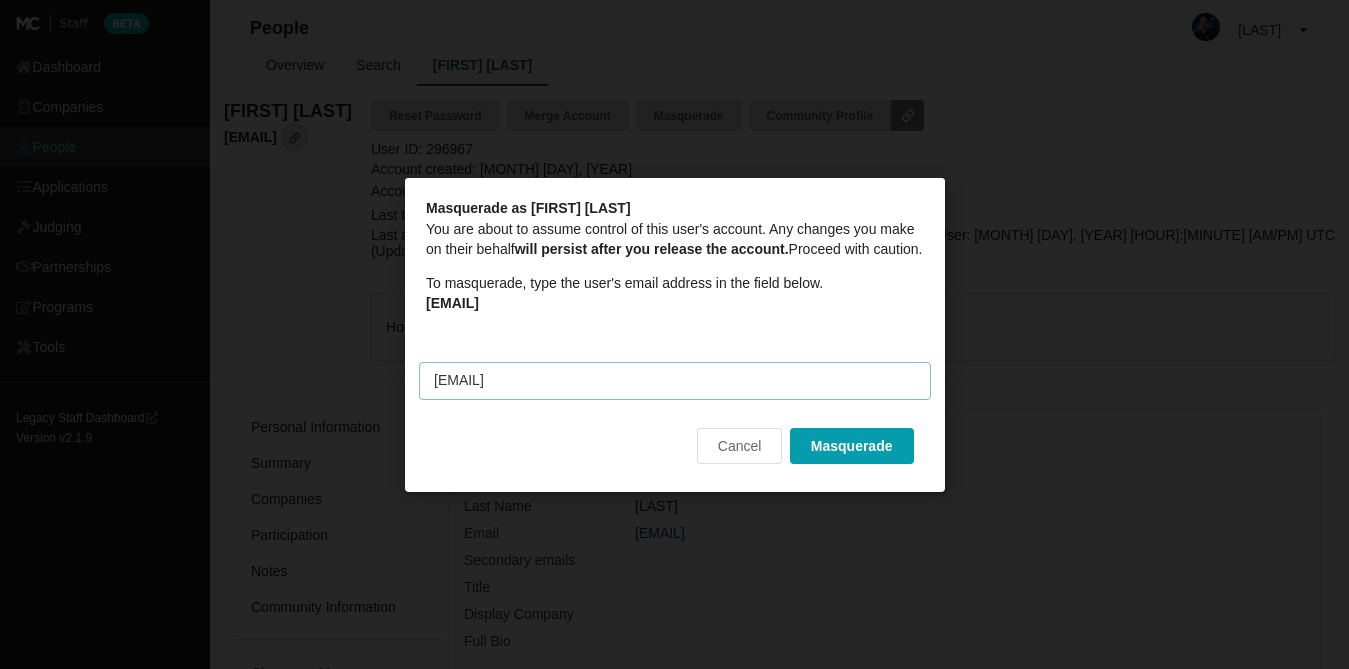 type on "[USERNAME]@[DOMAIN].com" 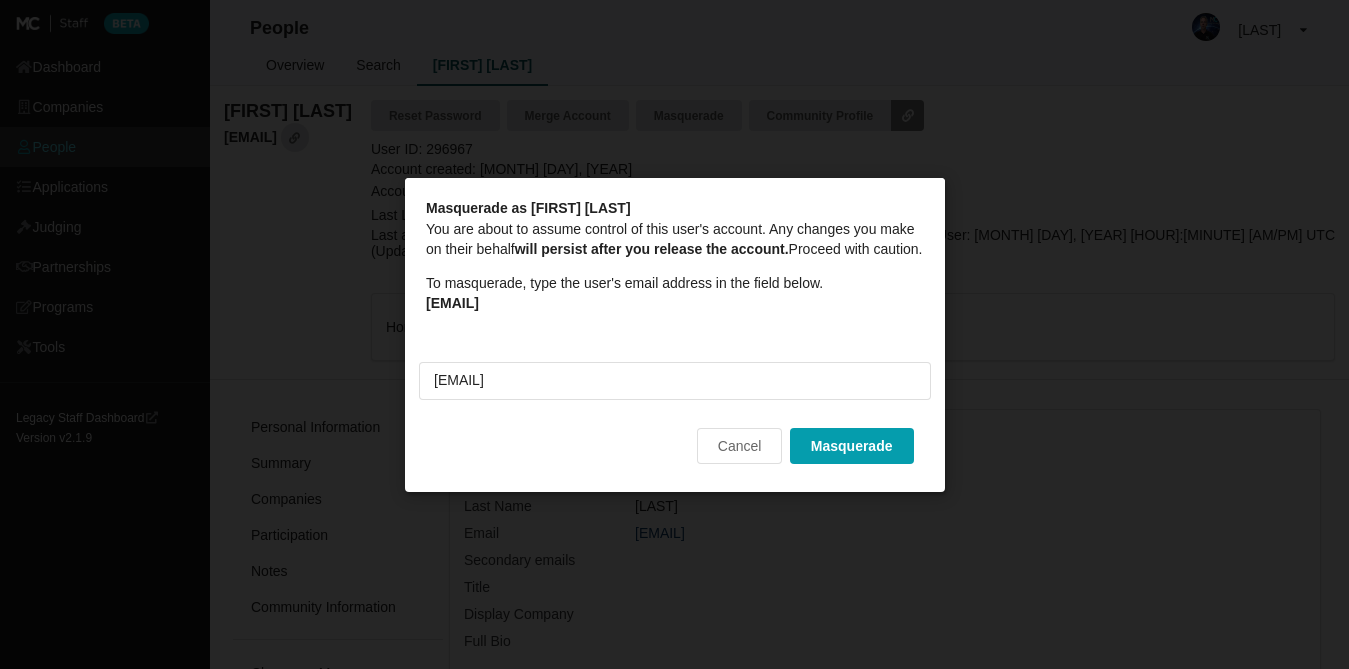 click on "Masquerade" at bounding box center (851, 445) 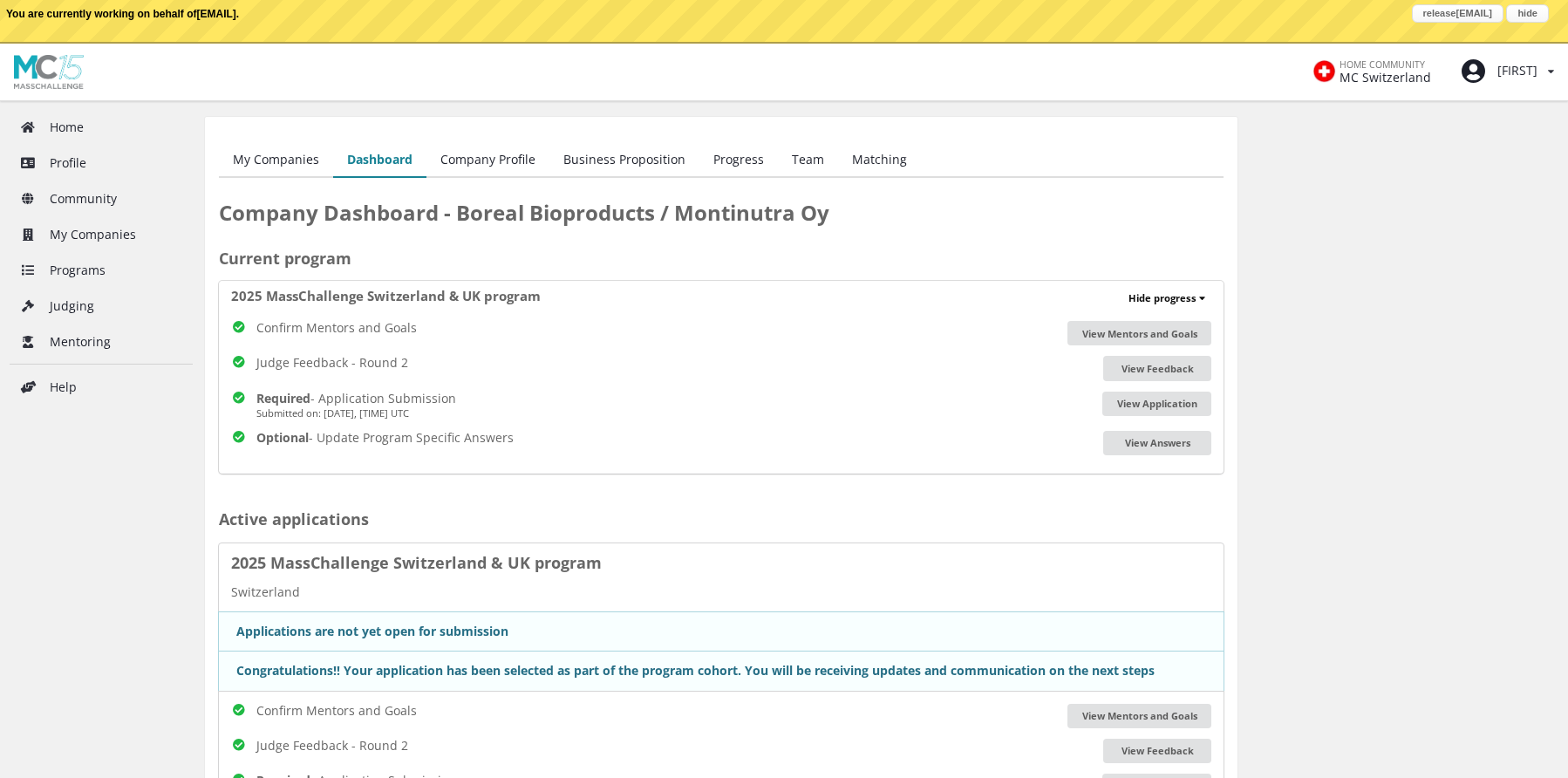 scroll, scrollTop: 0, scrollLeft: 0, axis: both 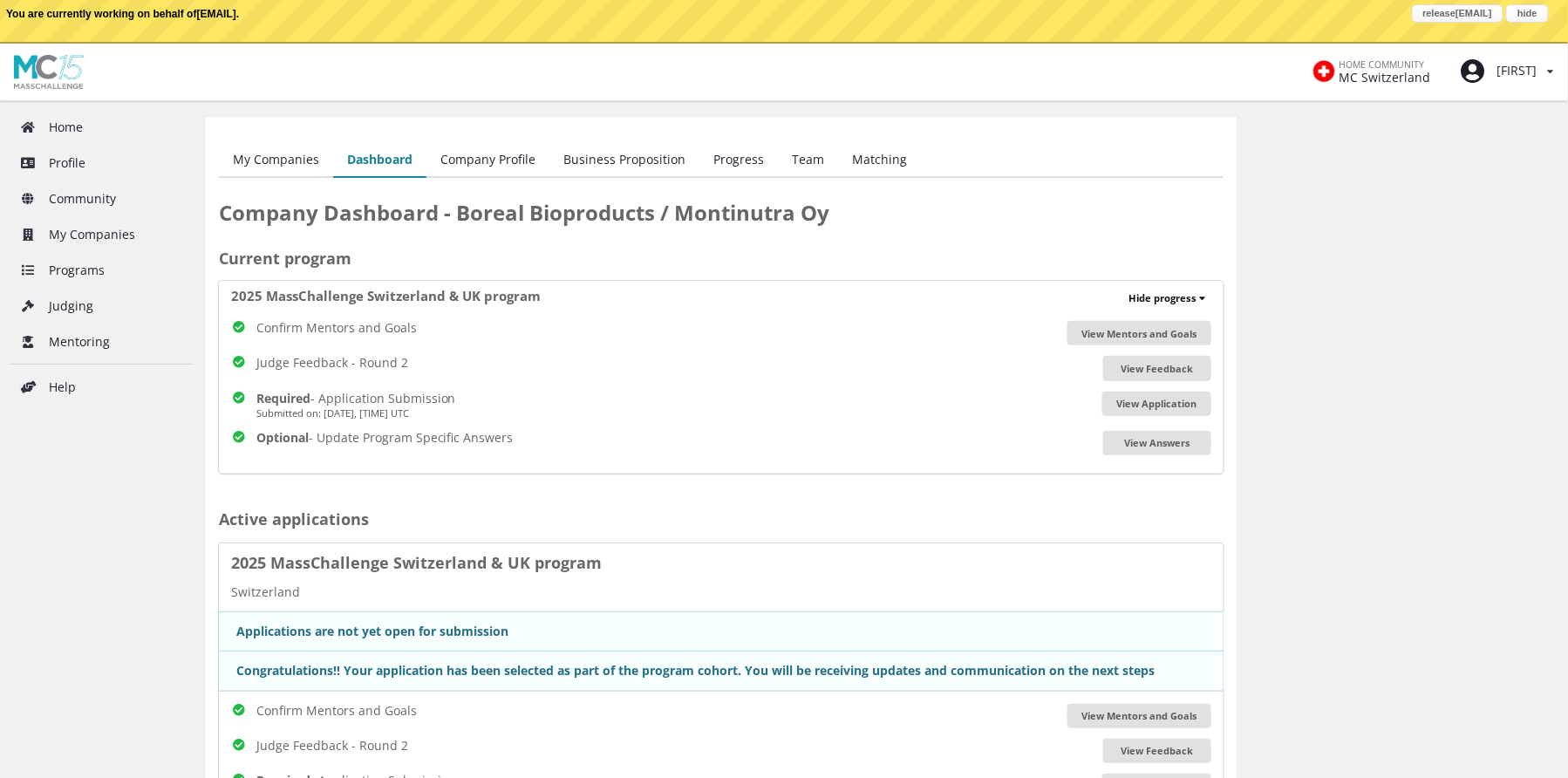 click on "Team" at bounding box center (808, 160) 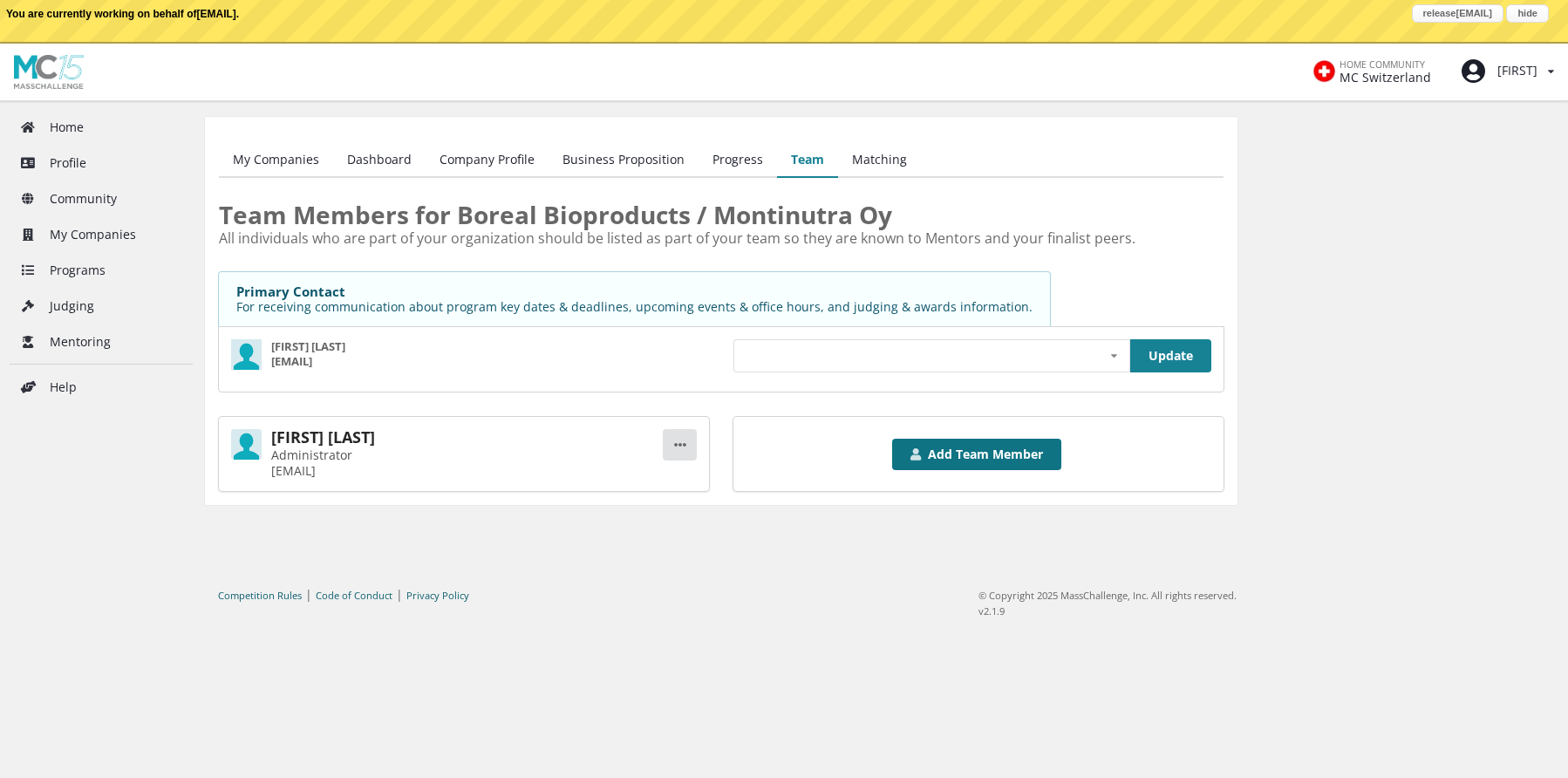 scroll, scrollTop: 0, scrollLeft: 0, axis: both 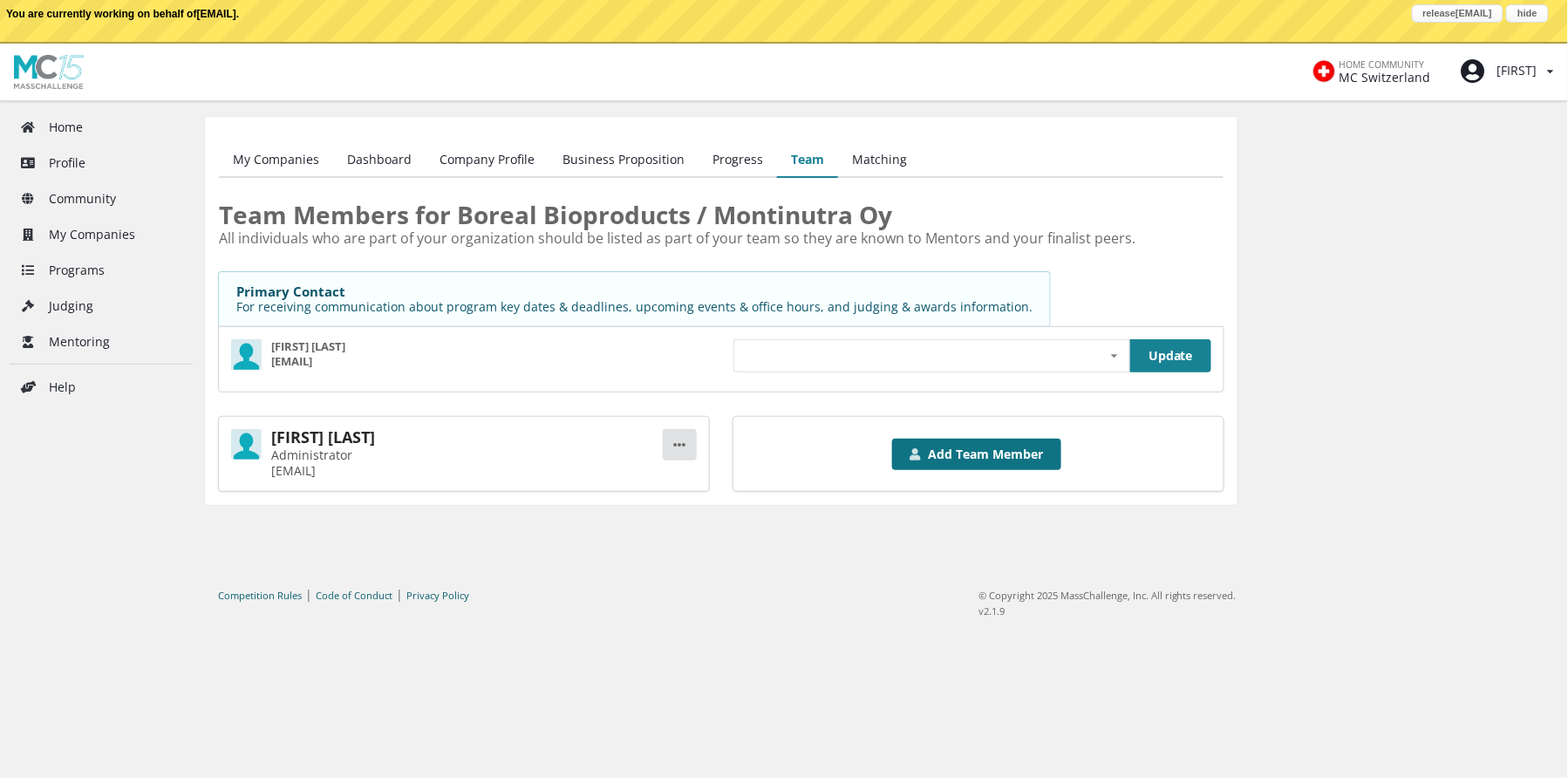 click on "Add Team Member" at bounding box center (977, 454) 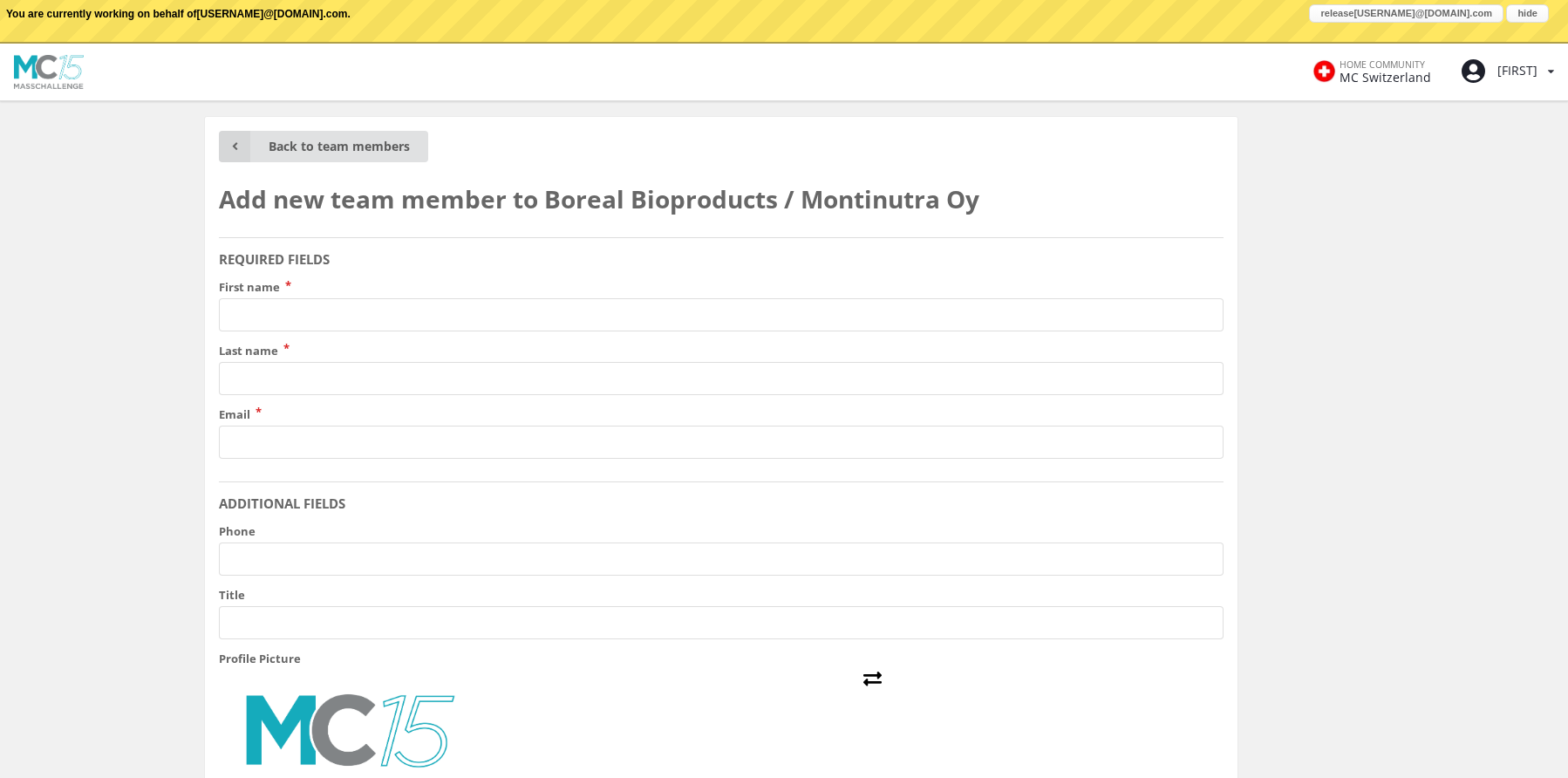 scroll, scrollTop: 0, scrollLeft: 0, axis: both 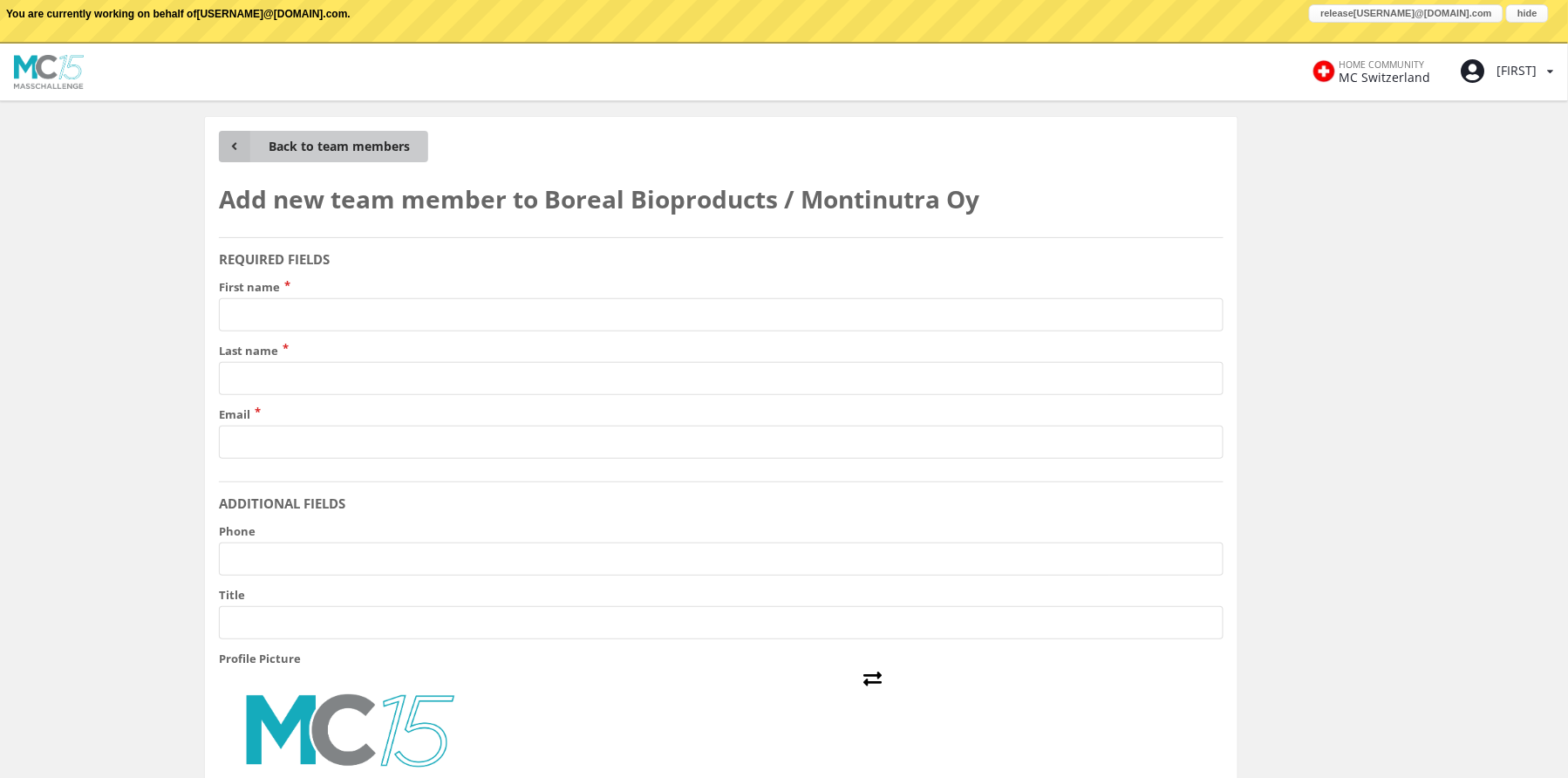 click at bounding box center (235, 147) 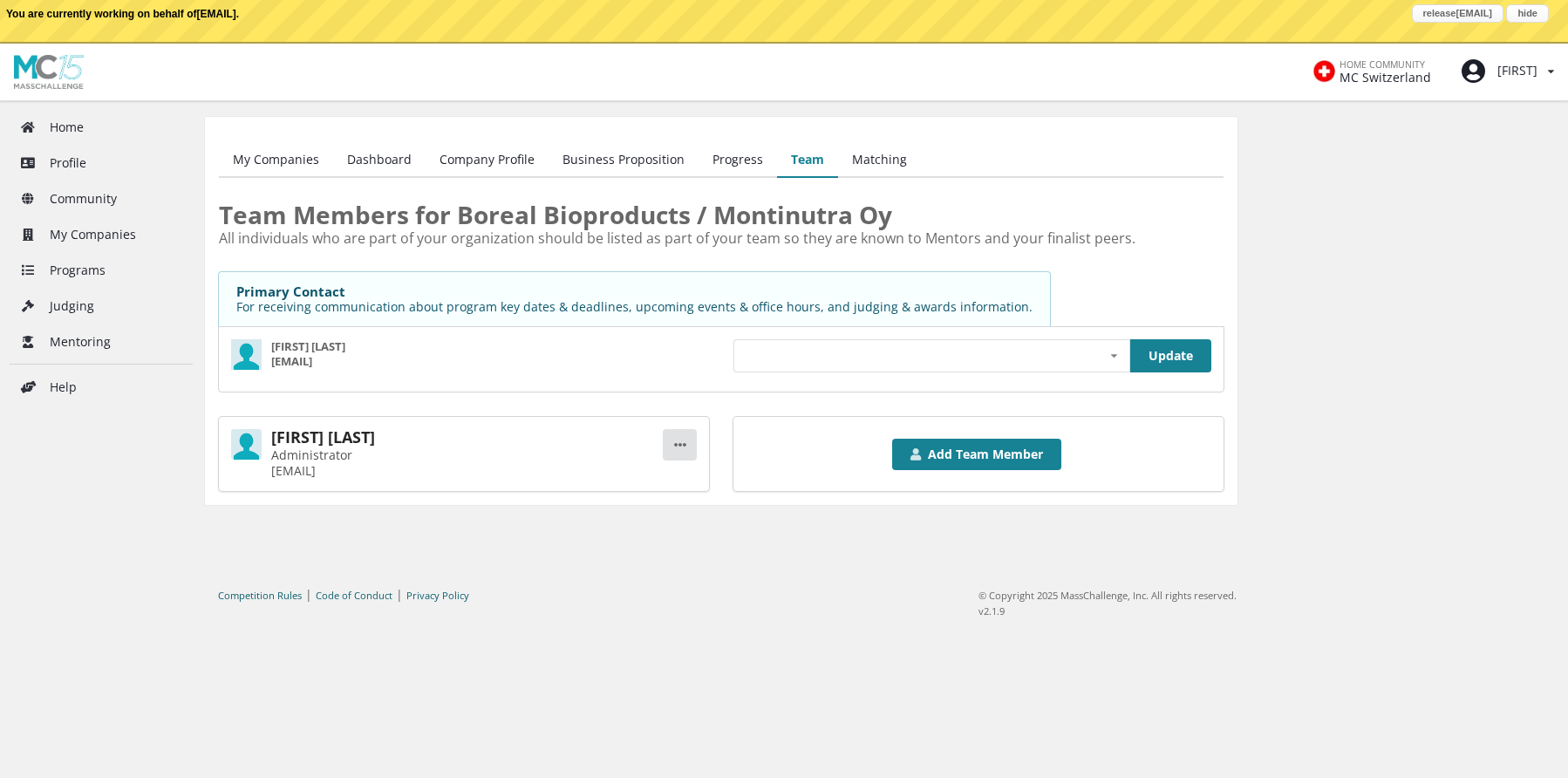 scroll, scrollTop: 0, scrollLeft: 0, axis: both 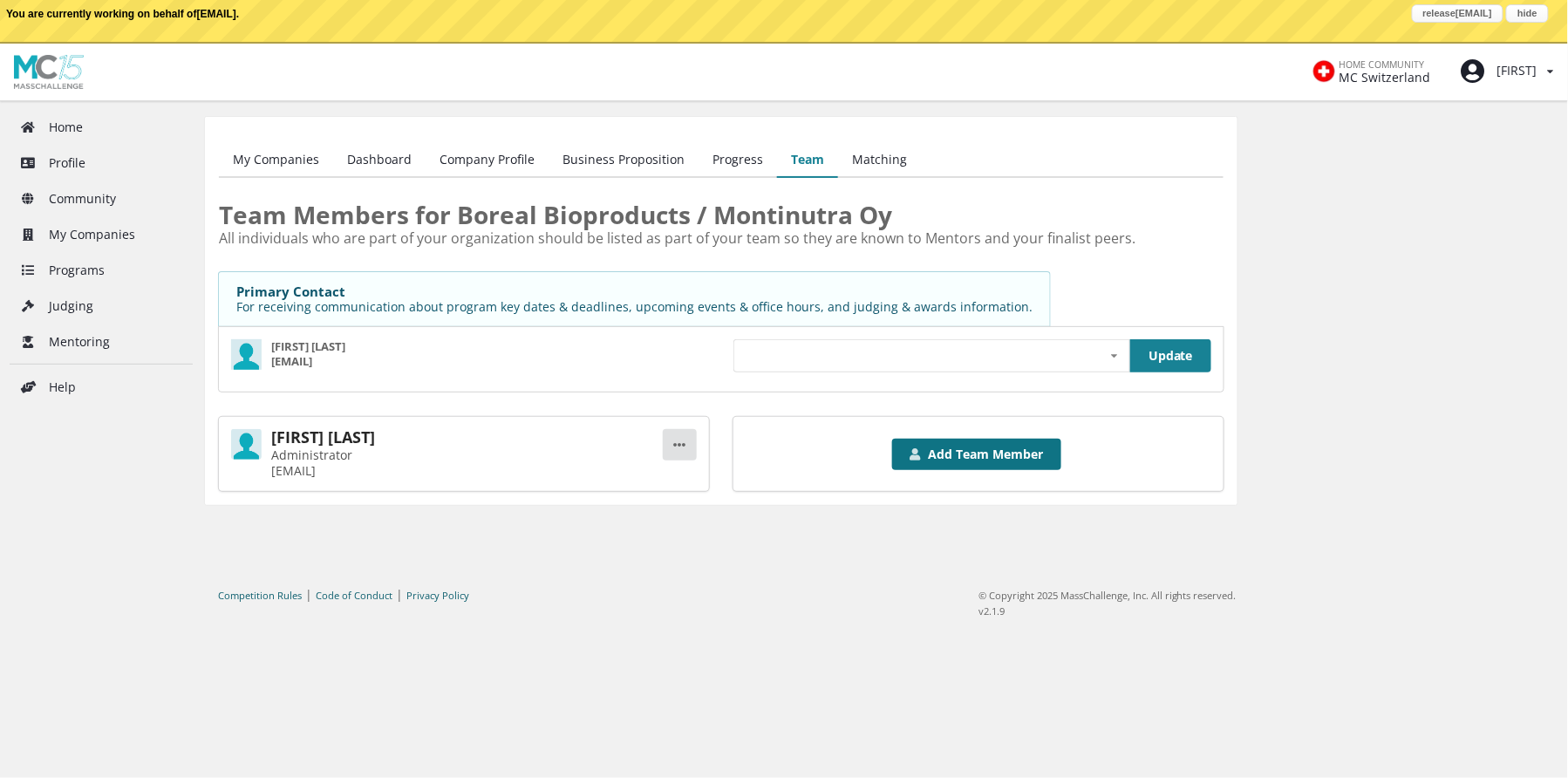 click on "Add Team Member" at bounding box center [977, 454] 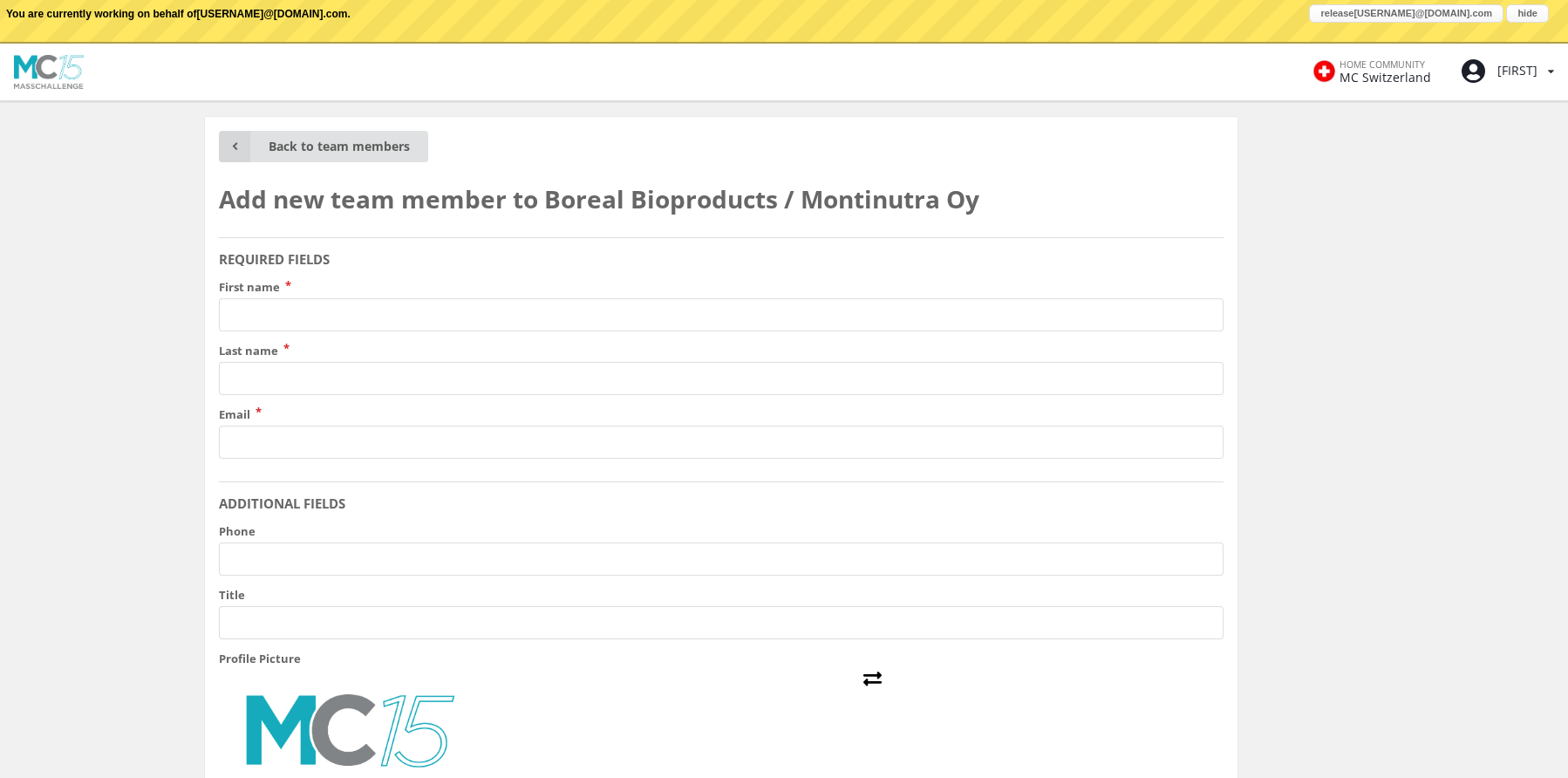 scroll, scrollTop: 0, scrollLeft: 0, axis: both 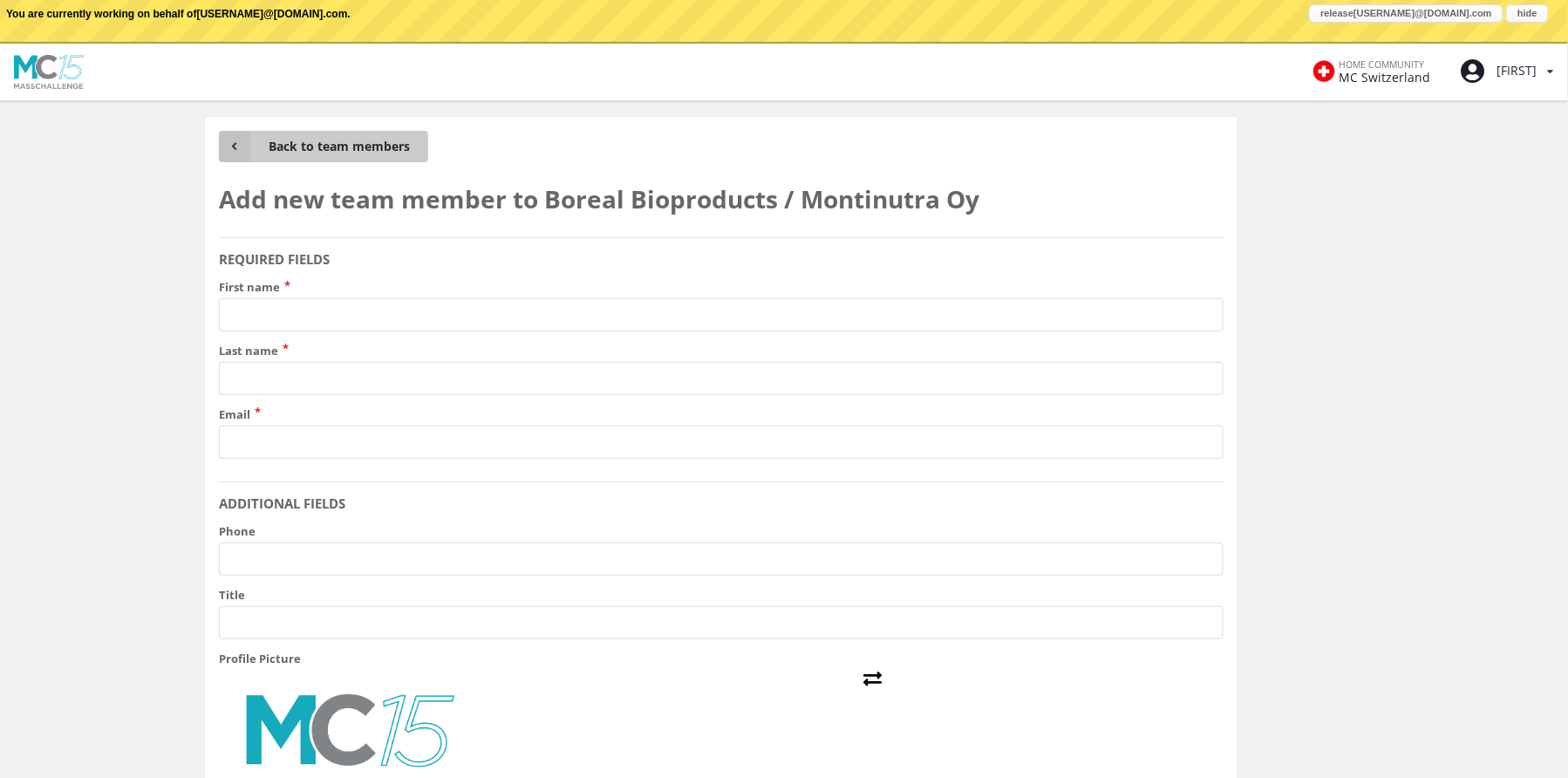 click at bounding box center [235, 147] 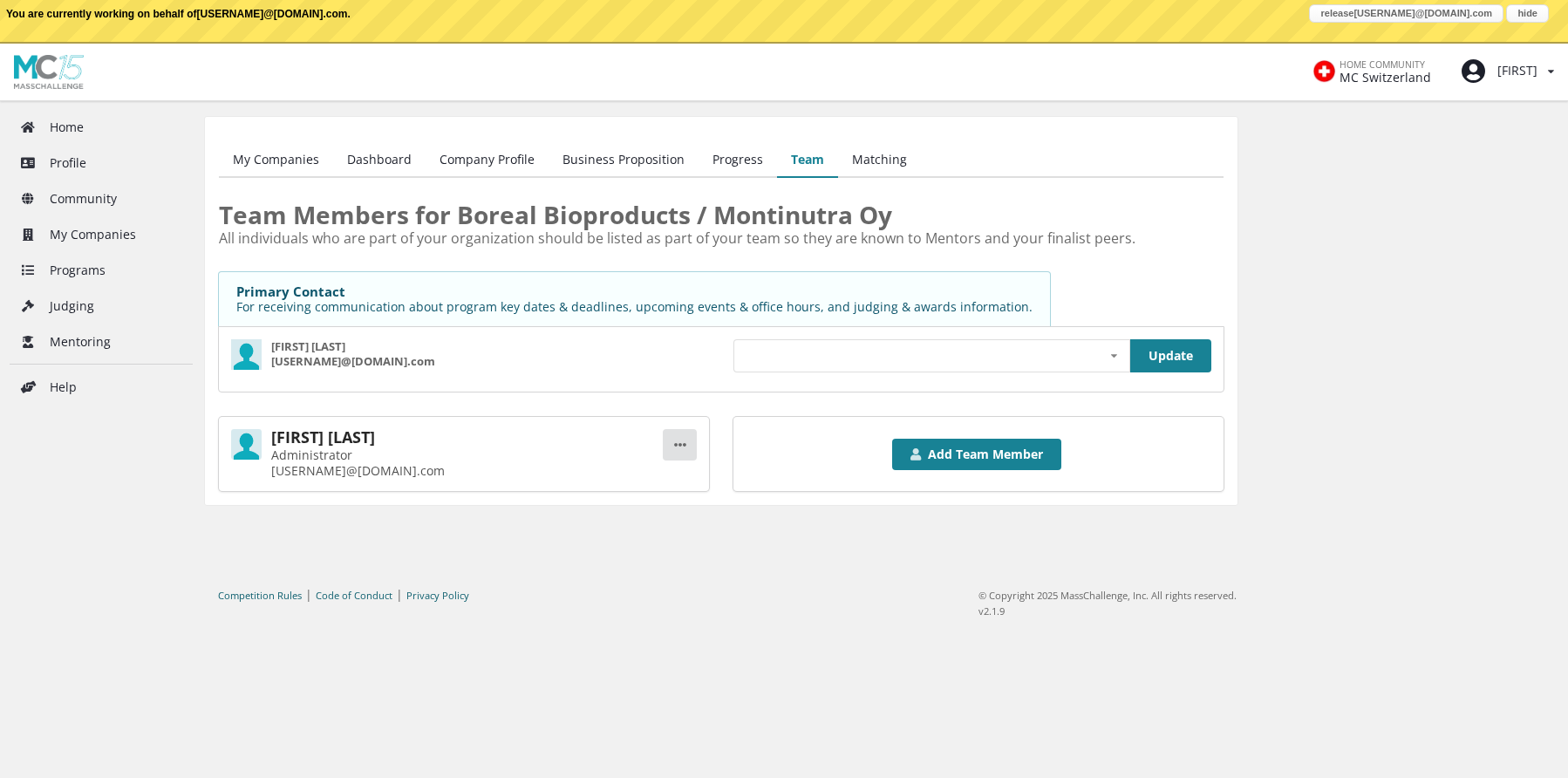 scroll, scrollTop: 0, scrollLeft: 0, axis: both 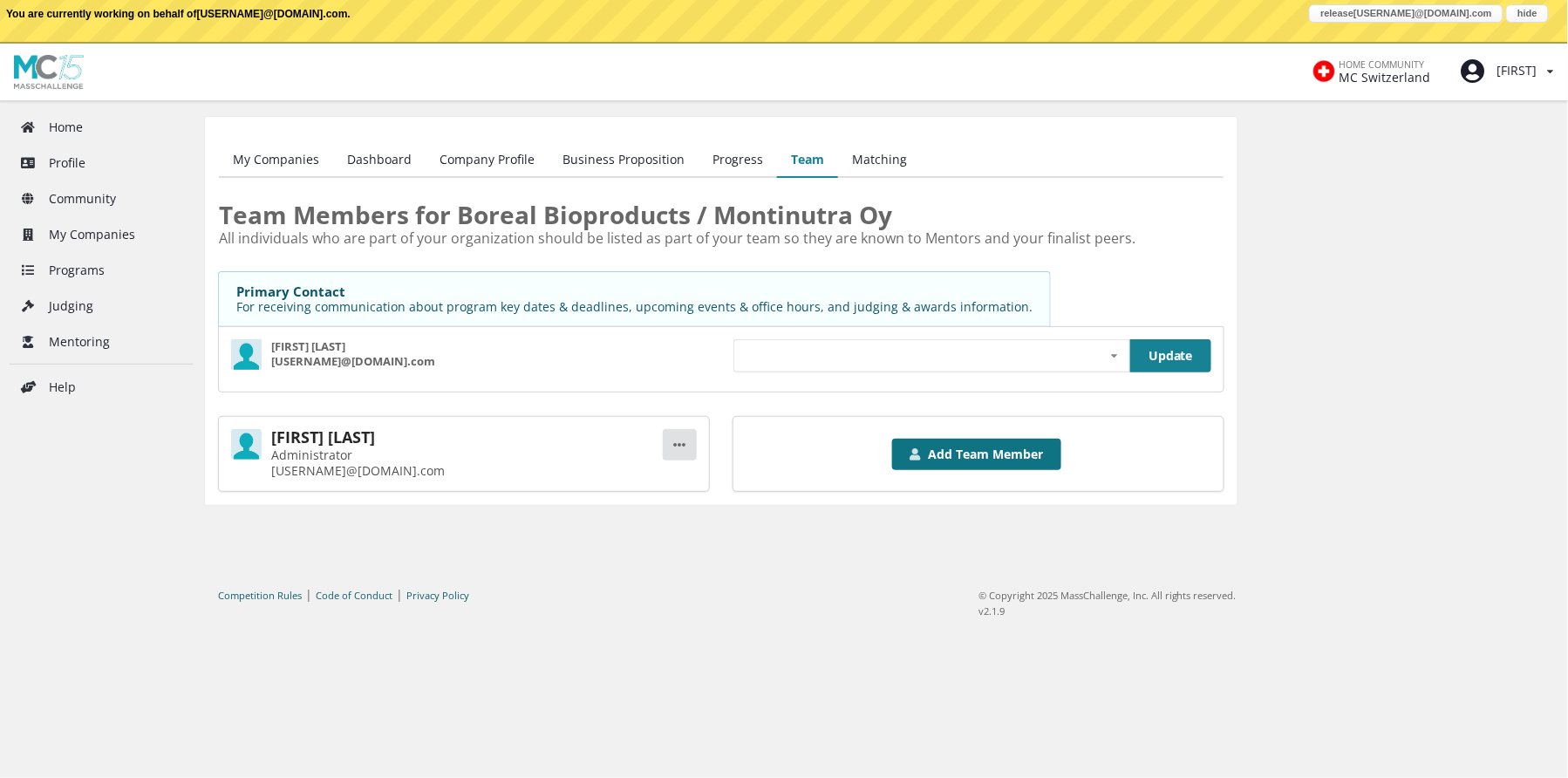 click on "Add Team Member" at bounding box center [977, 454] 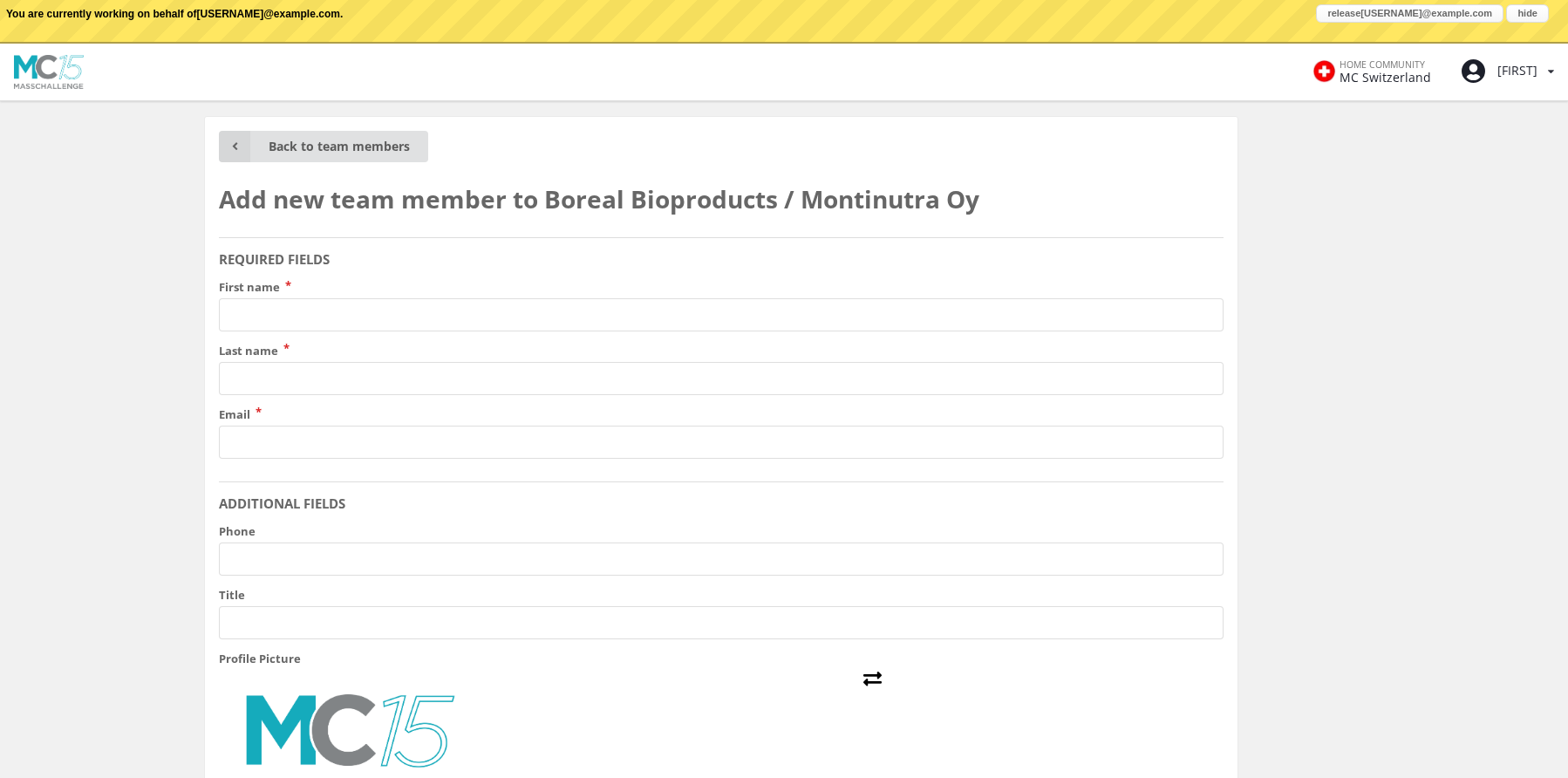 scroll, scrollTop: 0, scrollLeft: 0, axis: both 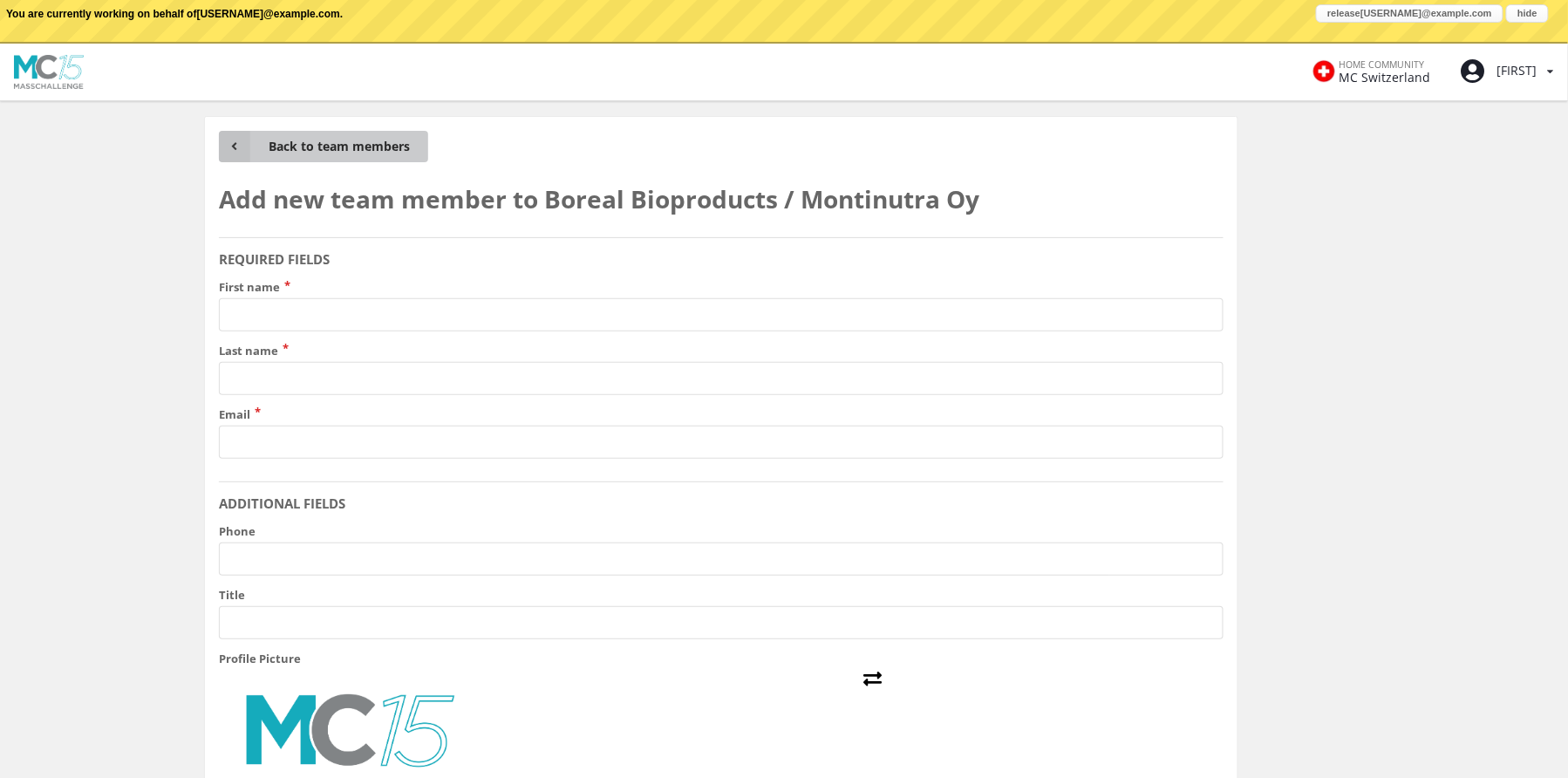 click at bounding box center [235, 147] 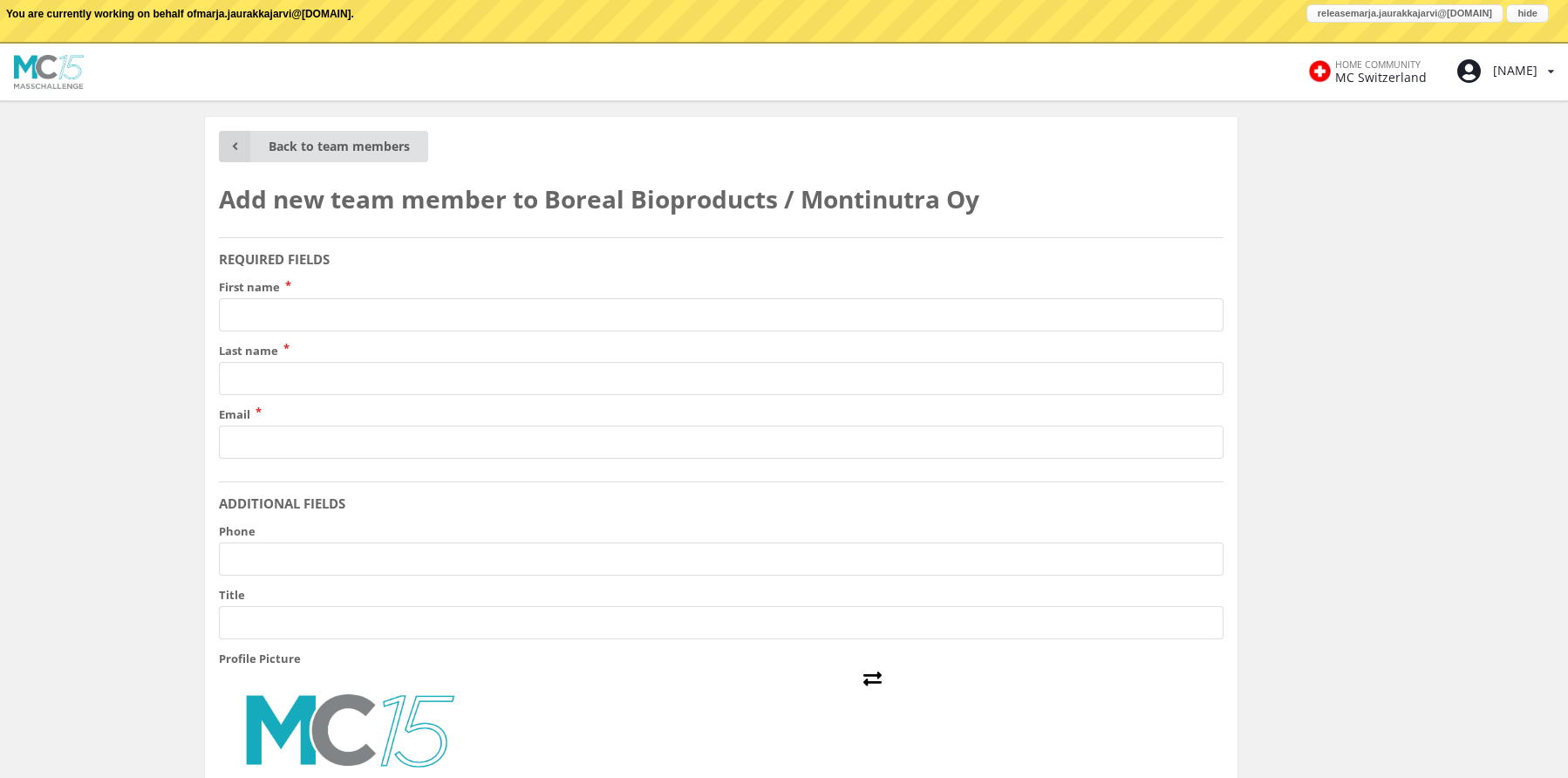 scroll, scrollTop: 0, scrollLeft: 0, axis: both 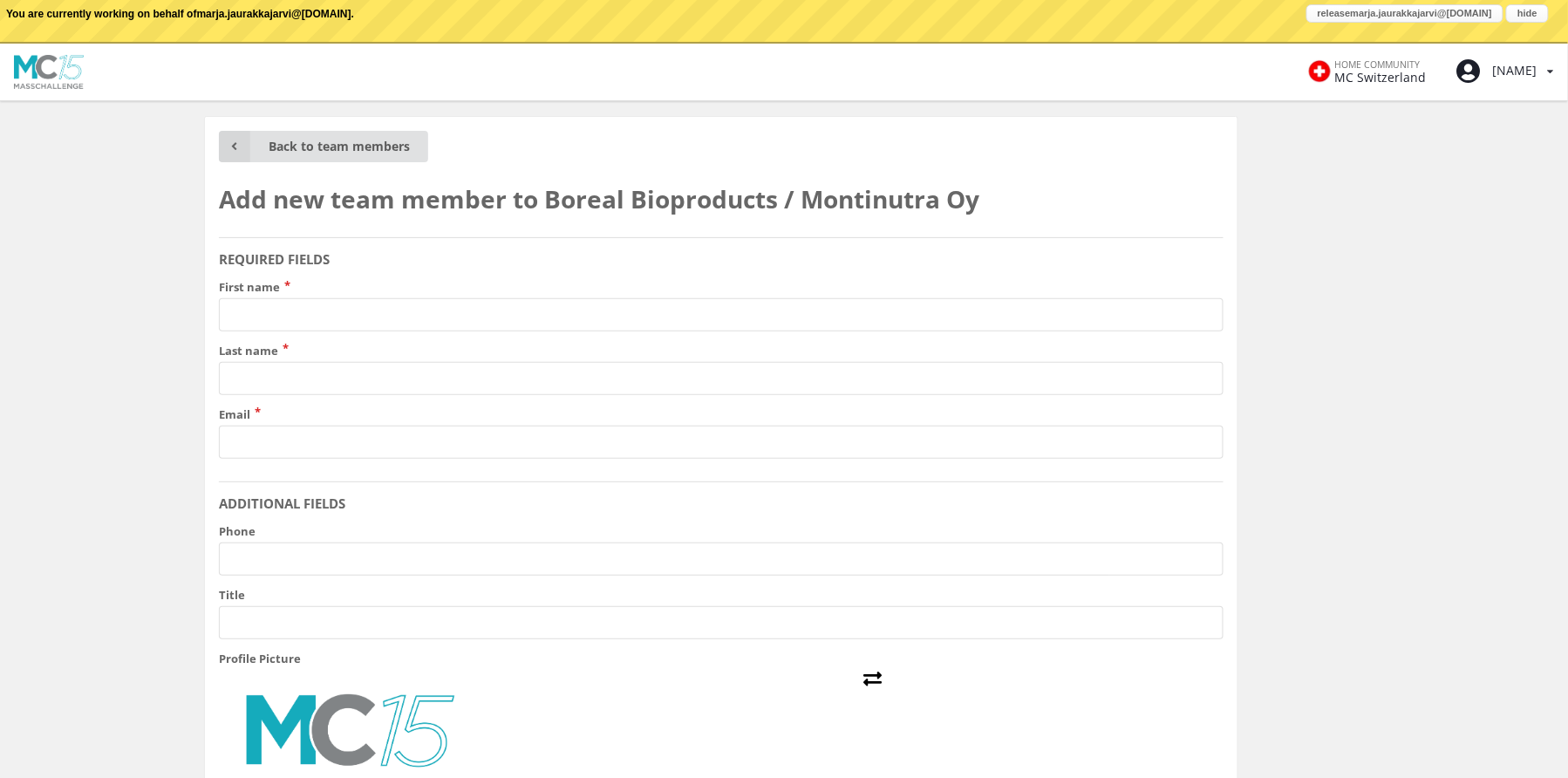 click on "First name" at bounding box center [721, 315] 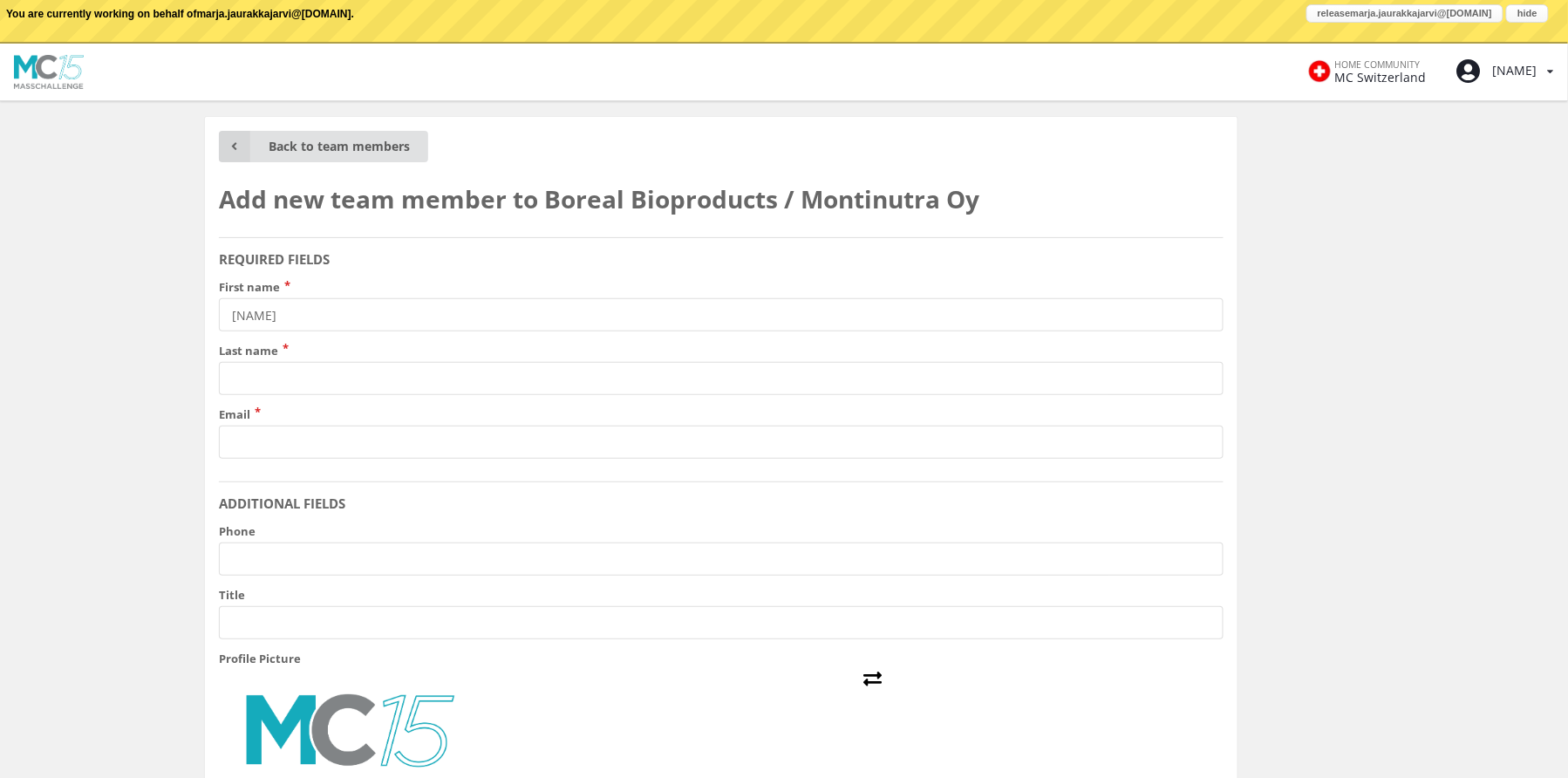 type on "[NAME]" 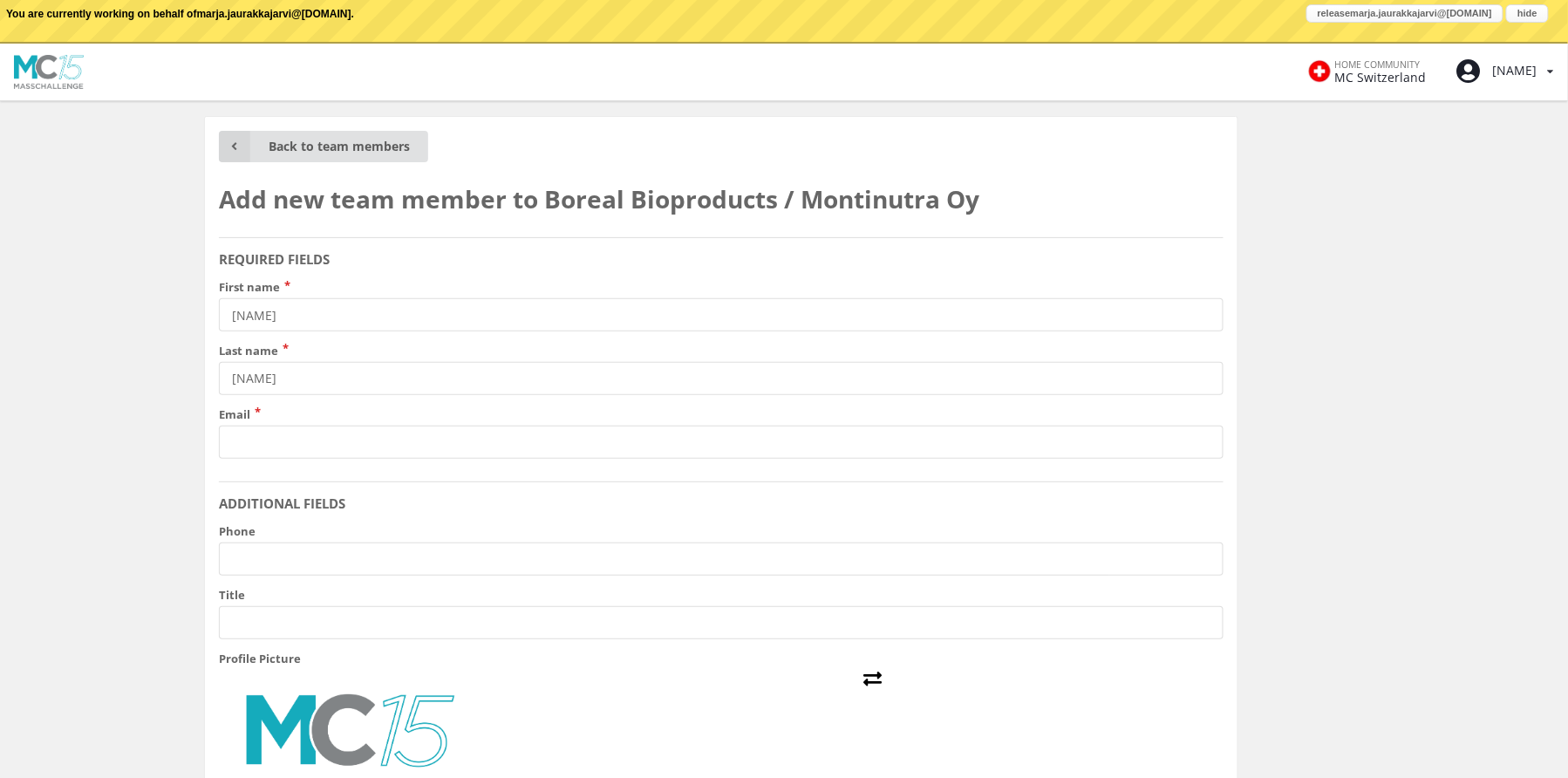 click on "HOME COMMUNITY
MC Switzerland
Marja
View/edit profile
Change password
Log out
Update your browser
Chrome  ,
Firefox Edge" at bounding box center [784, 794] 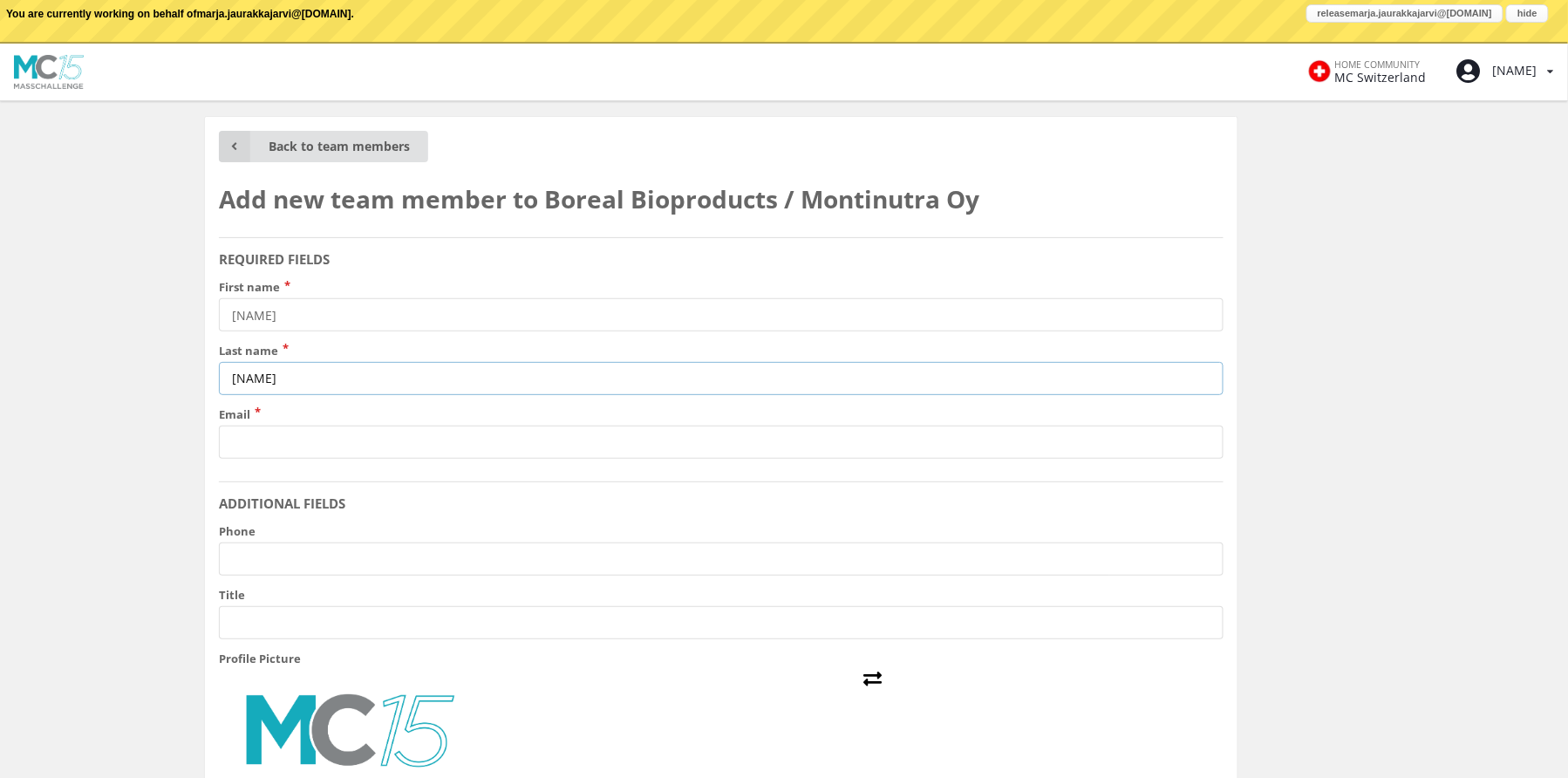 click on "Paju" at bounding box center (721, 379) 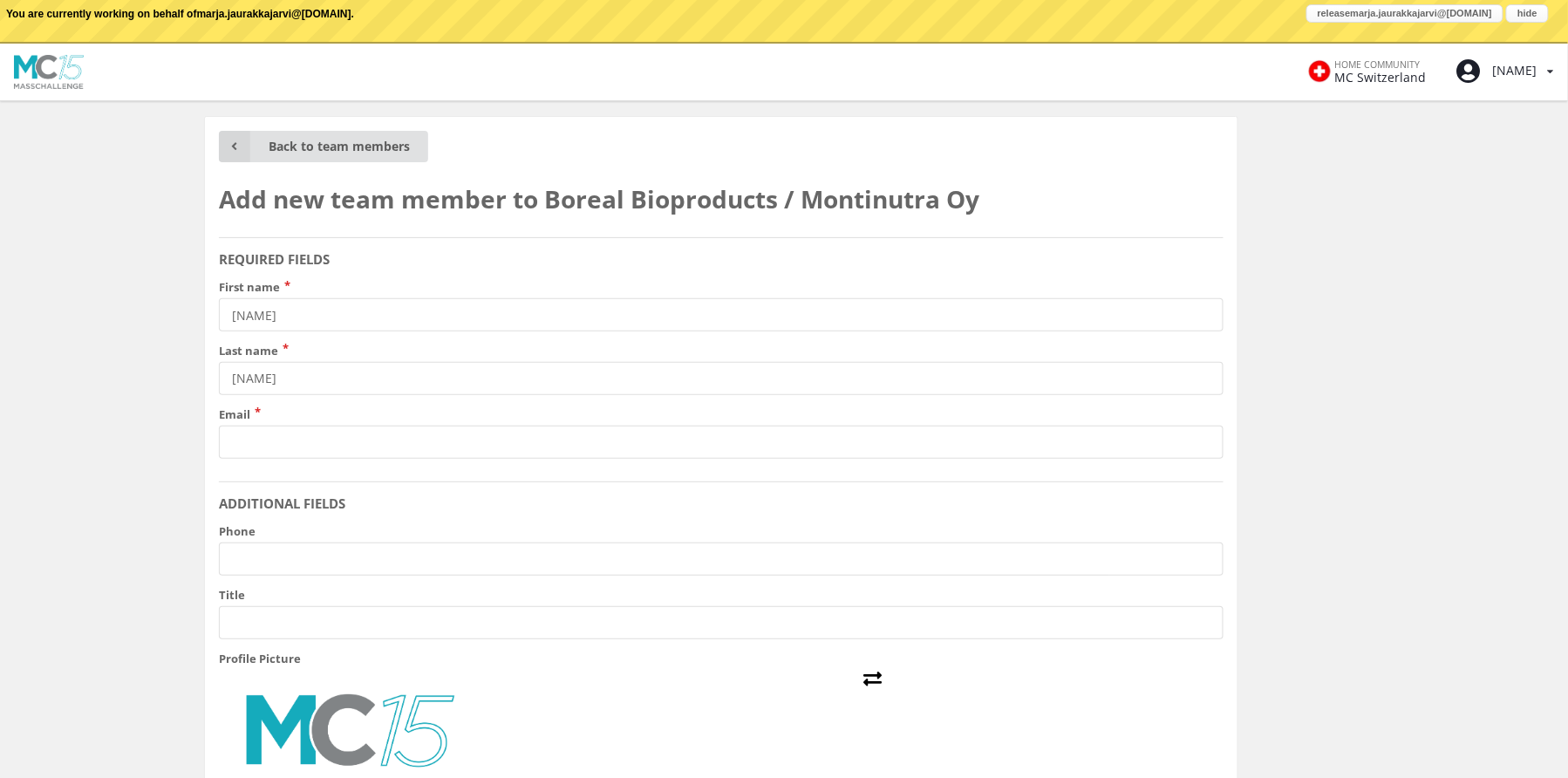 click on "HOME COMMUNITY
MC Switzerland
Marja
View/edit profile
Change password
Log out
Update your browser
Chrome  ,
Firefox Edge" at bounding box center [784, 794] 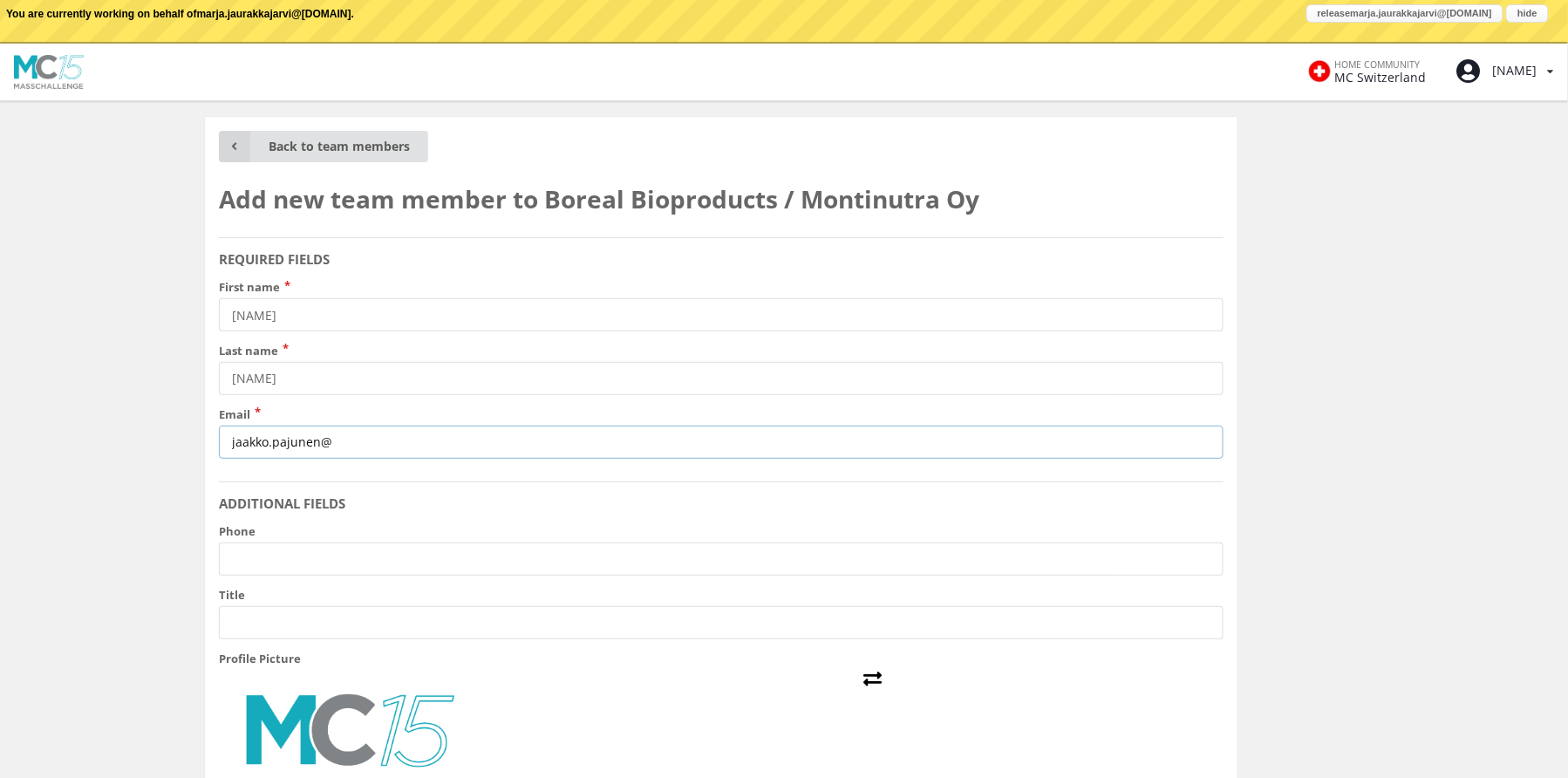 click on "jaakko.pajunen@" at bounding box center (721, 442) 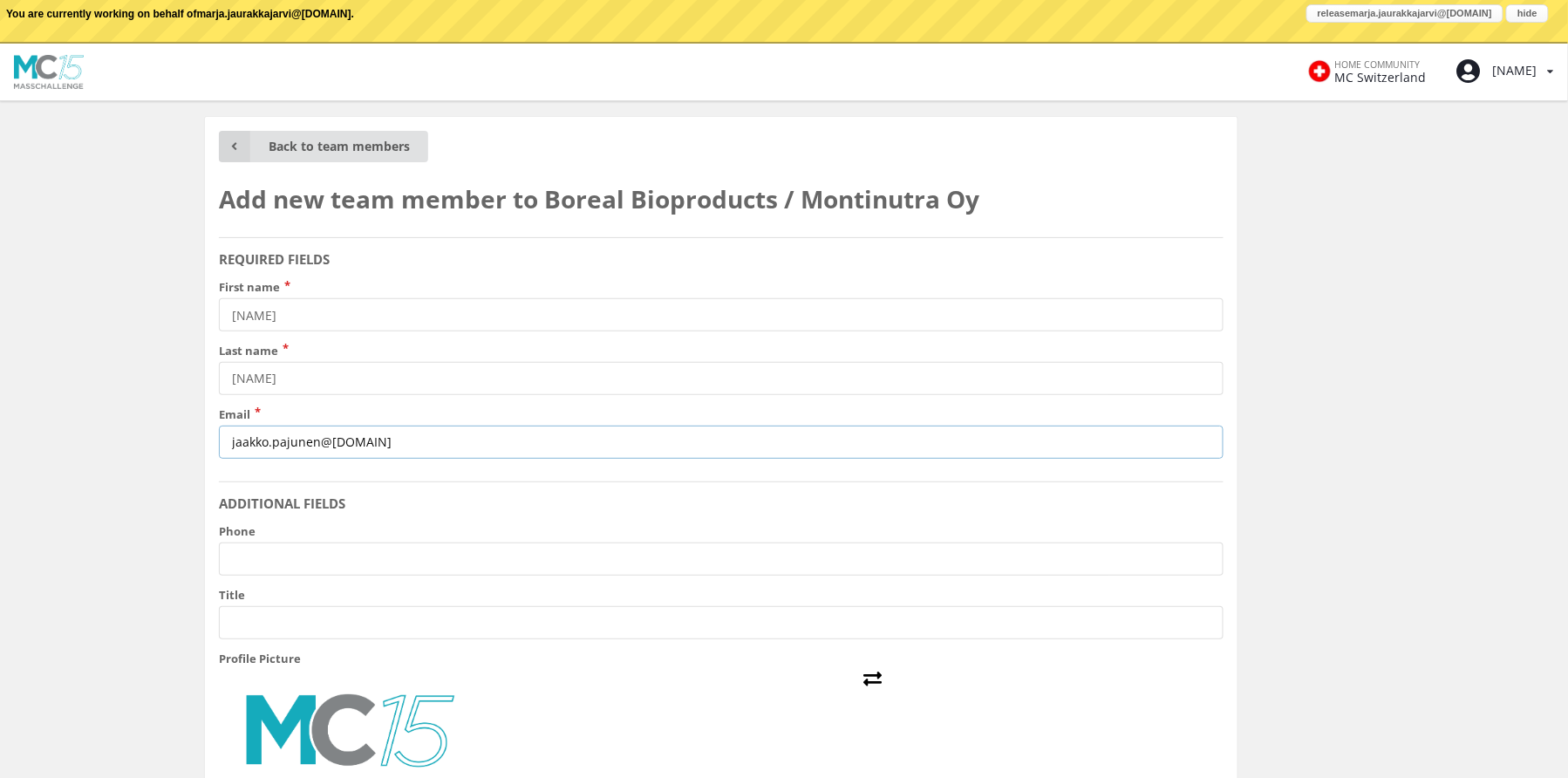 type on "jaakko.pajunen@borealbioproducts.com" 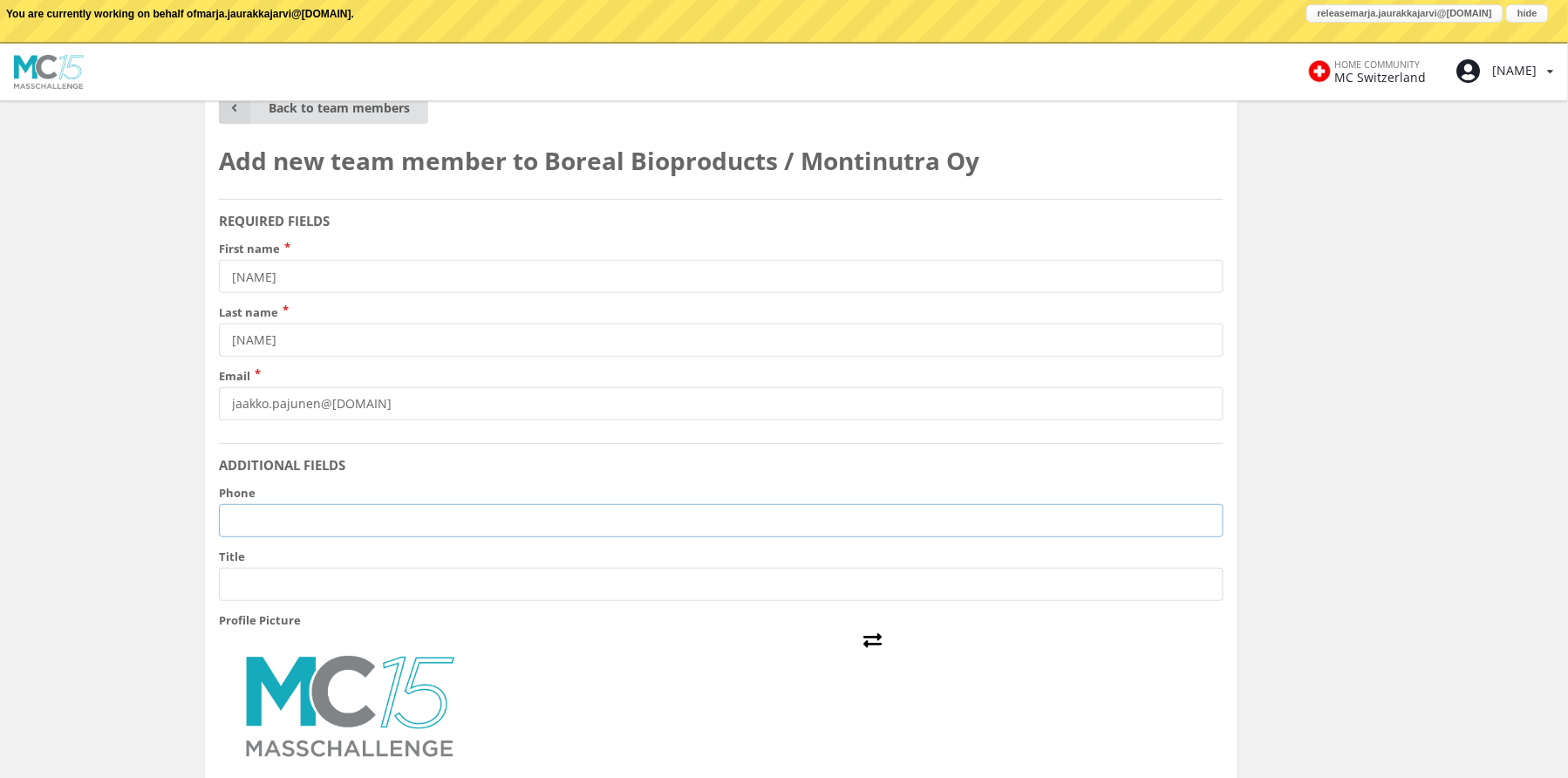 scroll, scrollTop: 7, scrollLeft: 0, axis: vertical 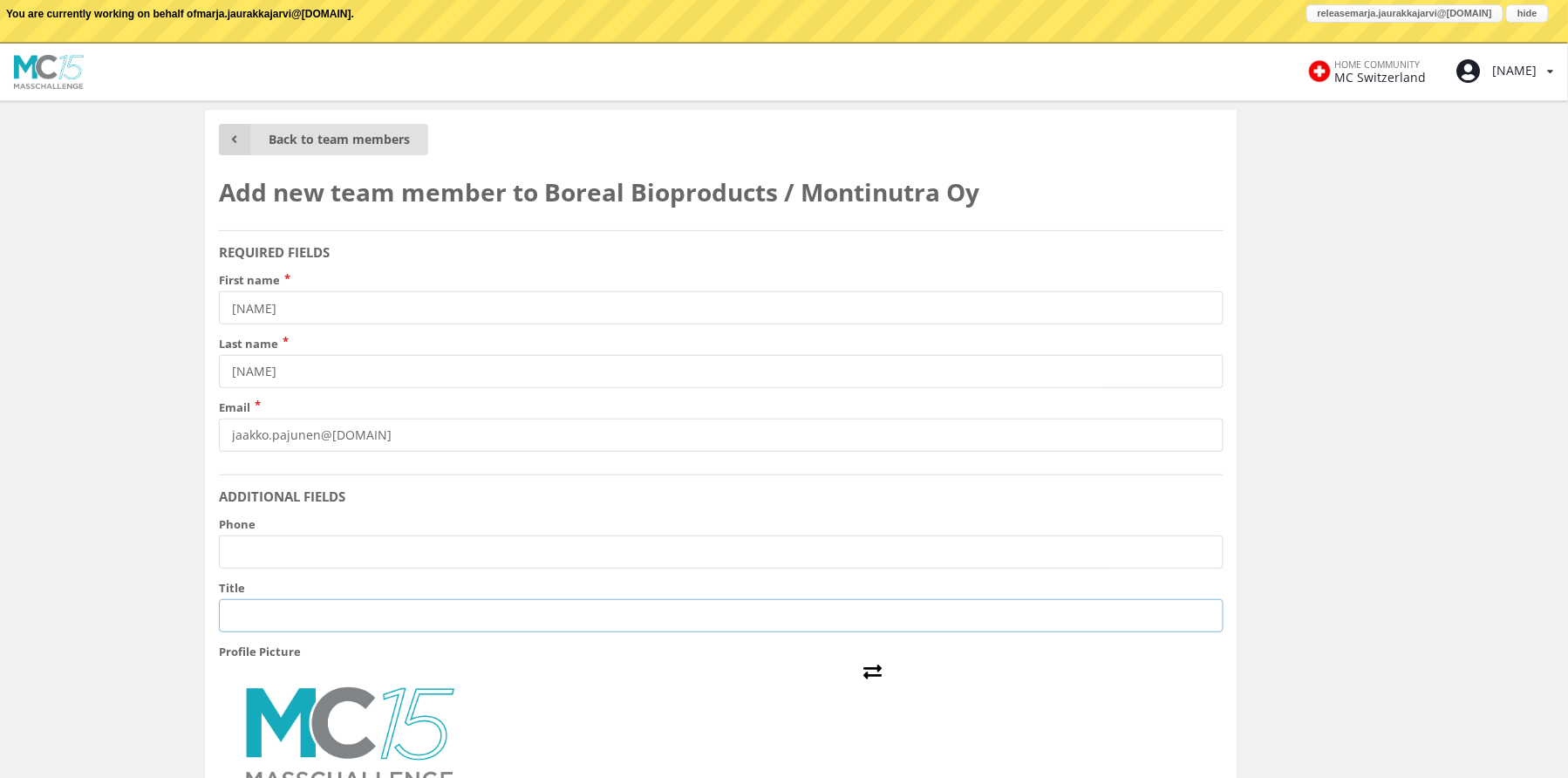 click on "Title" at bounding box center [721, 616] 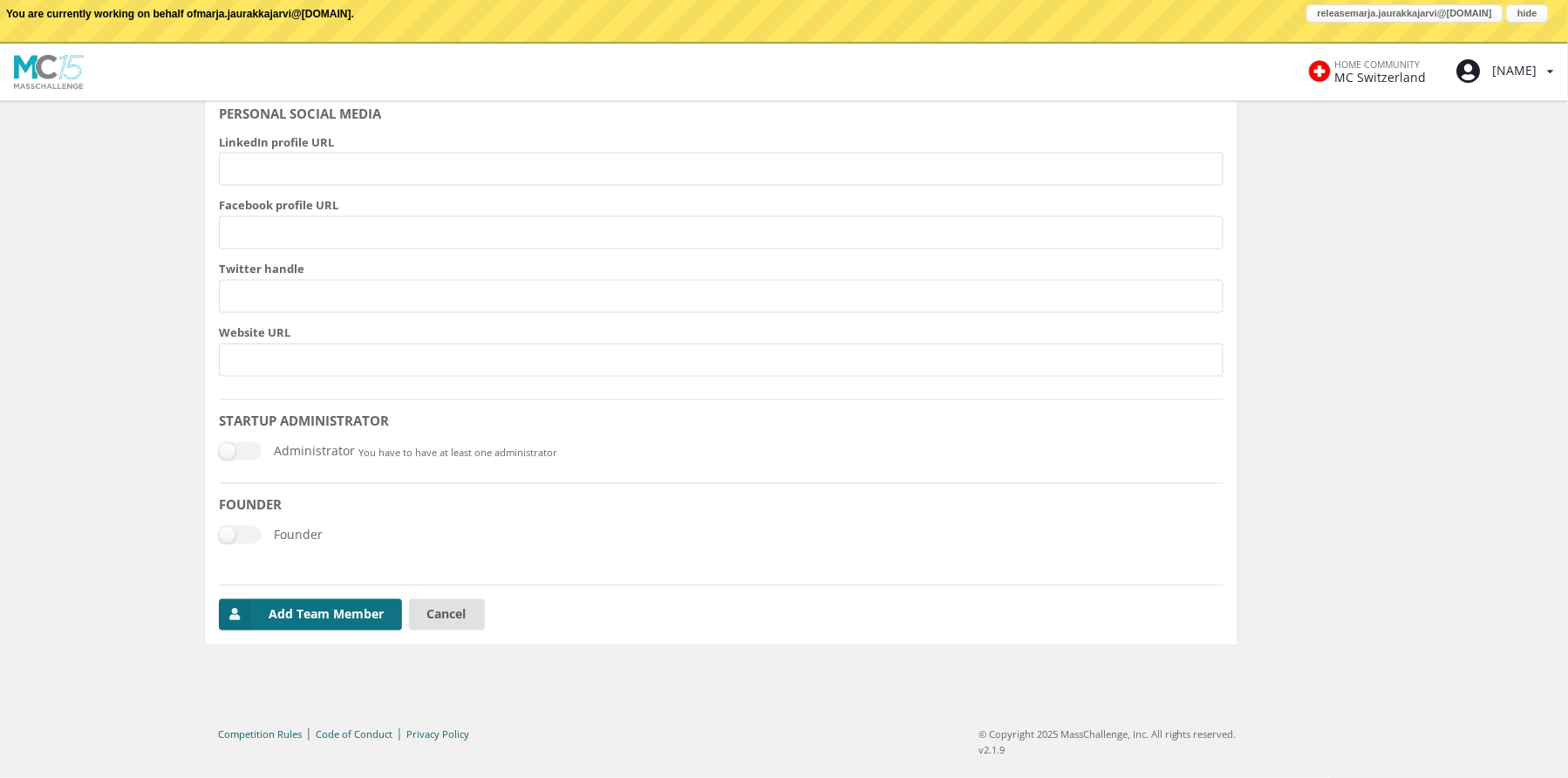 scroll, scrollTop: 792, scrollLeft: 0, axis: vertical 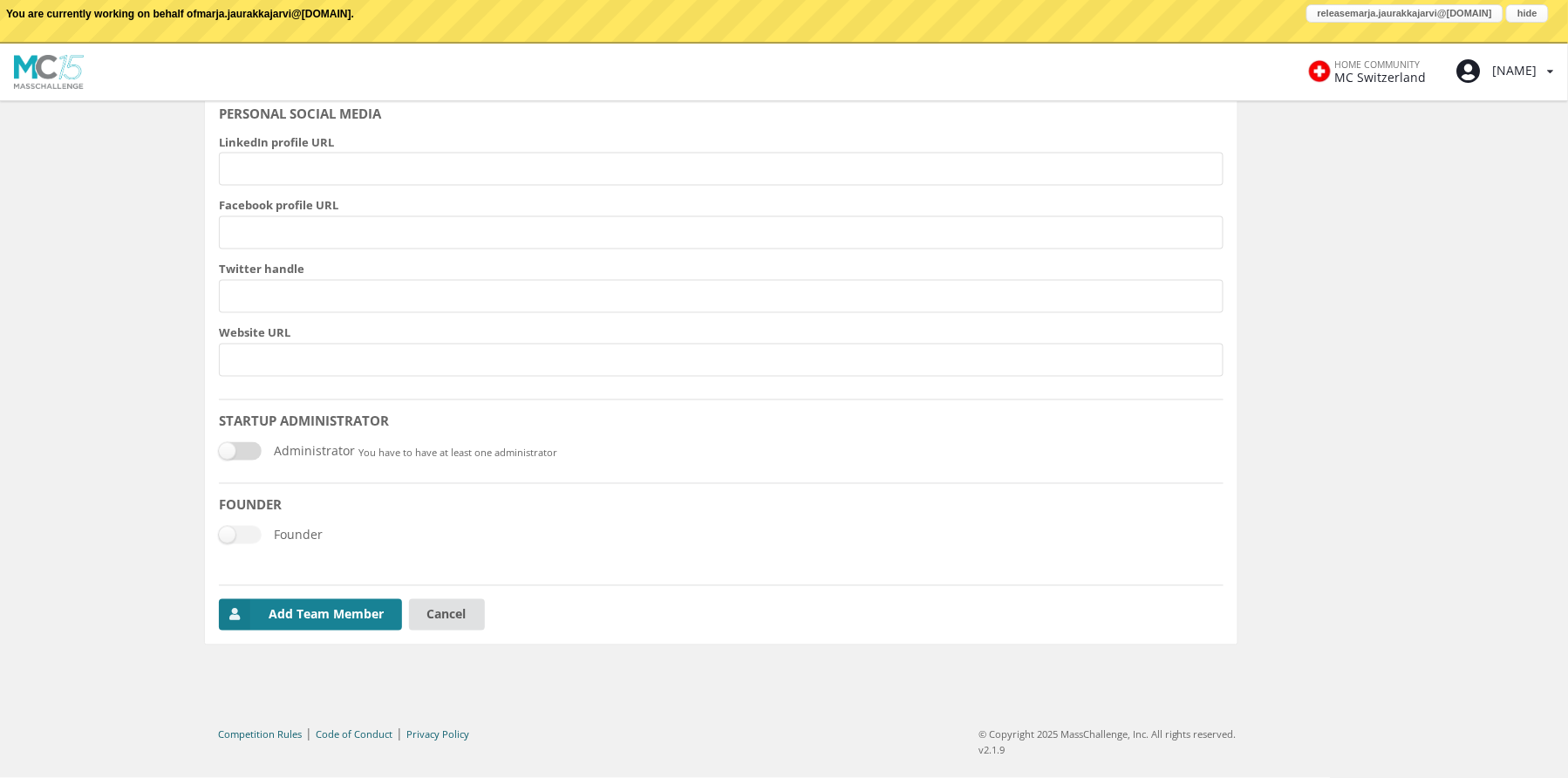 click on "Administrator" at bounding box center (287, 451) 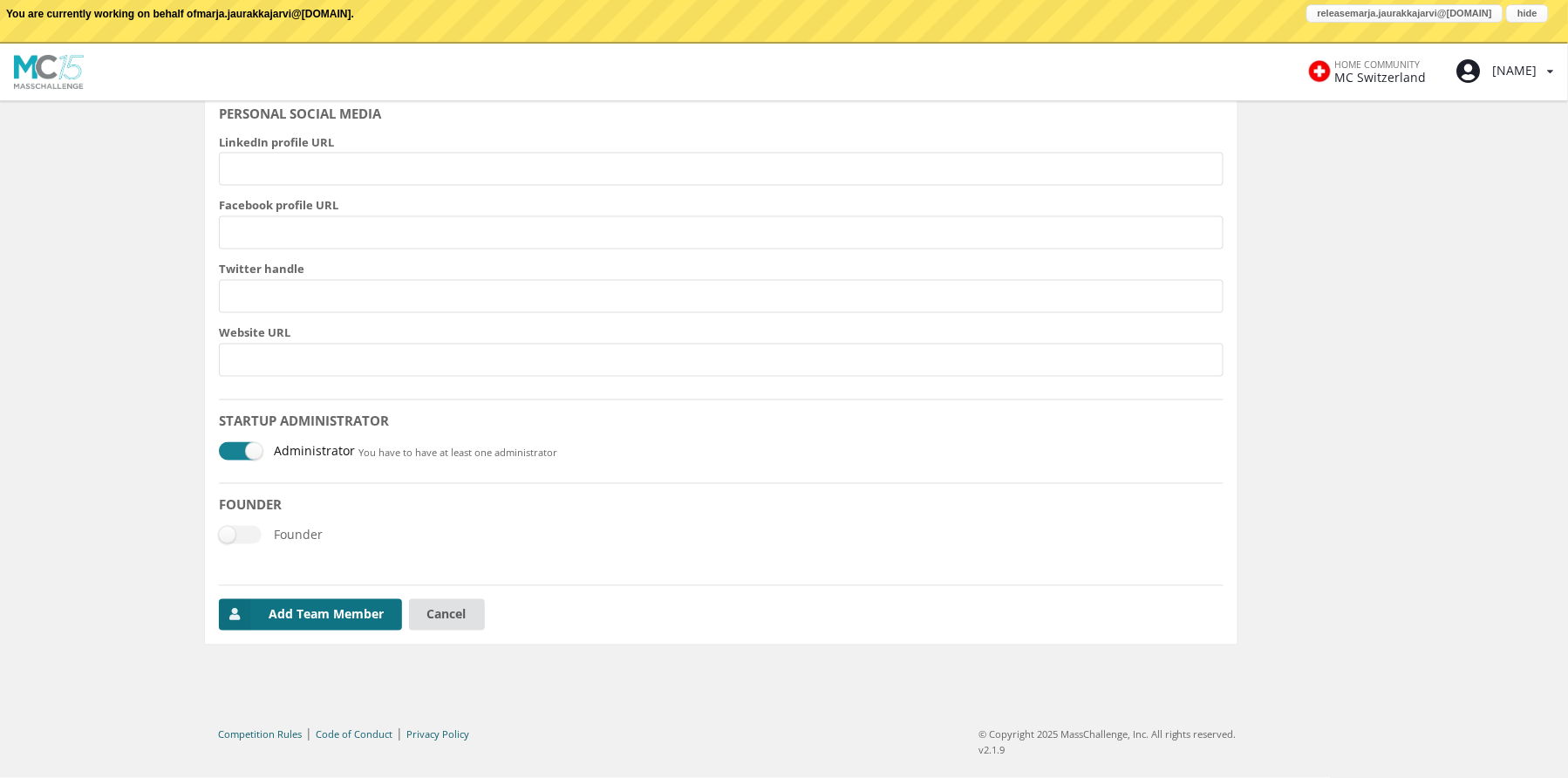 click on "Add Team Member" at bounding box center [310, 615] 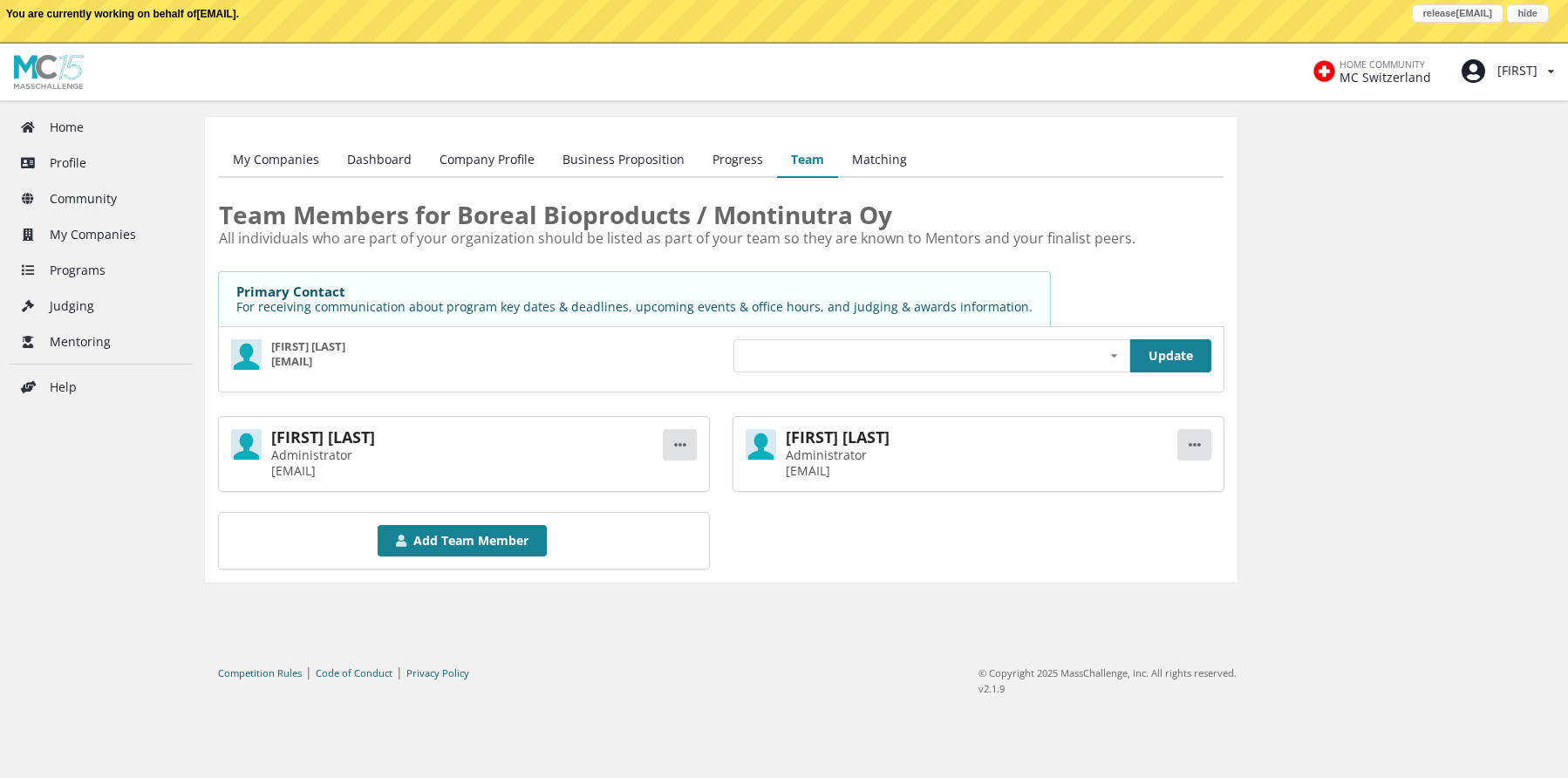scroll, scrollTop: 0, scrollLeft: 0, axis: both 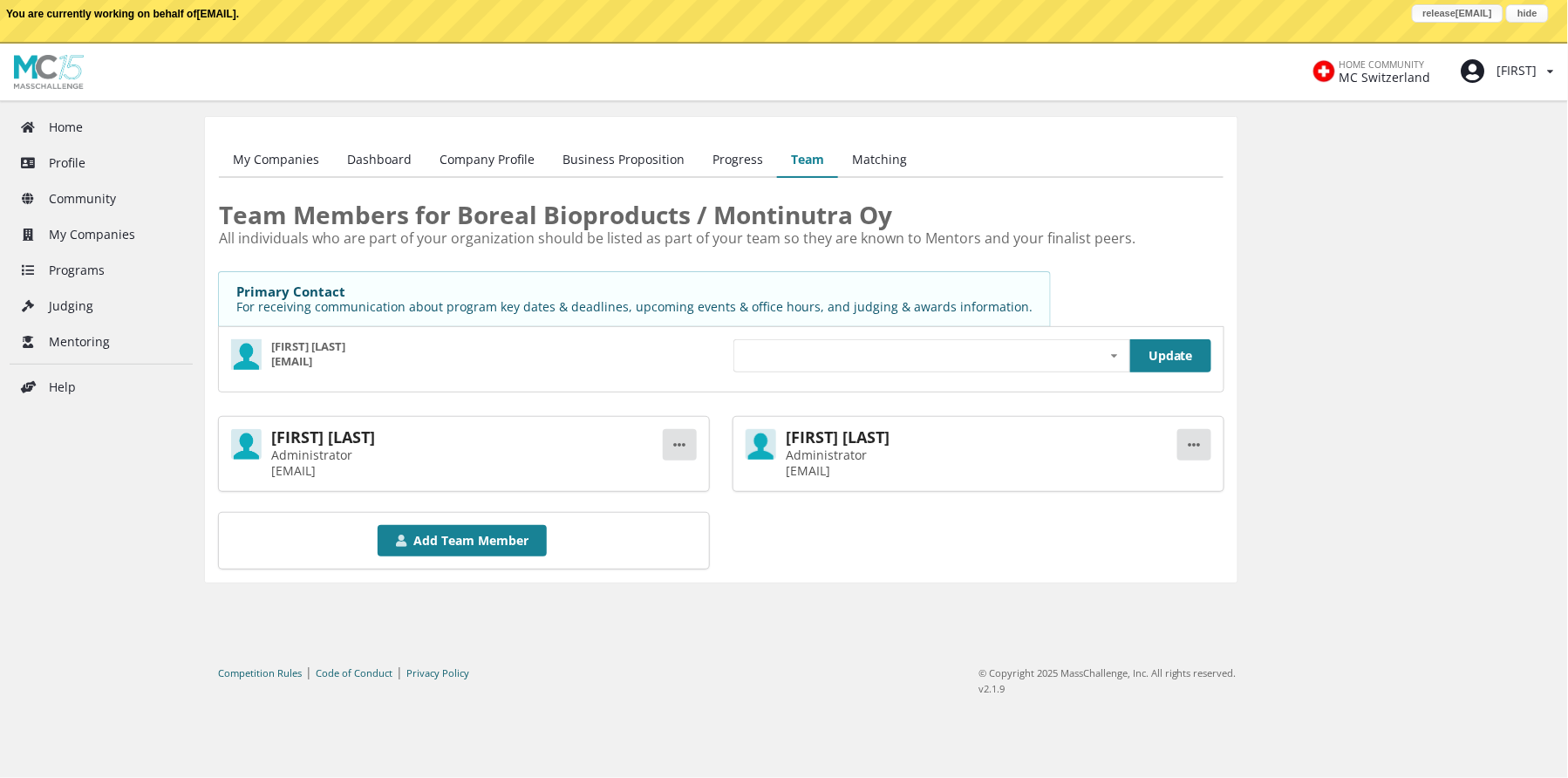 click on "release  [EMAIL]" at bounding box center (1457, 13) 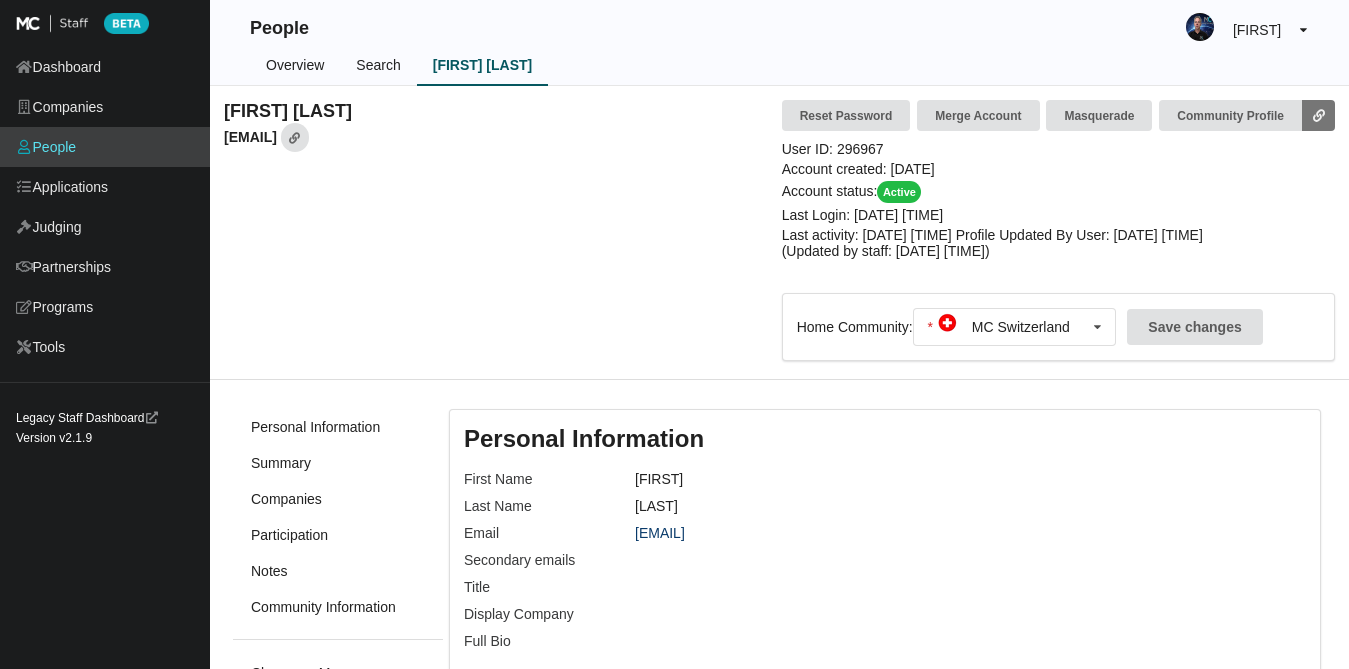 scroll, scrollTop: 0, scrollLeft: 0, axis: both 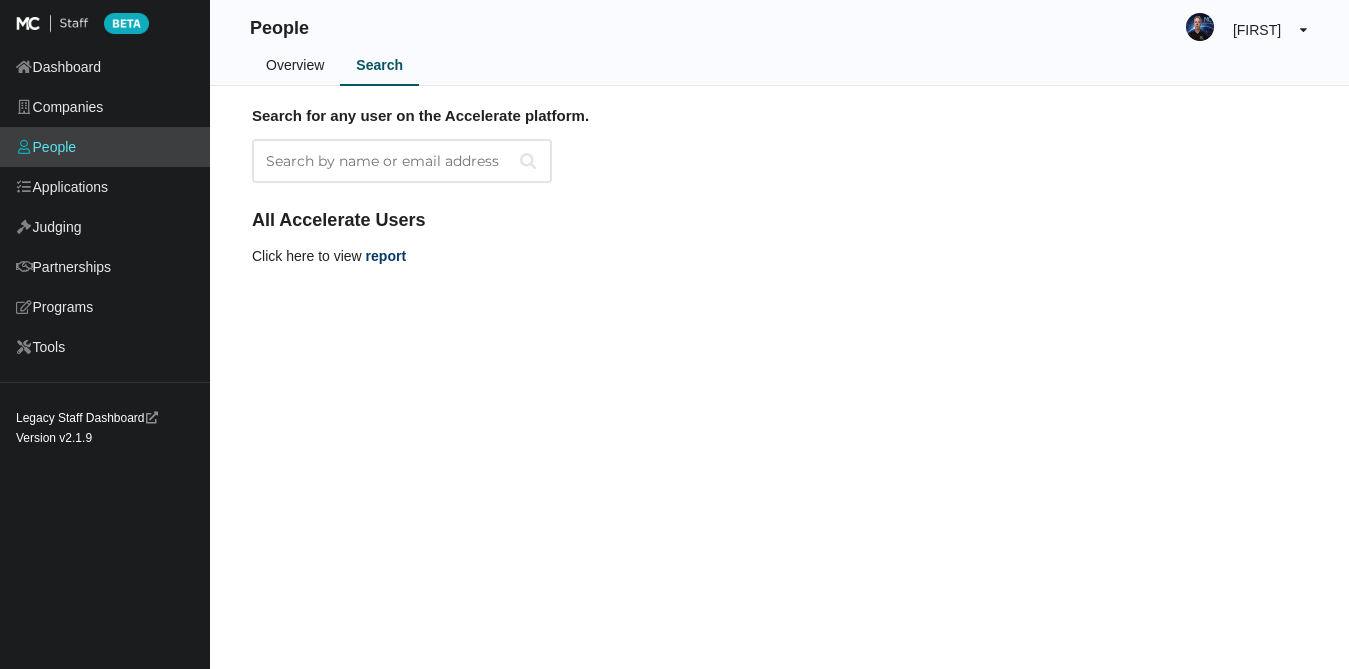 click on "Search by name or email address" at bounding box center (402, 161) 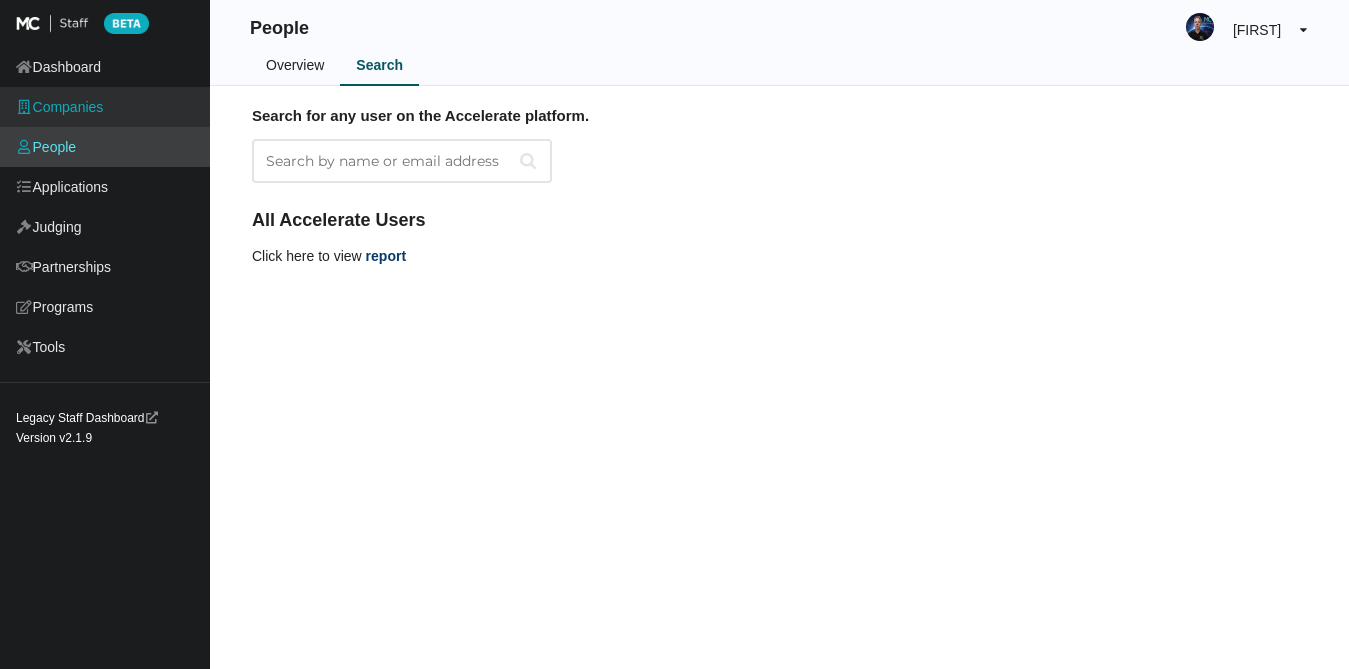 click on "Companies" at bounding box center [105, 107] 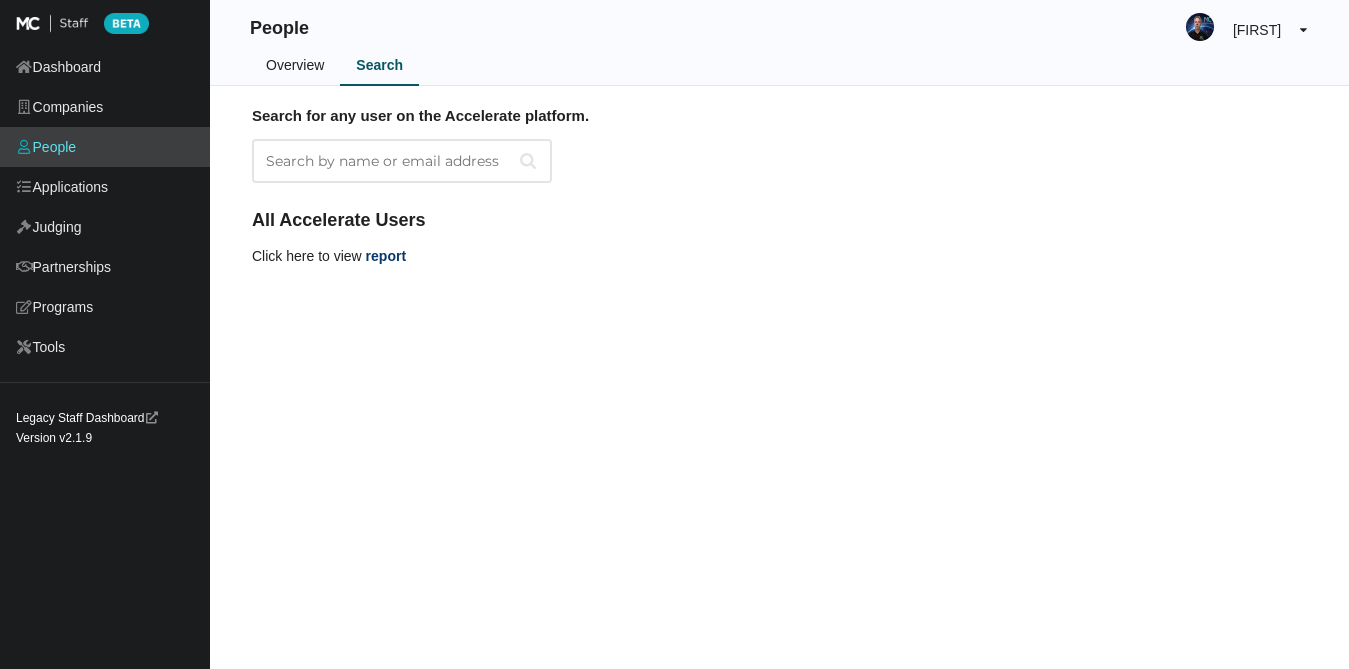 click on "Search by name or email address" at bounding box center [402, 161] 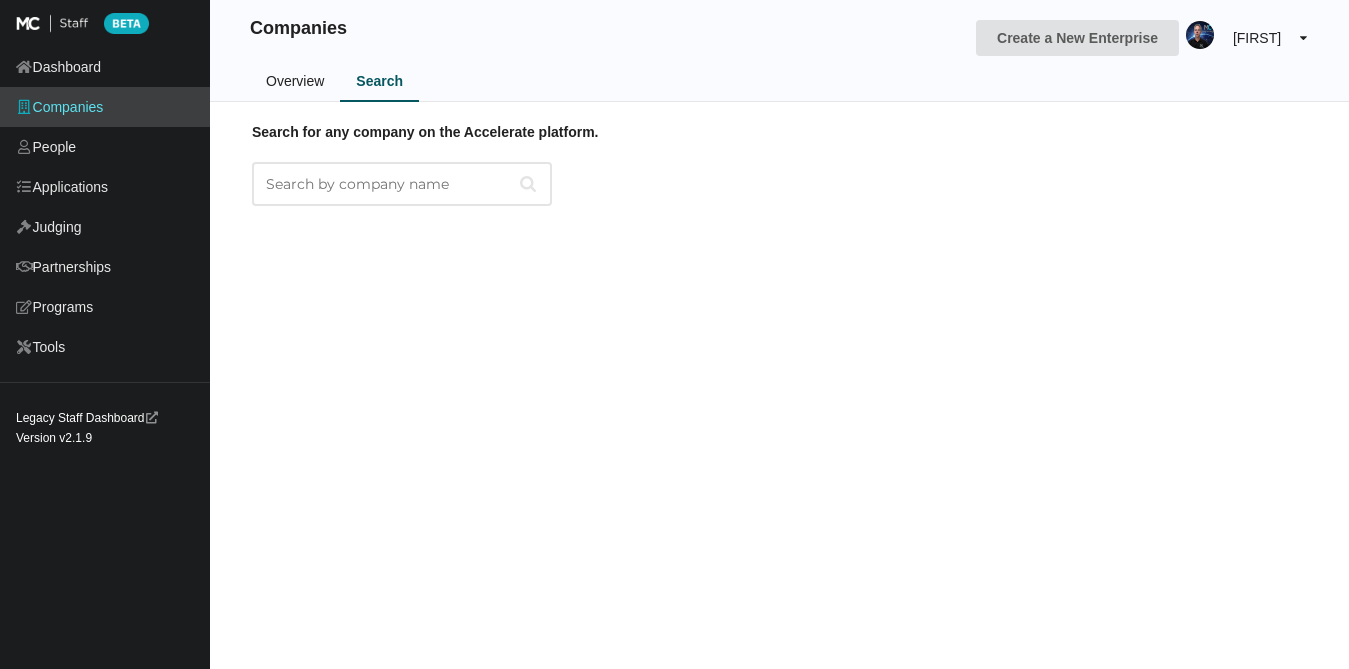 scroll, scrollTop: 0, scrollLeft: 0, axis: both 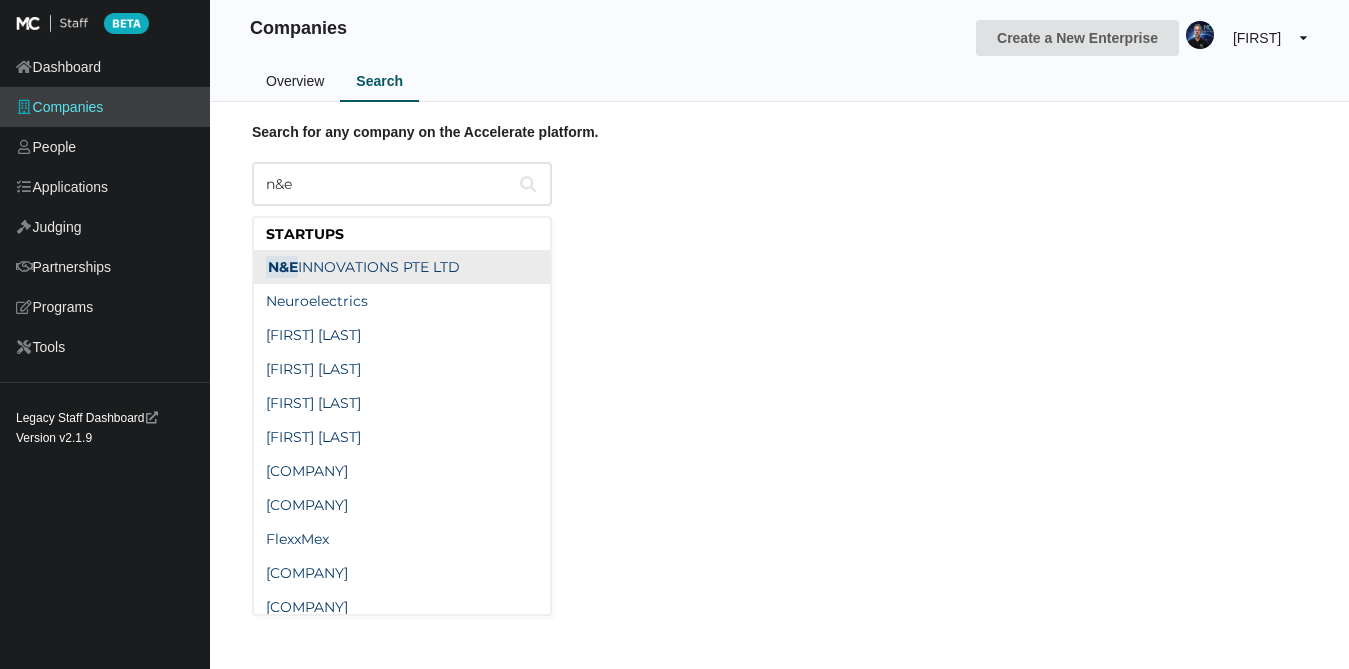 click on "N&E  INNOVATIONS PTE LTD" at bounding box center [363, 267] 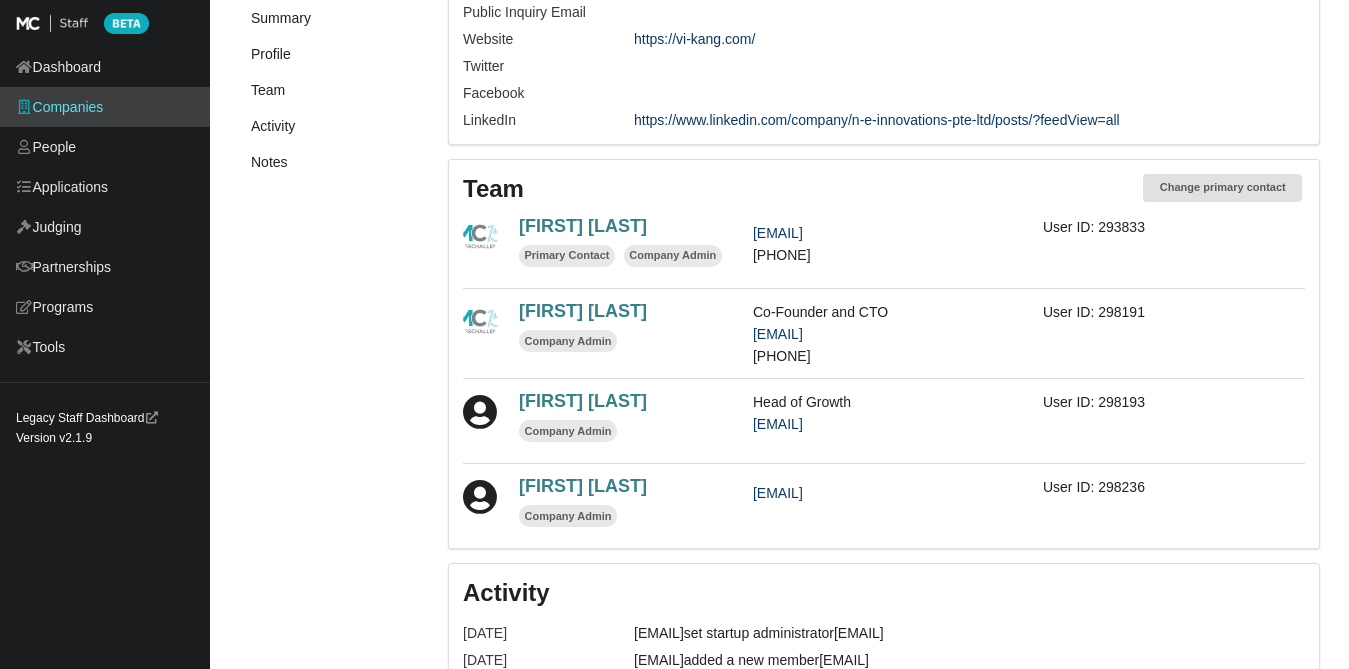 scroll, scrollTop: 628, scrollLeft: 0, axis: vertical 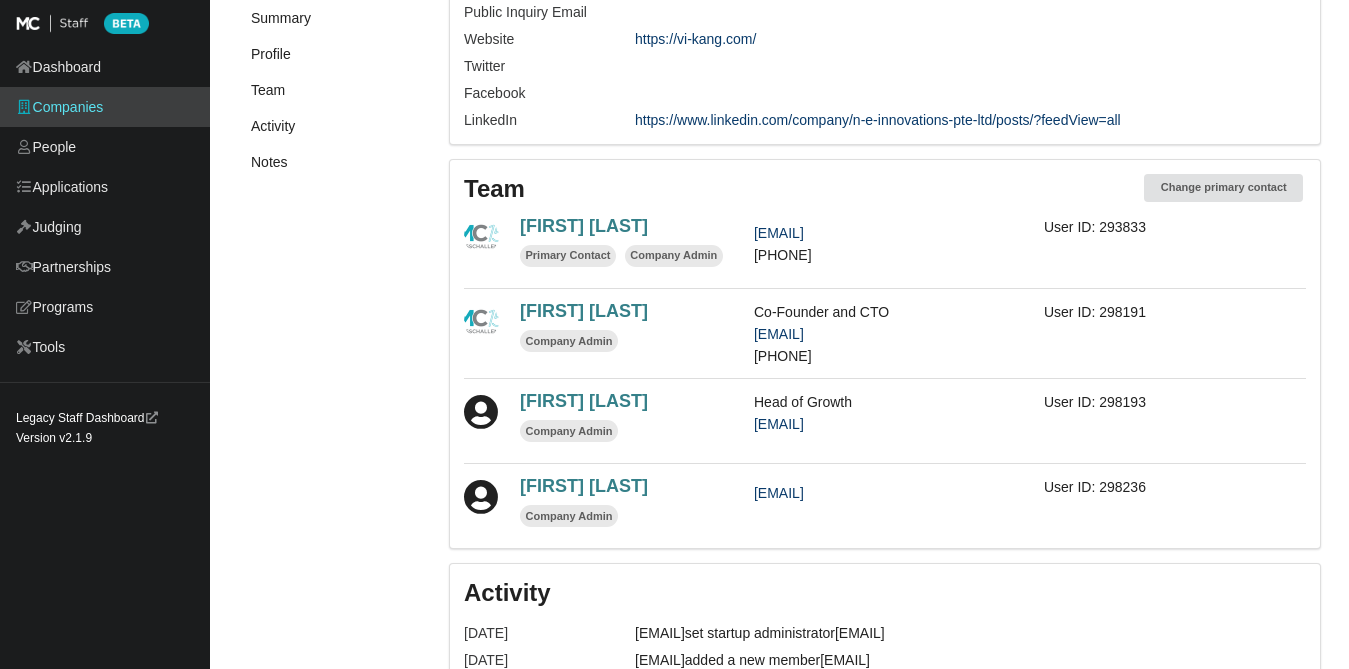 click on "[EMAIL]" at bounding box center [779, 493] 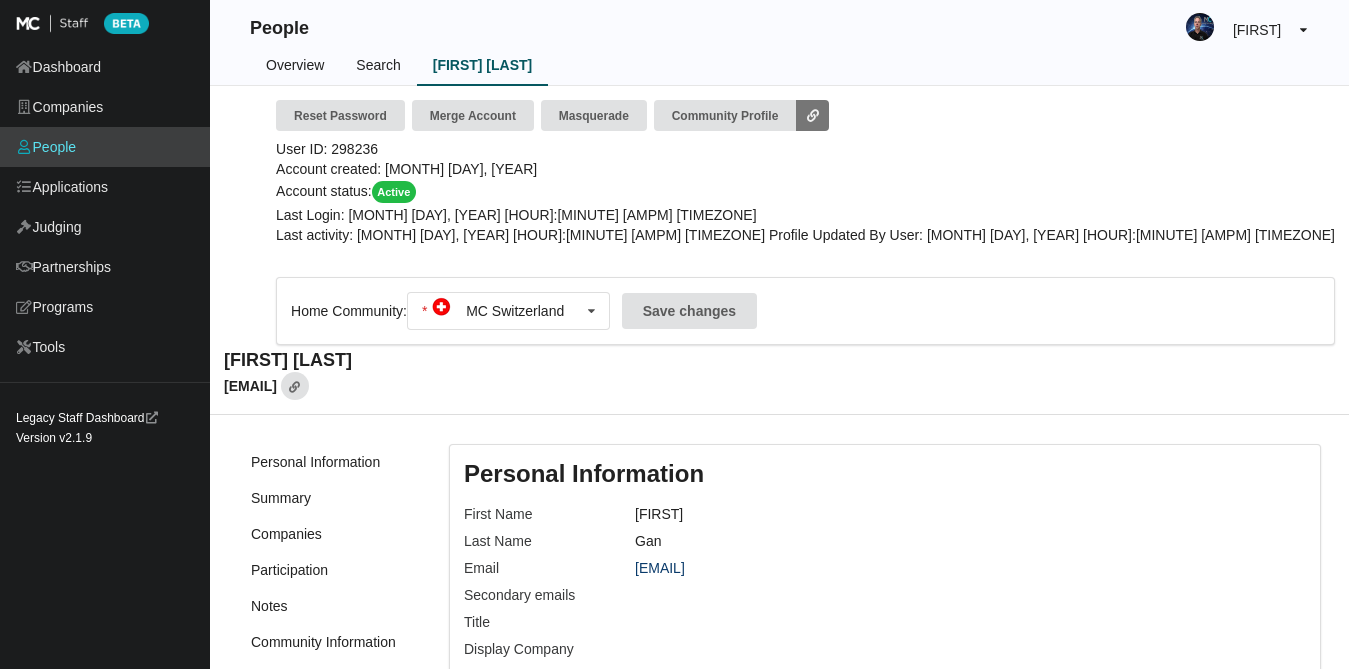 scroll, scrollTop: 1, scrollLeft: 0, axis: vertical 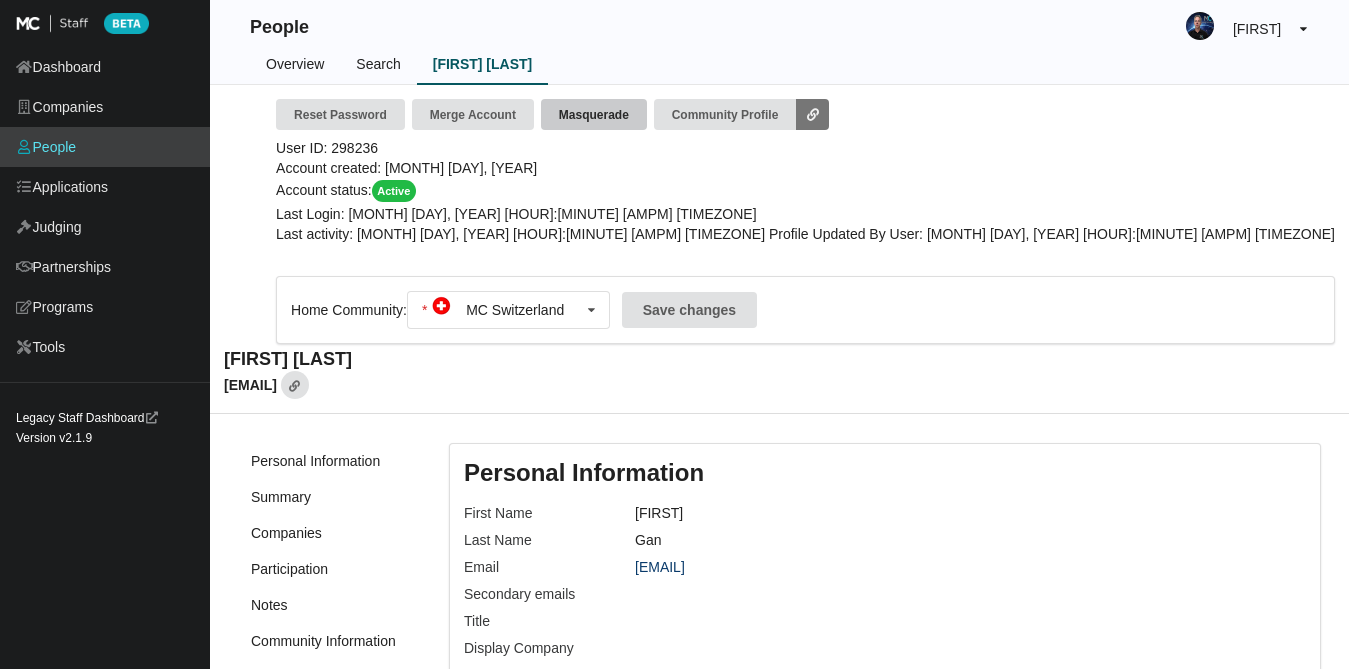 click on "Masquerade" at bounding box center (594, 114) 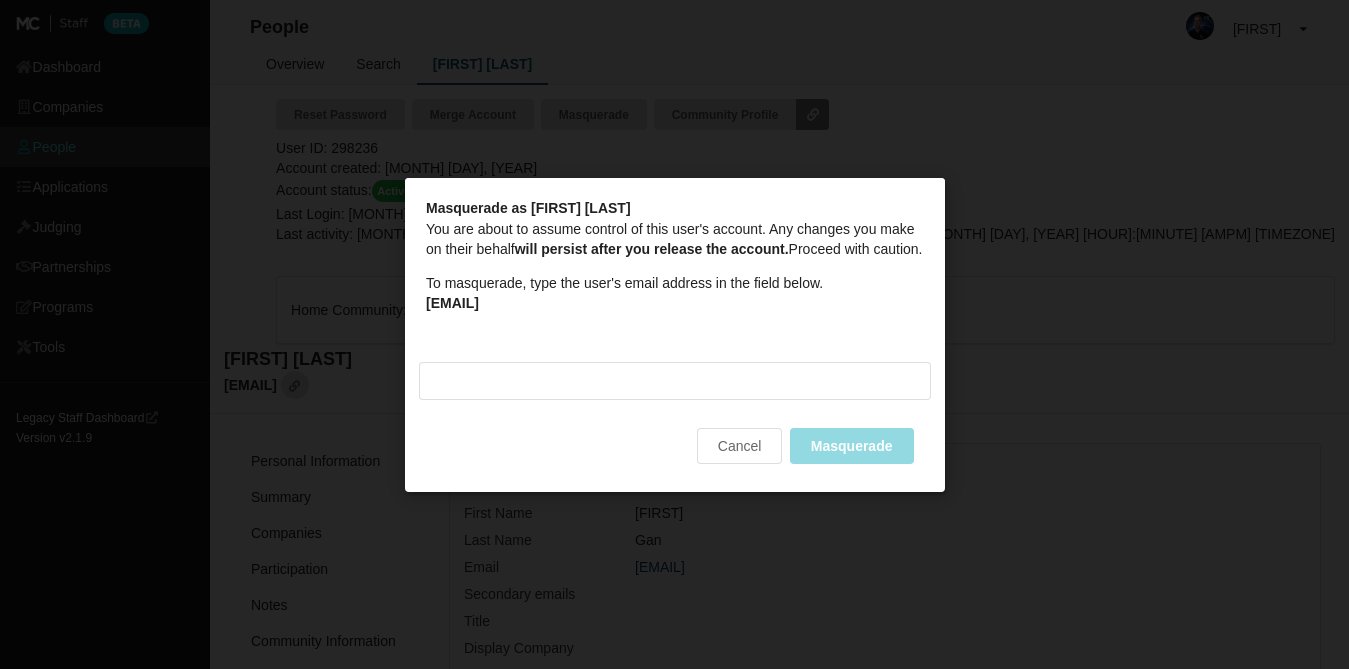 click on "[EMAIL]" at bounding box center (452, 302) 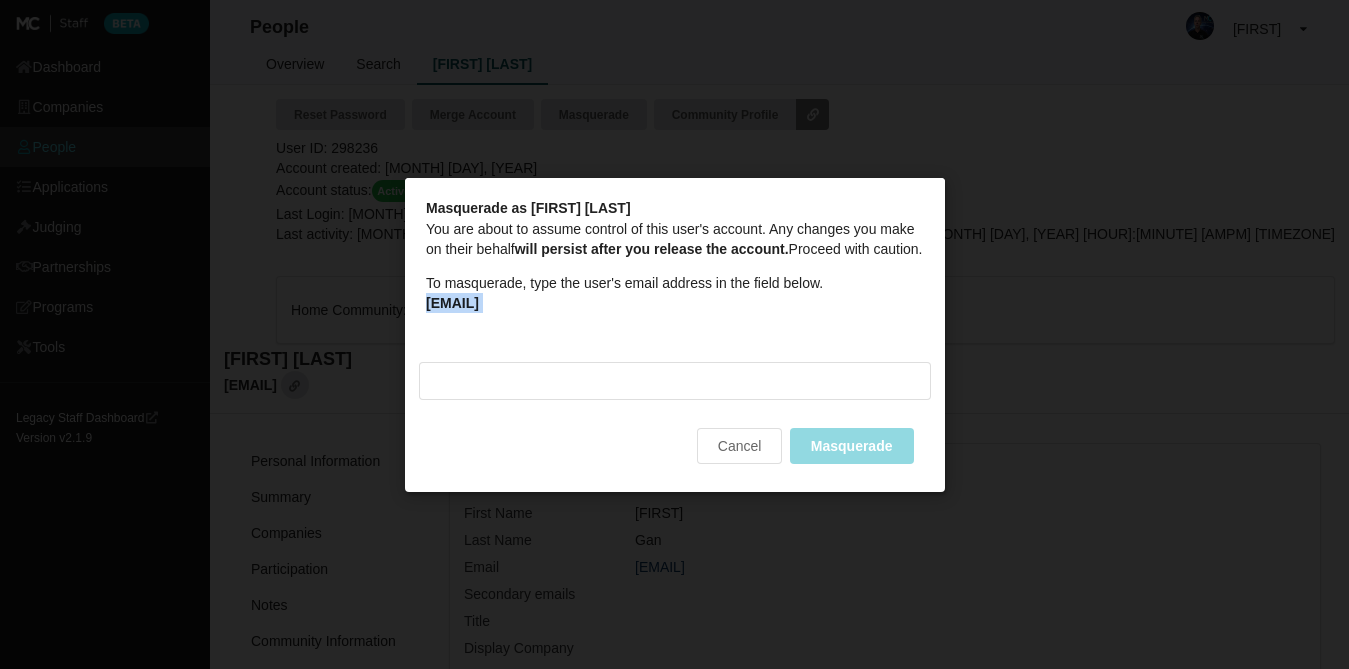 click on "[EMAIL]" at bounding box center [452, 302] 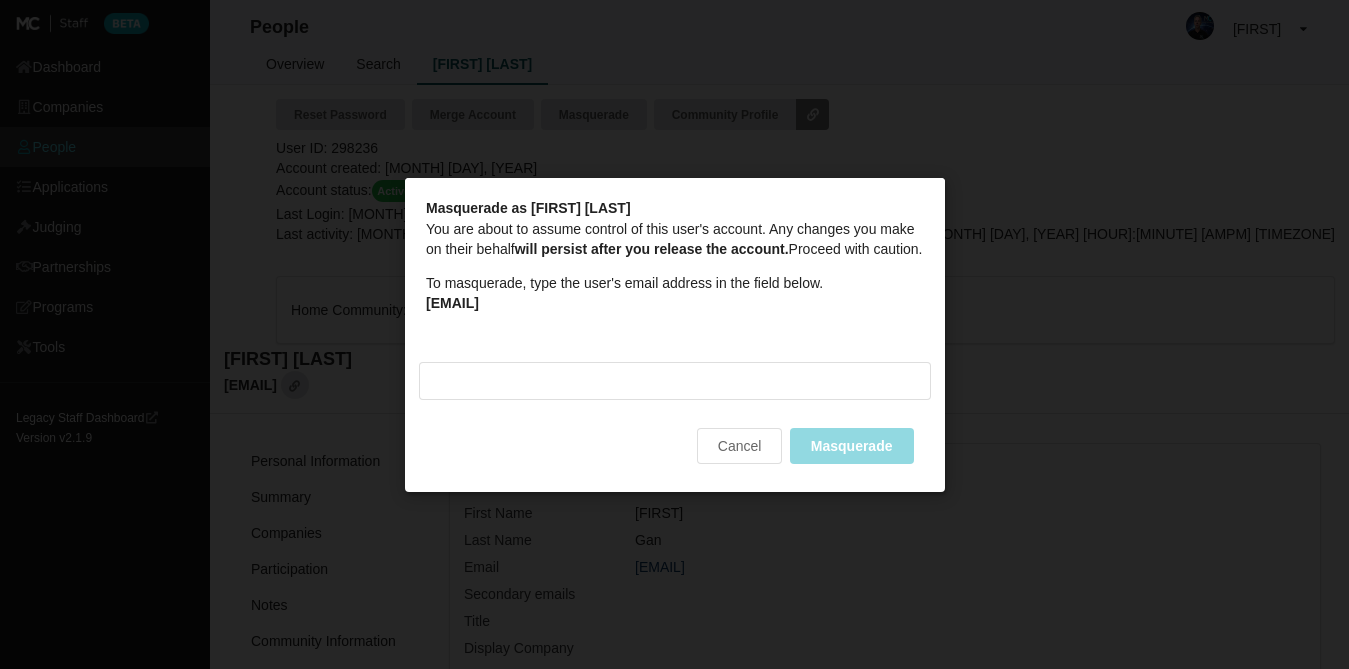 drag, startPoint x: 583, startPoint y: 310, endPoint x: 416, endPoint y: 309, distance: 167.00299 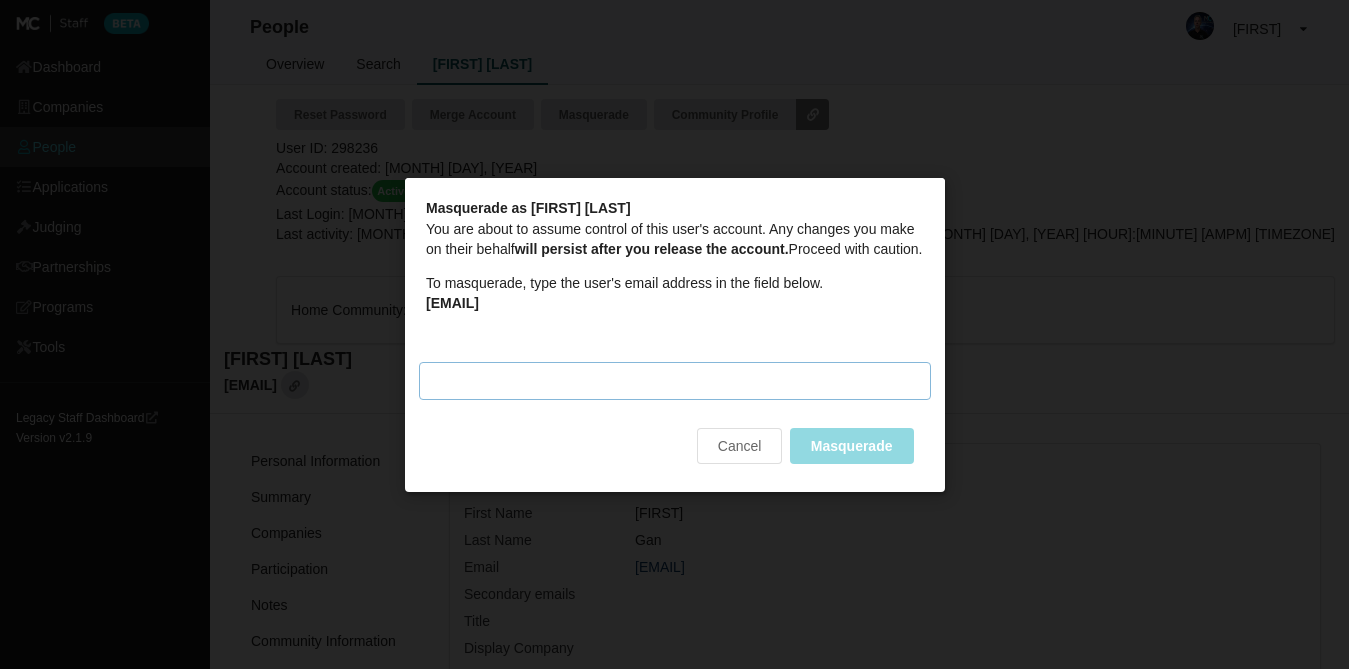 click on "Masquerade email" at bounding box center (675, 380) 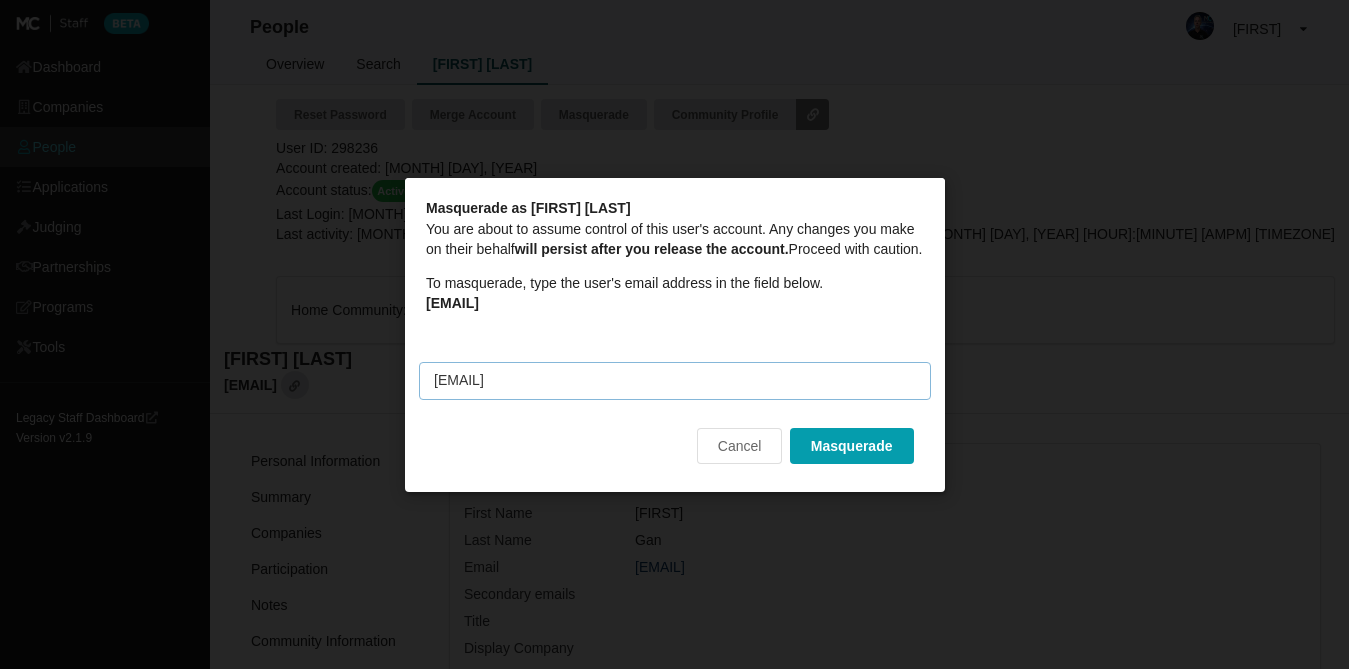 type on "[EMAIL]" 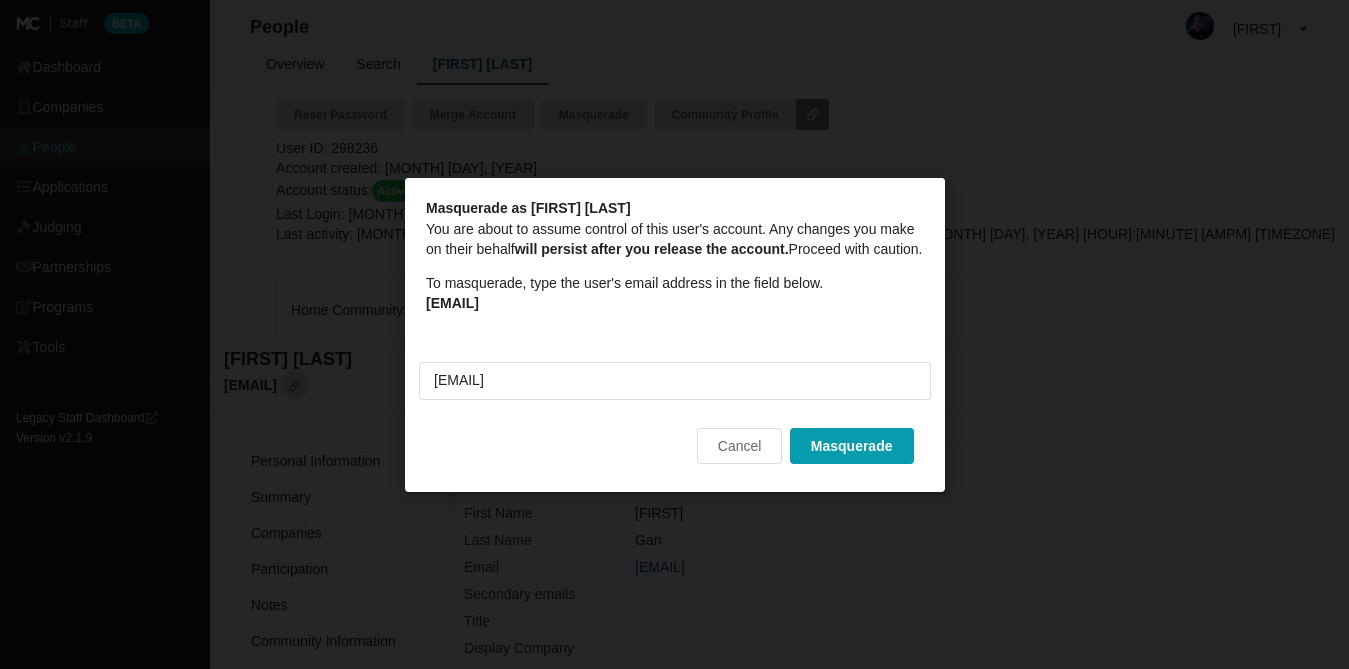 click on "Masquerade" at bounding box center [851, 445] 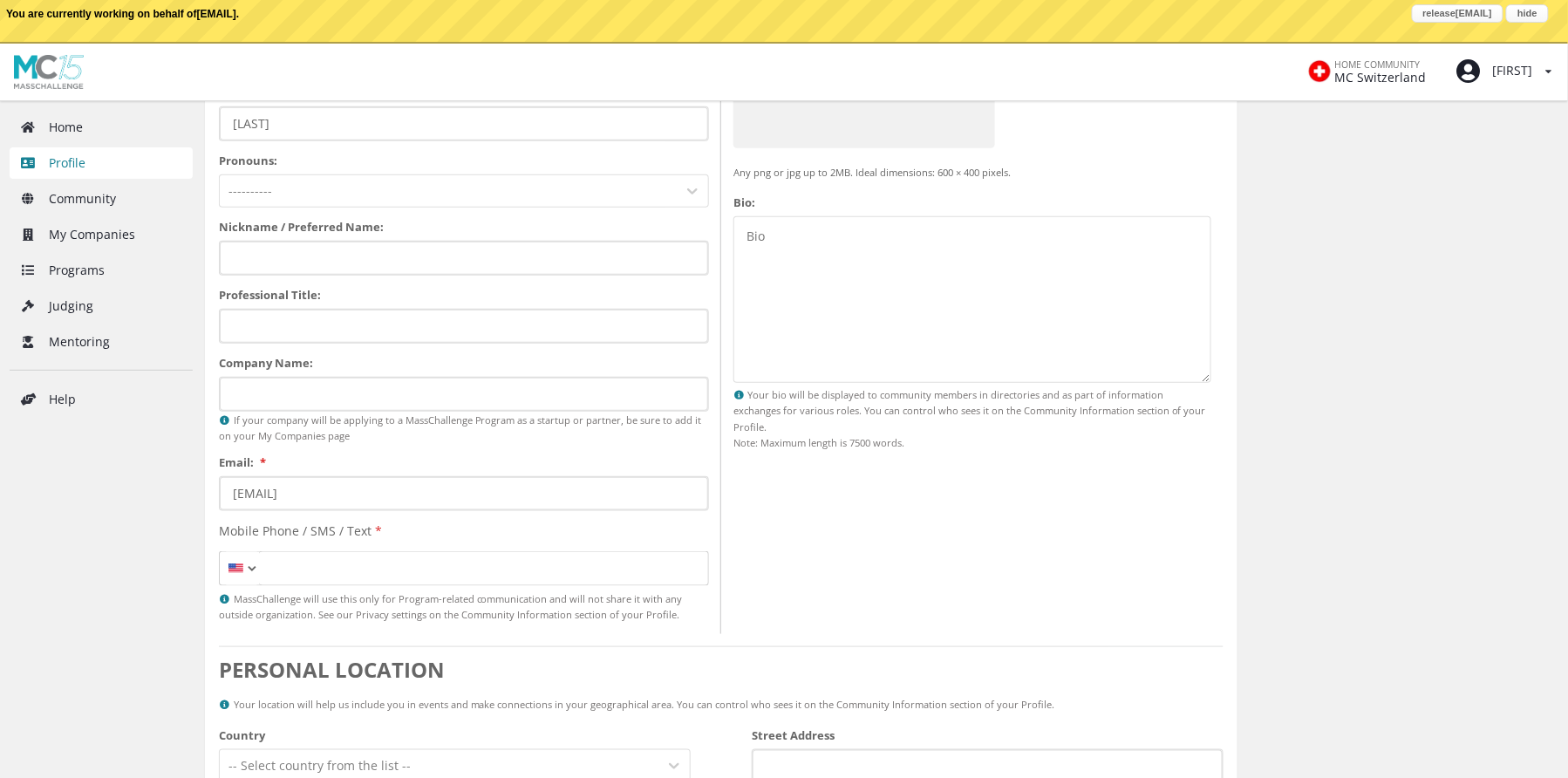 scroll, scrollTop: 381, scrollLeft: 0, axis: vertical 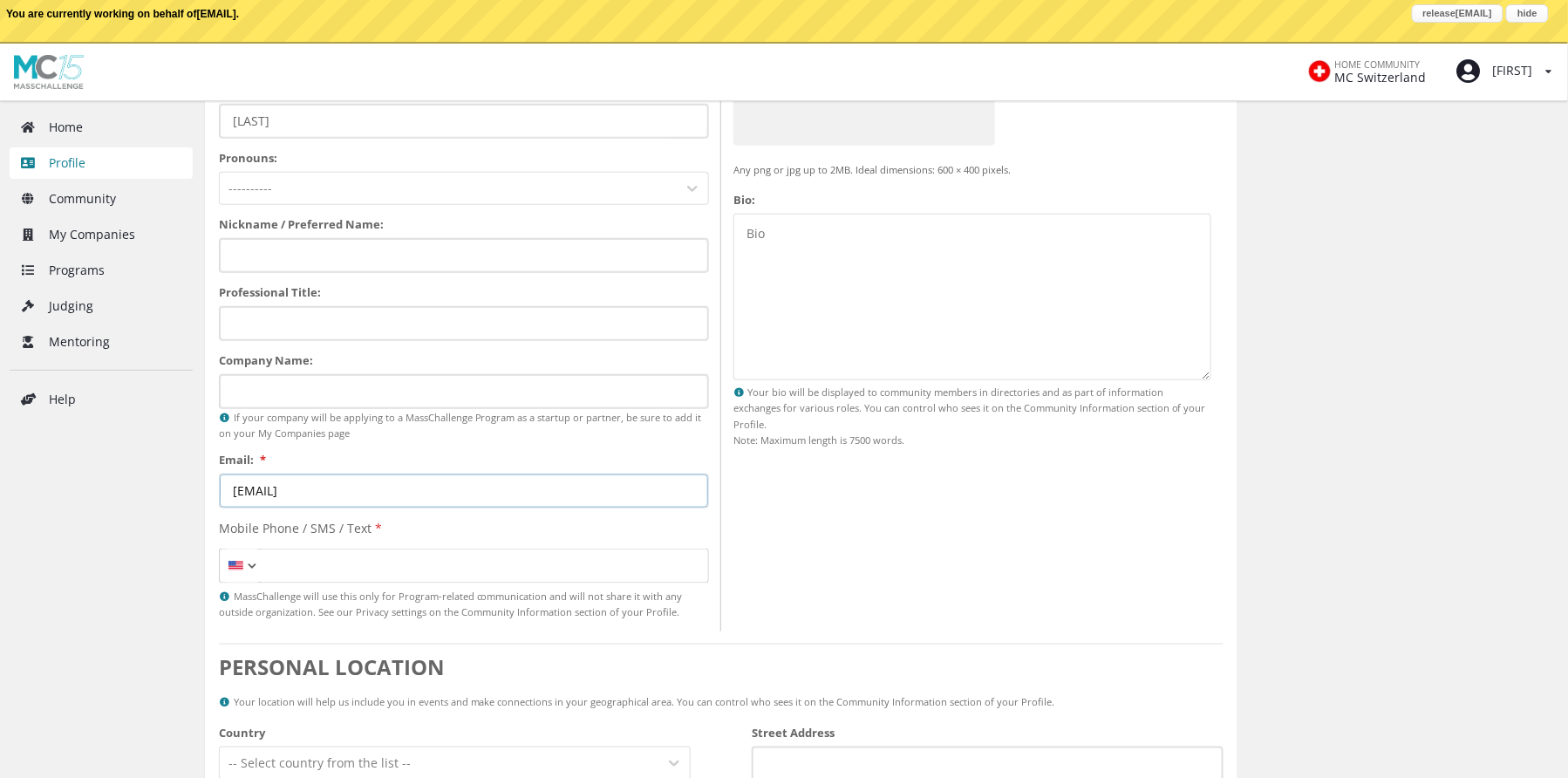 drag, startPoint x: 387, startPoint y: 477, endPoint x: 190, endPoint y: 489, distance: 197.36514 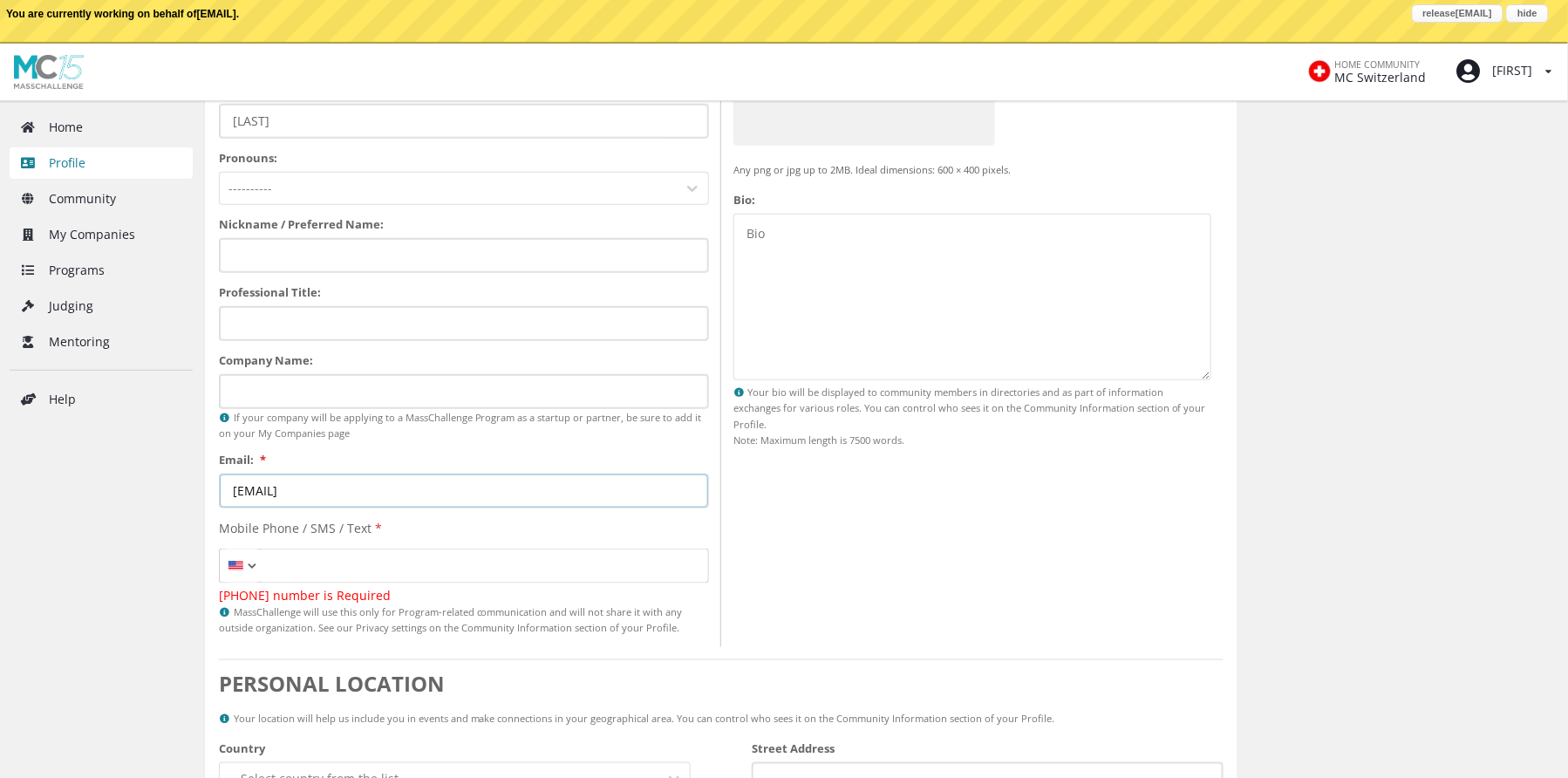 type on "[EMAIL]" 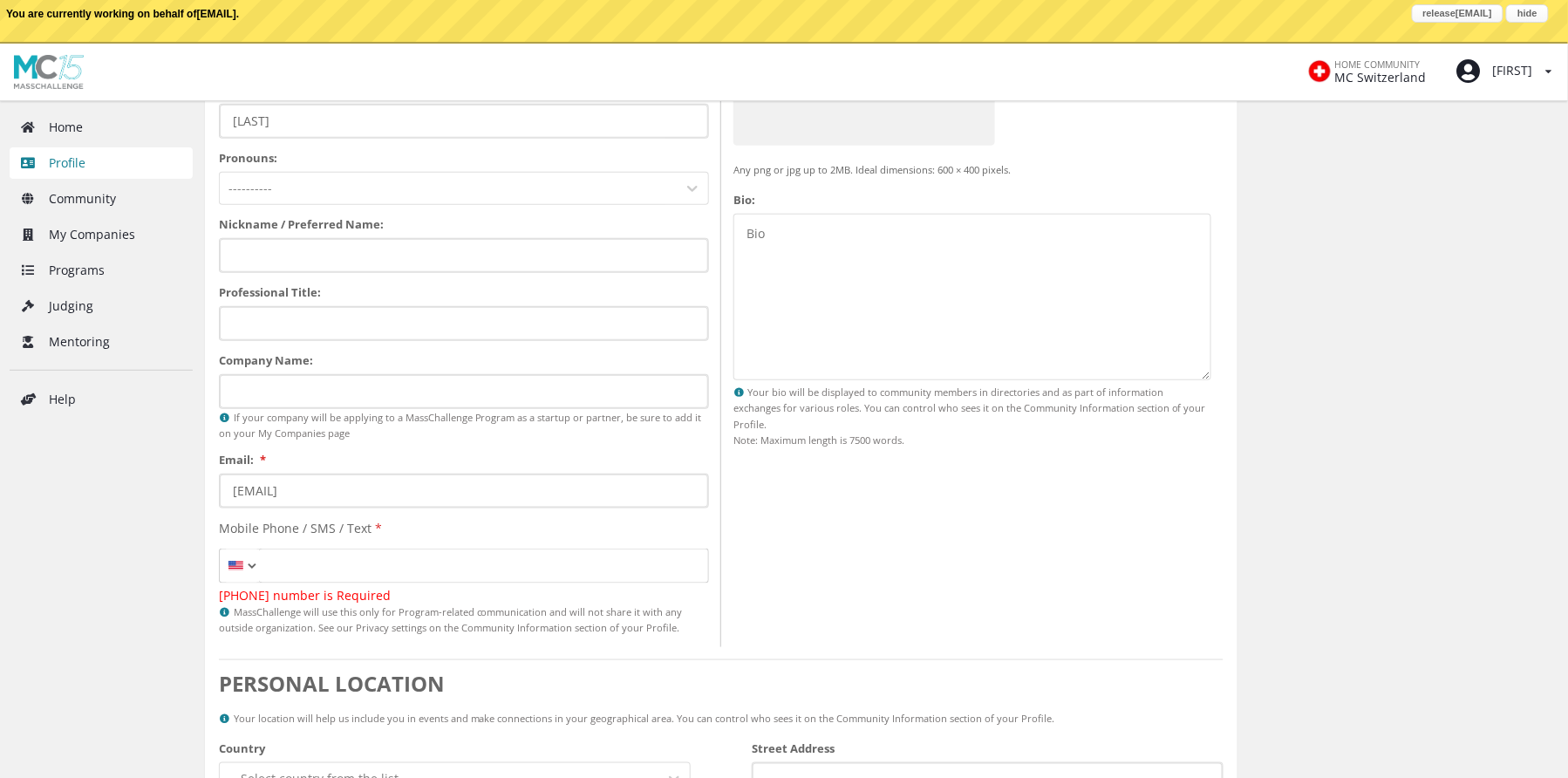 select on "[COUNTRY_CODE]" 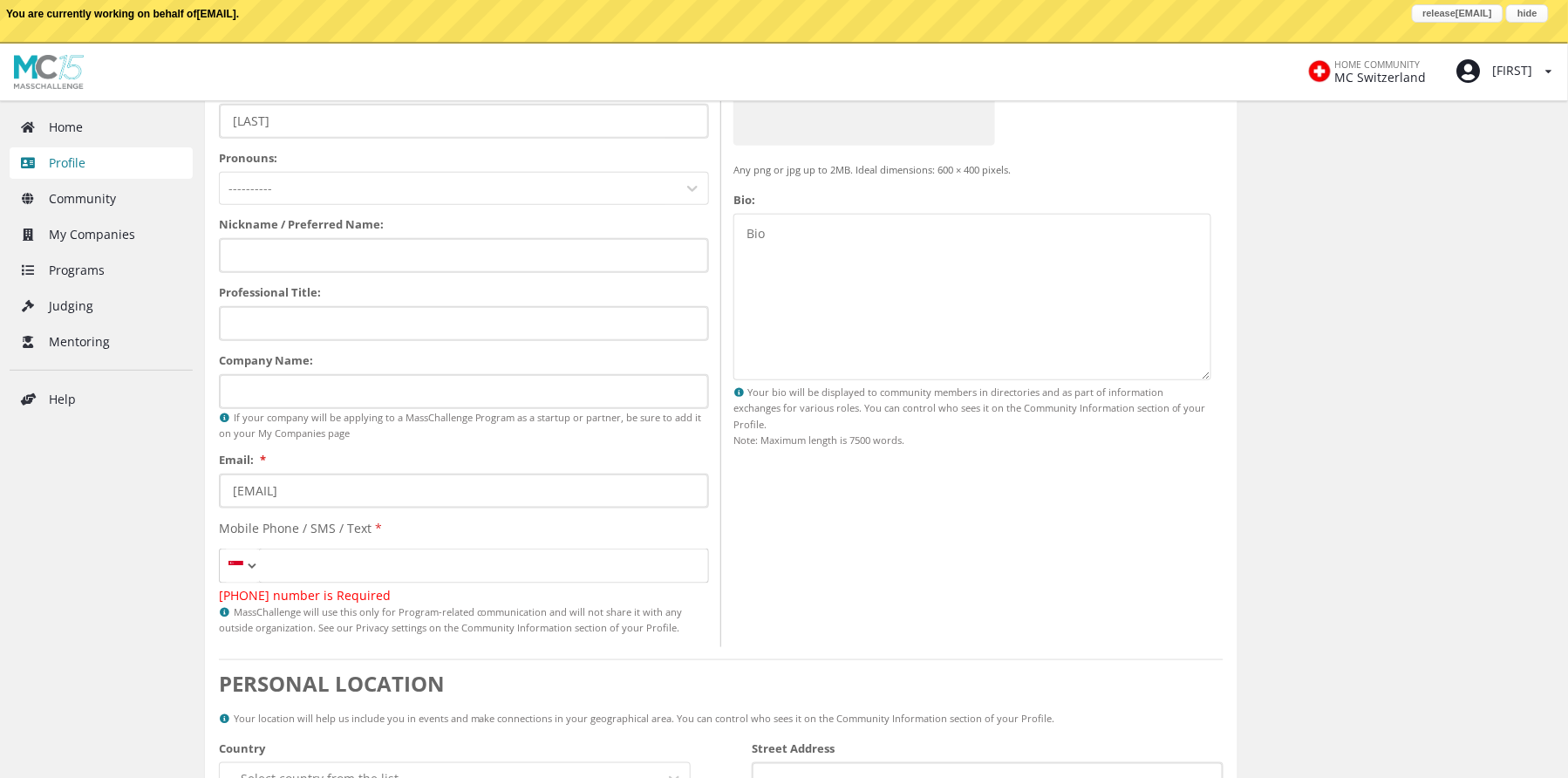click on "Phone Number" at bounding box center [484, 566] 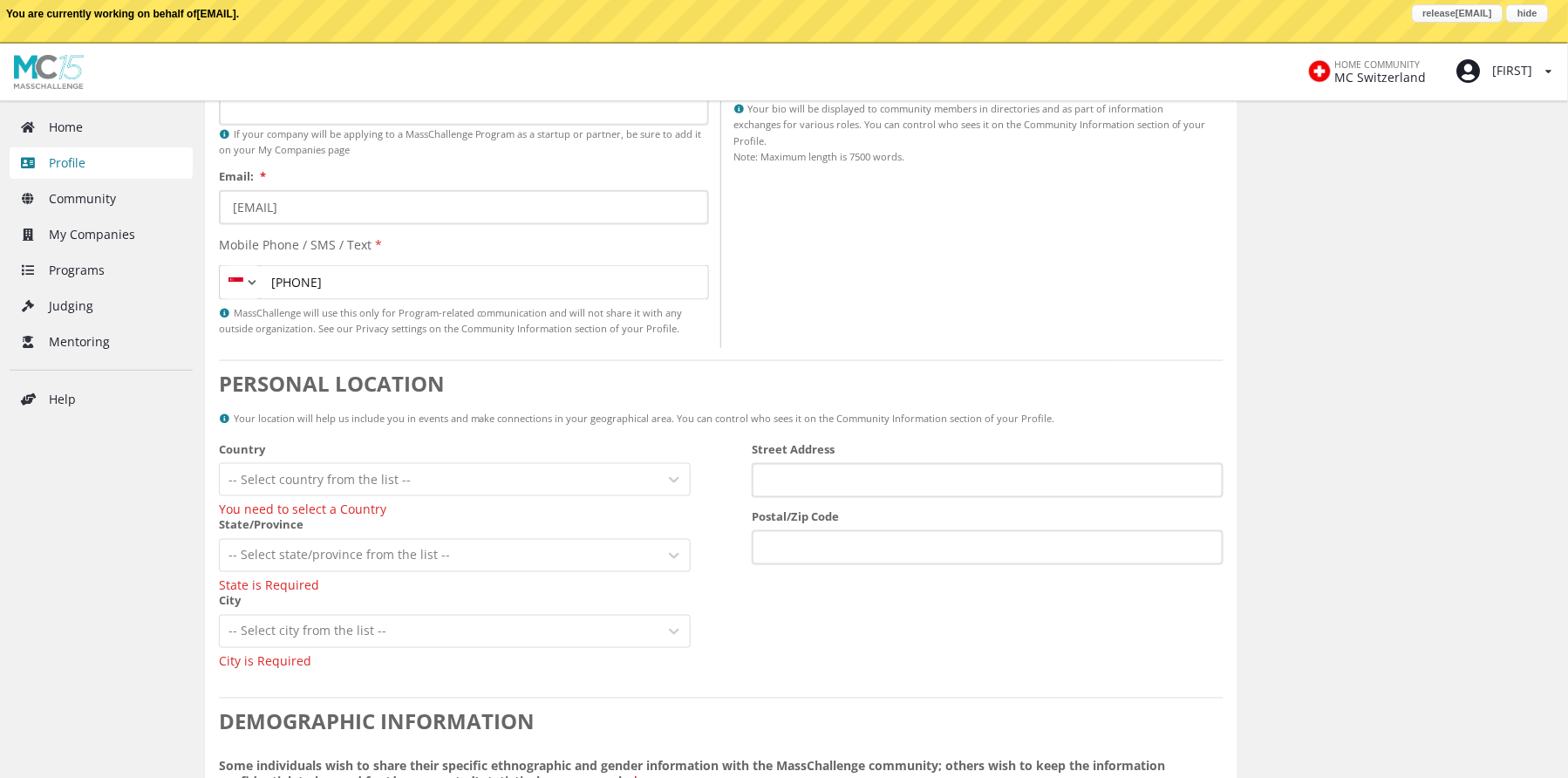 scroll, scrollTop: 675, scrollLeft: 0, axis: vertical 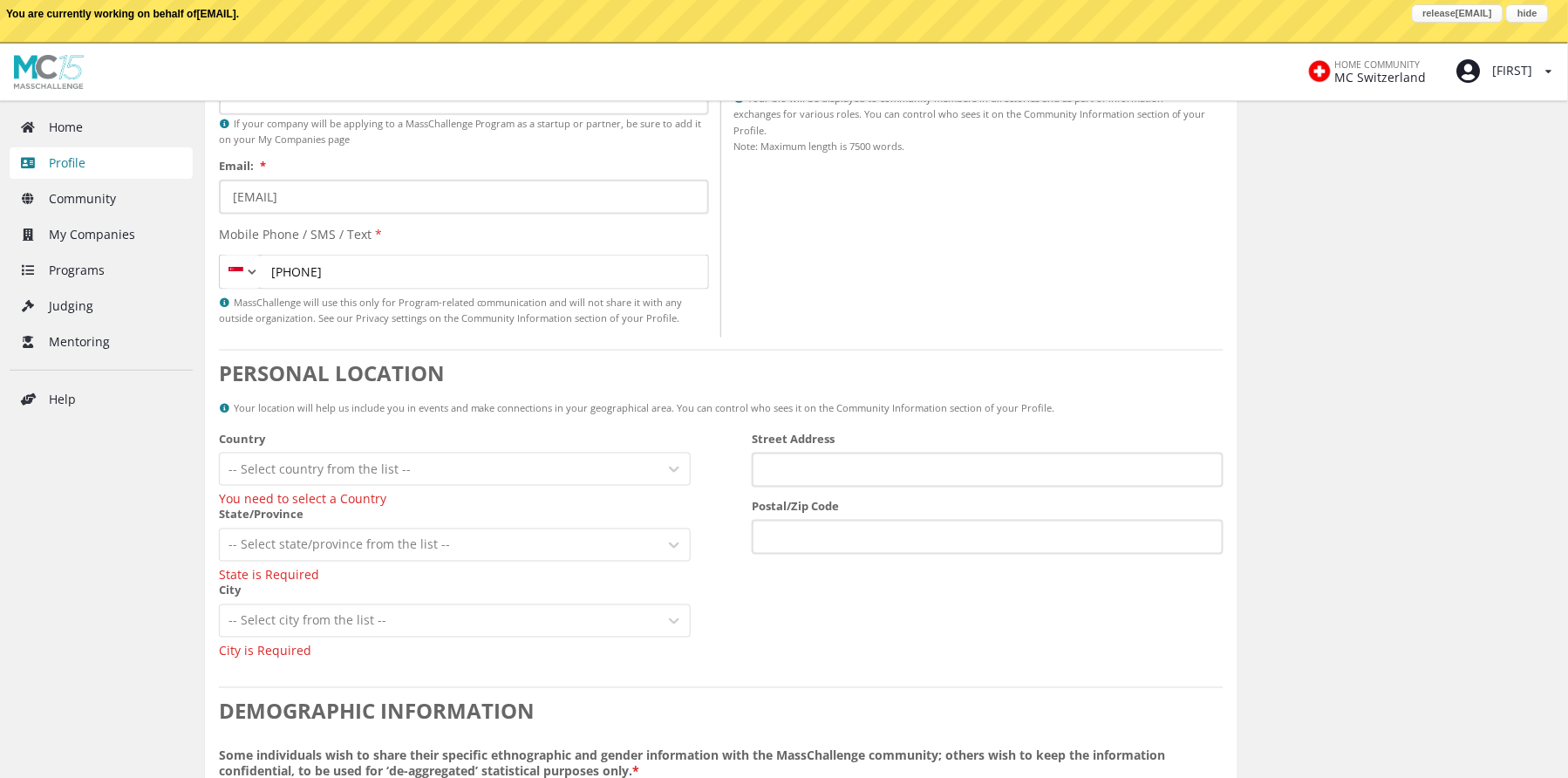 type on "[PHONE]" 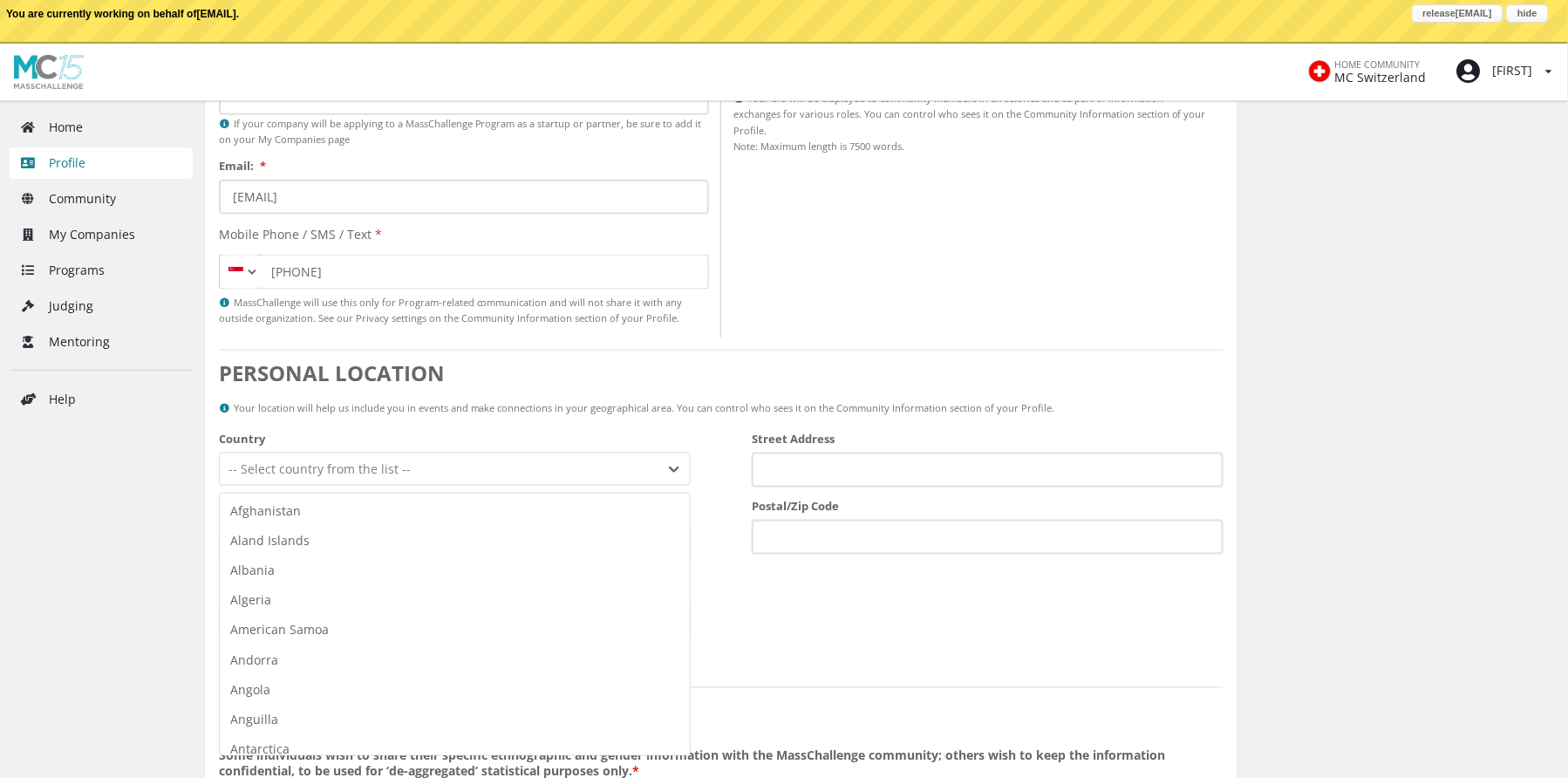 click on "-- Select country from the list --" at bounding box center [439, 469] 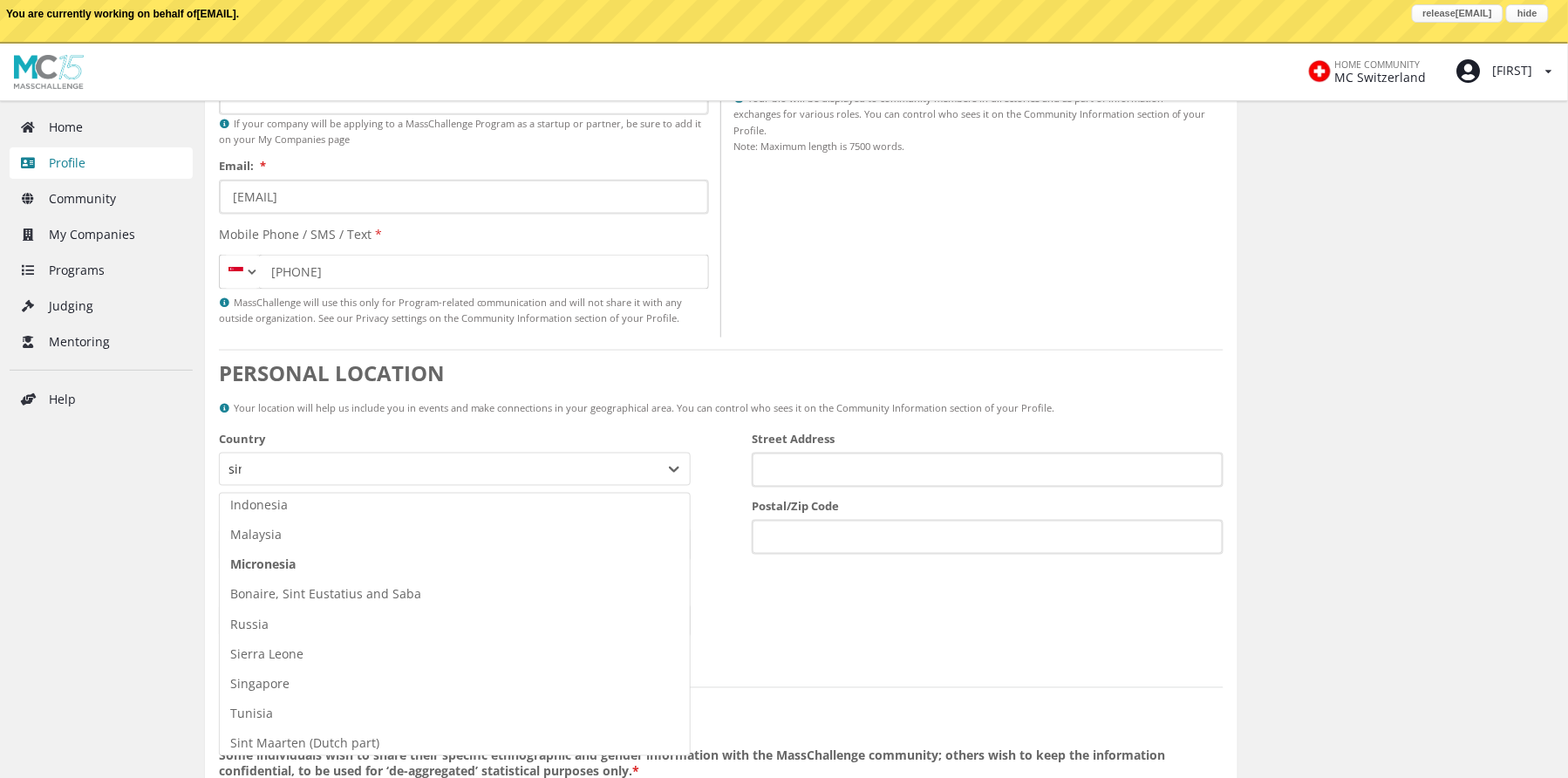 scroll, scrollTop: 0, scrollLeft: 0, axis: both 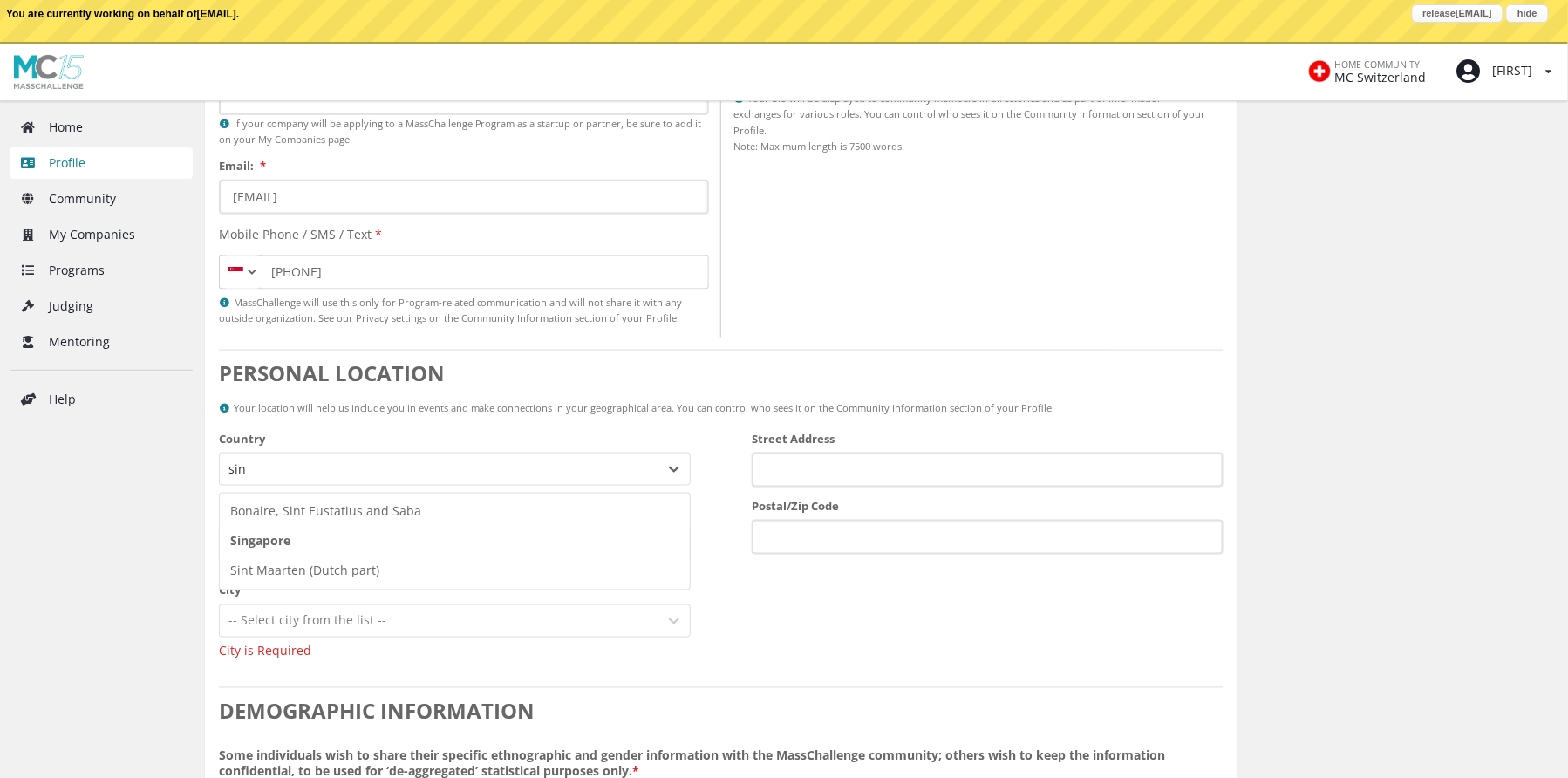 click on "Singapore" at bounding box center (454, 542) 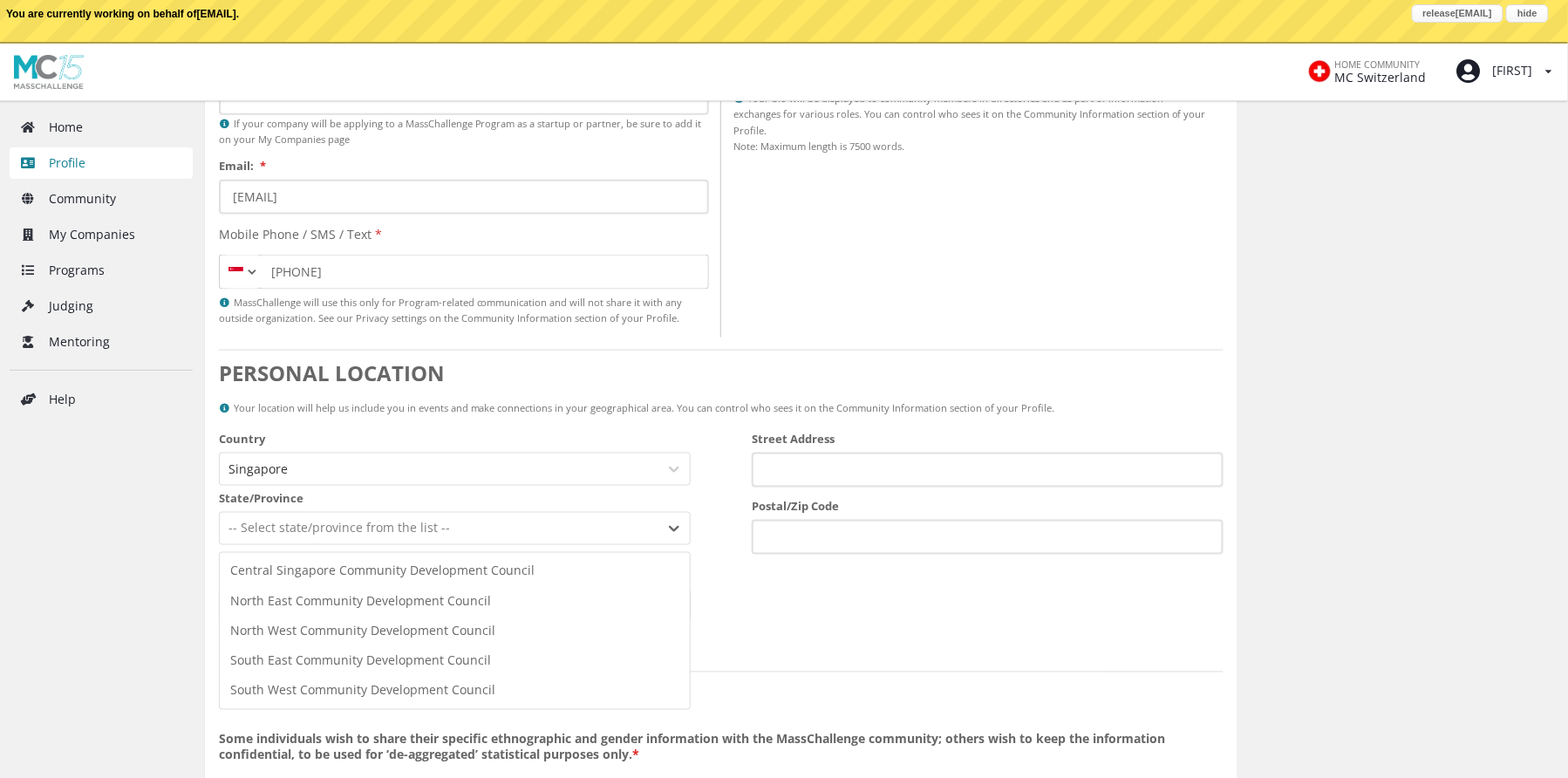 click on "-- Select state/province from the list --" at bounding box center (439, 529) 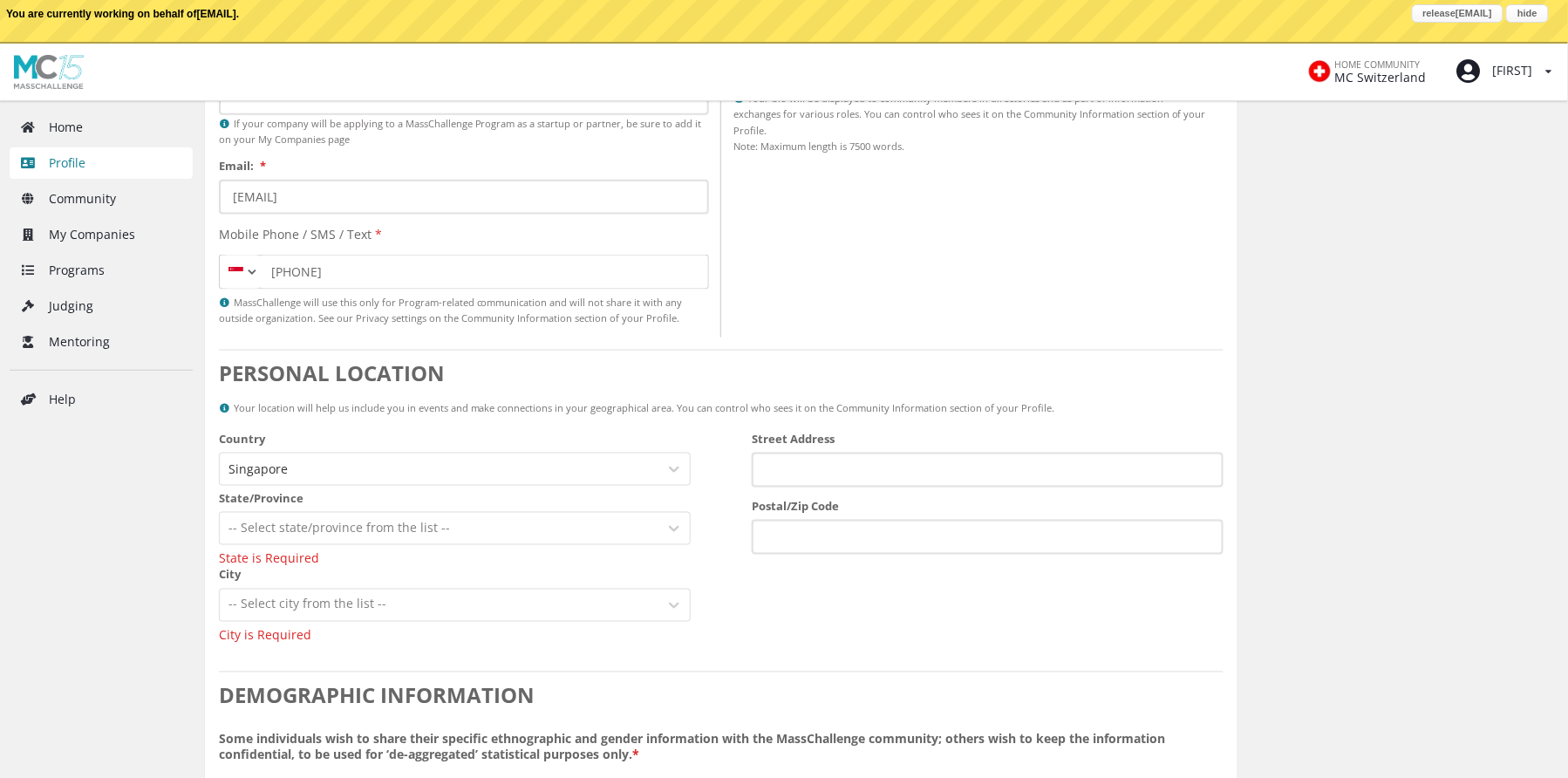 click at bounding box center [439, 529] 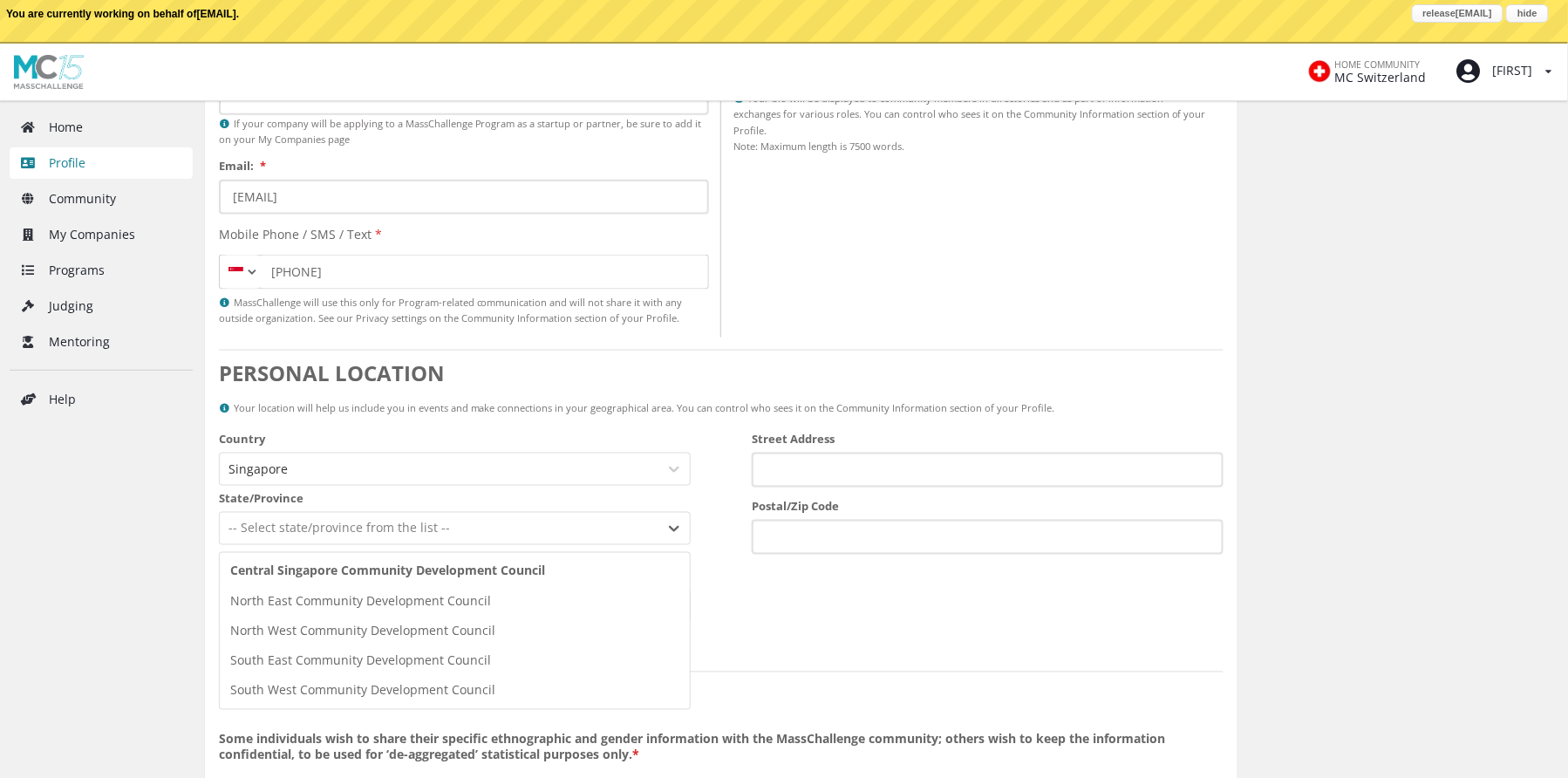click on "Central Singapore Community Development Council" at bounding box center (454, 571) 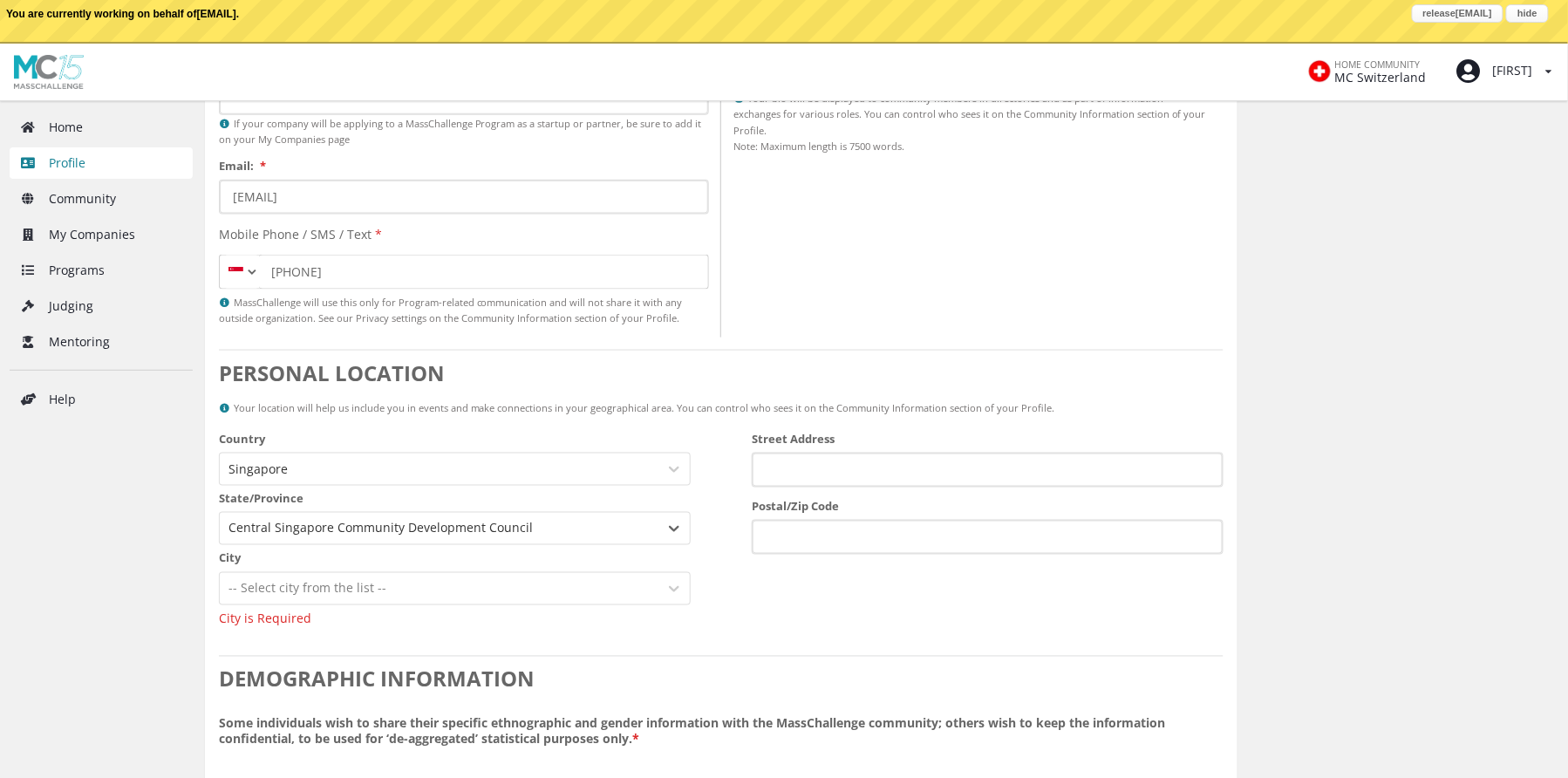 click at bounding box center [439, 589] 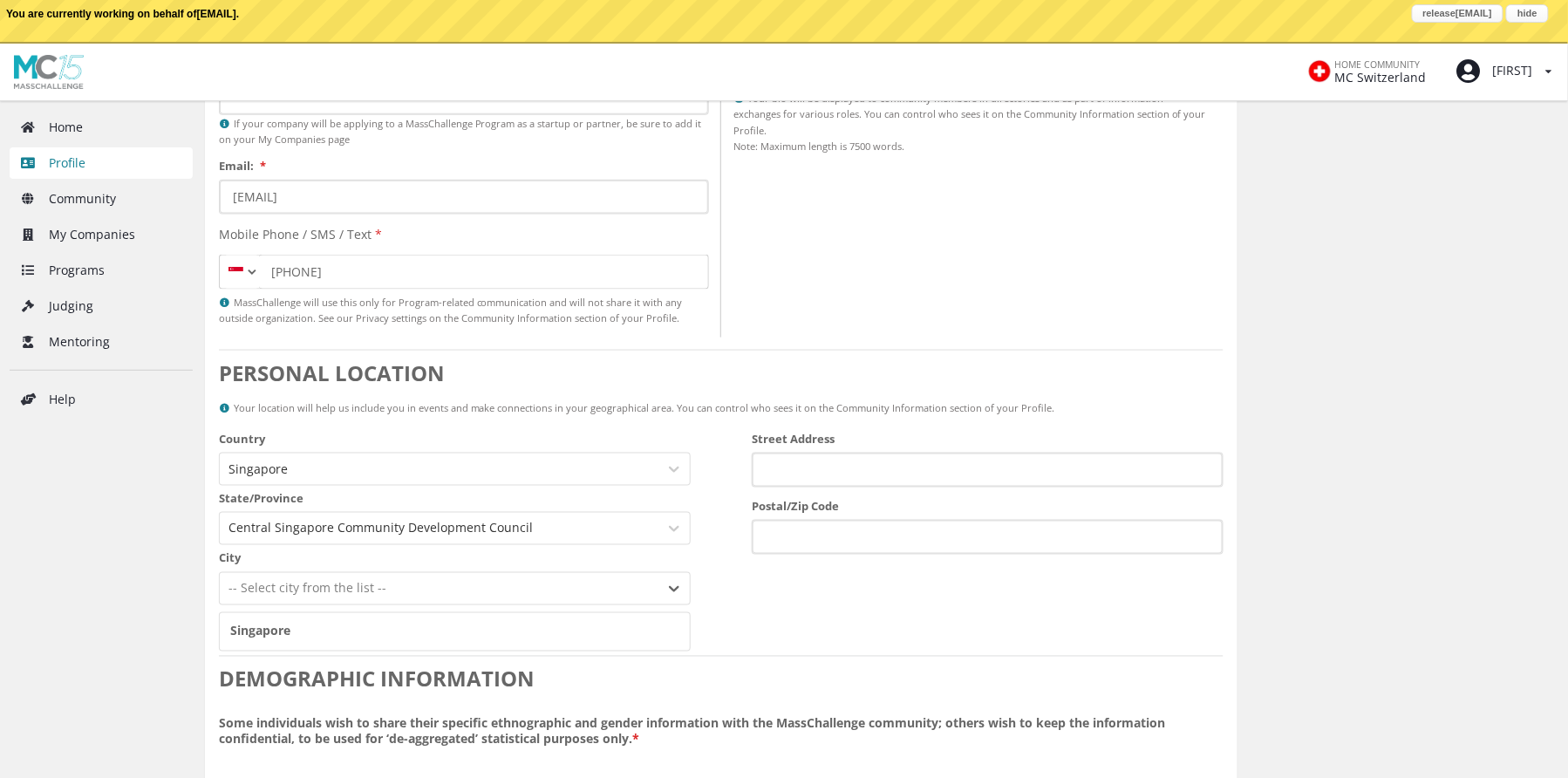 click on "Singapore" at bounding box center (454, 631) 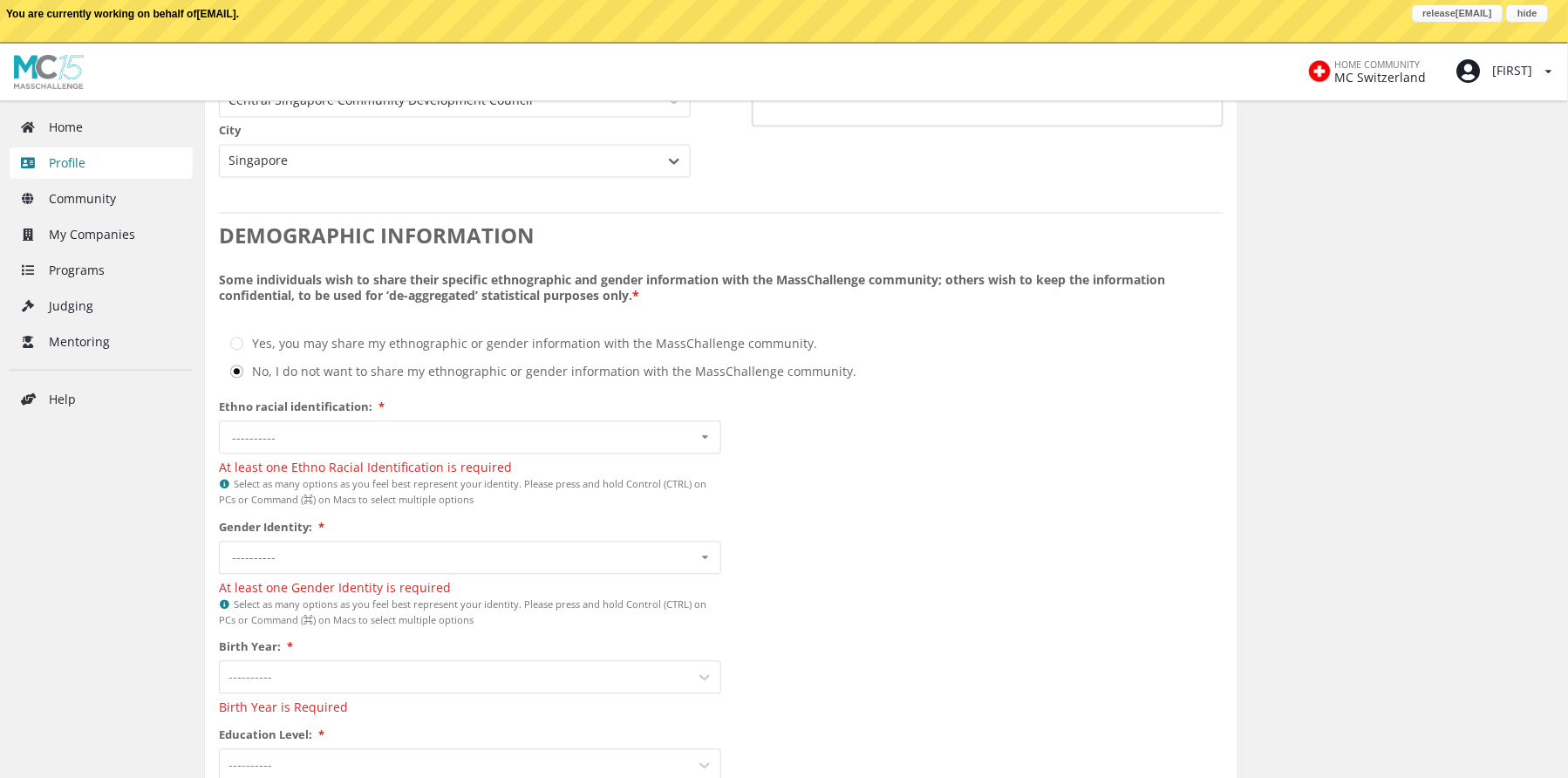 scroll, scrollTop: 1123, scrollLeft: 0, axis: vertical 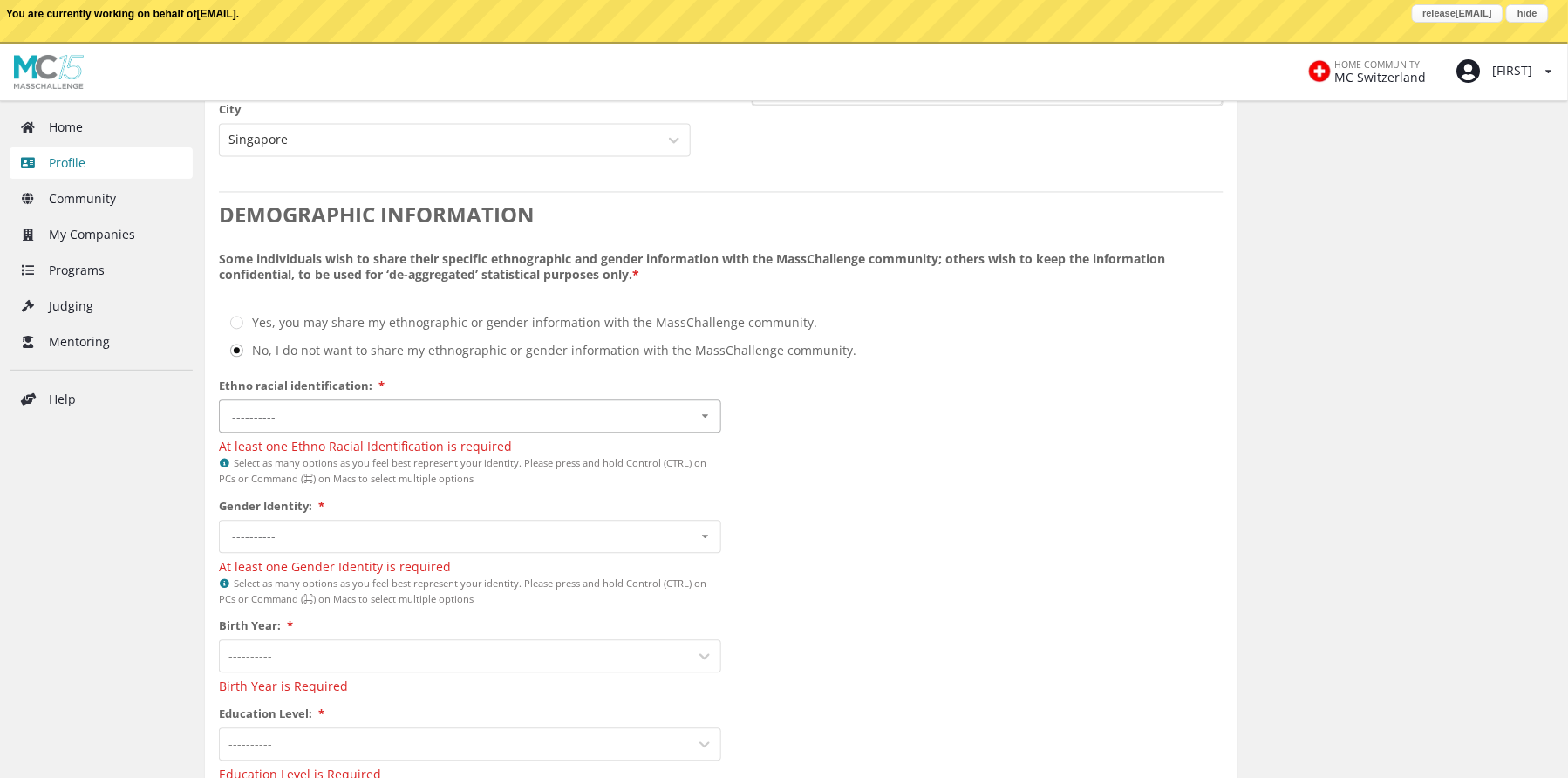 click on "---------- Black East and/or Southeast Asian Hispanic, Latinx, and/or Spanish Indigenous Native Hawaiian, Pacific Islander, or Polynesian Middle Eastern and/or North African North and/or Central Asian South Asian White or Caucasian I prefer not to say" at bounding box center (470, 417) 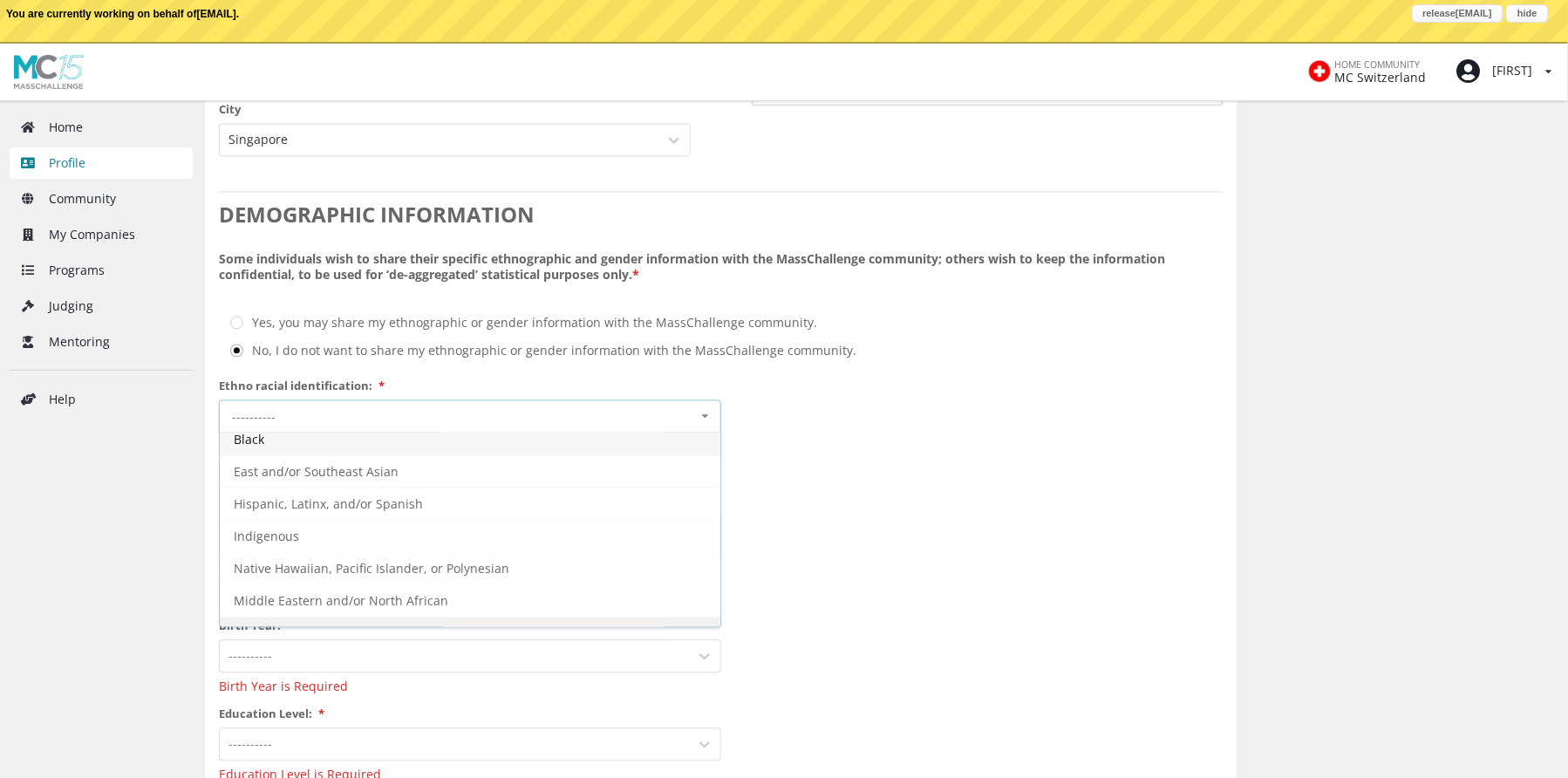 scroll, scrollTop: 0, scrollLeft: 0, axis: both 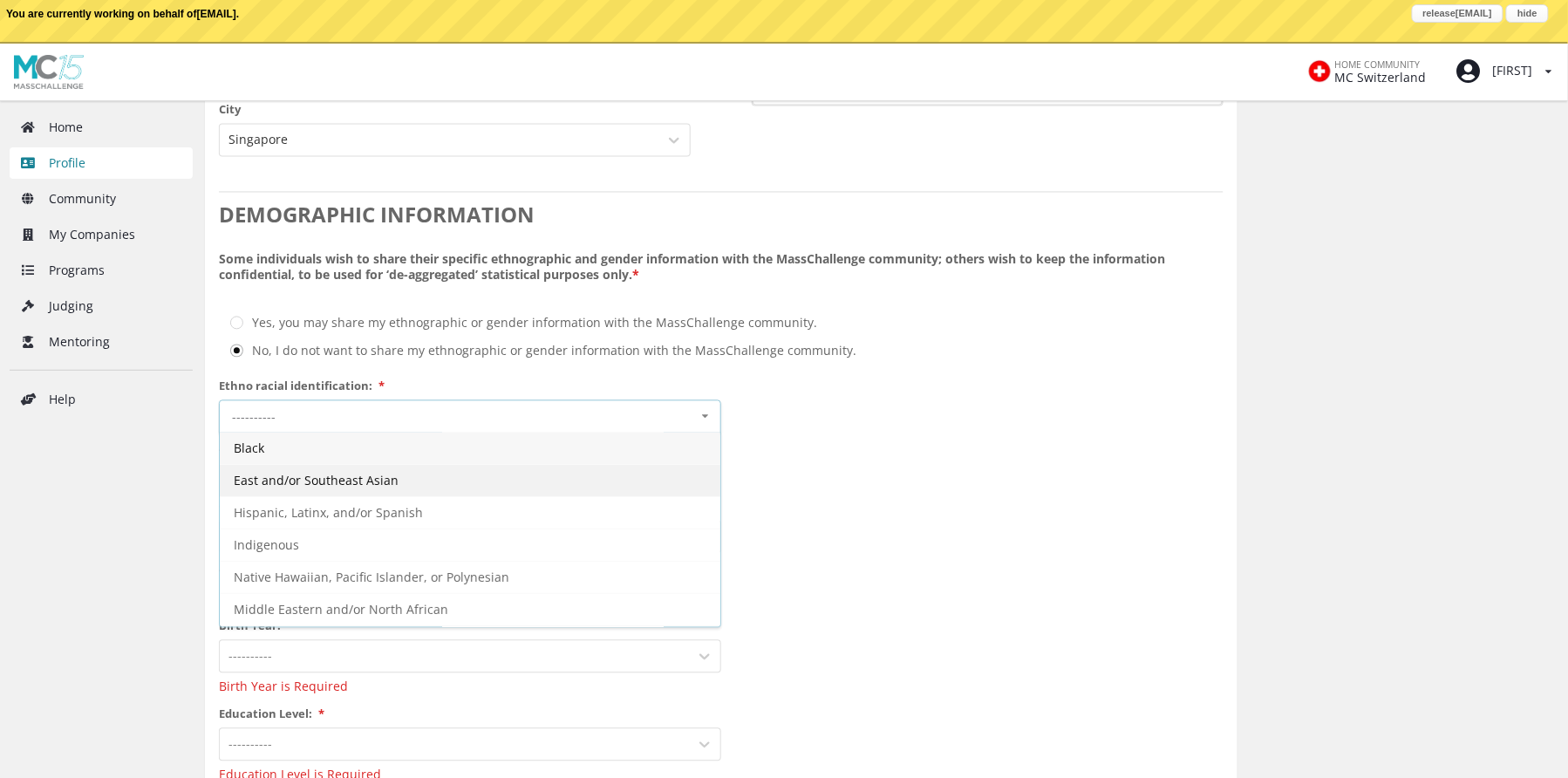 click on "East and/or Southeast Asian" at bounding box center [249, 448] 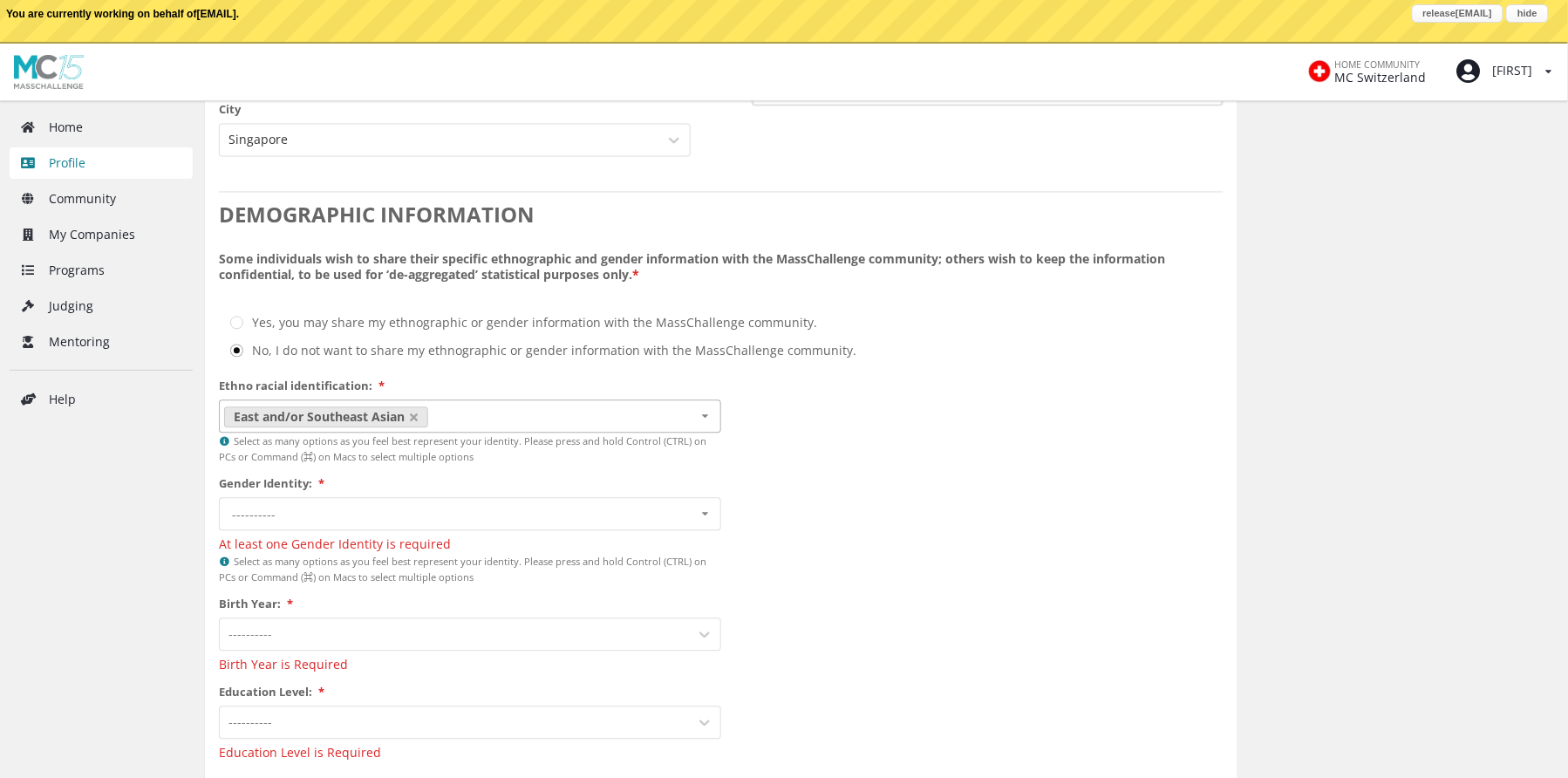 click on "Home
Profile
Community
My Companies
Programs
Judging
Mentoring
Help" at bounding box center [96, 216] 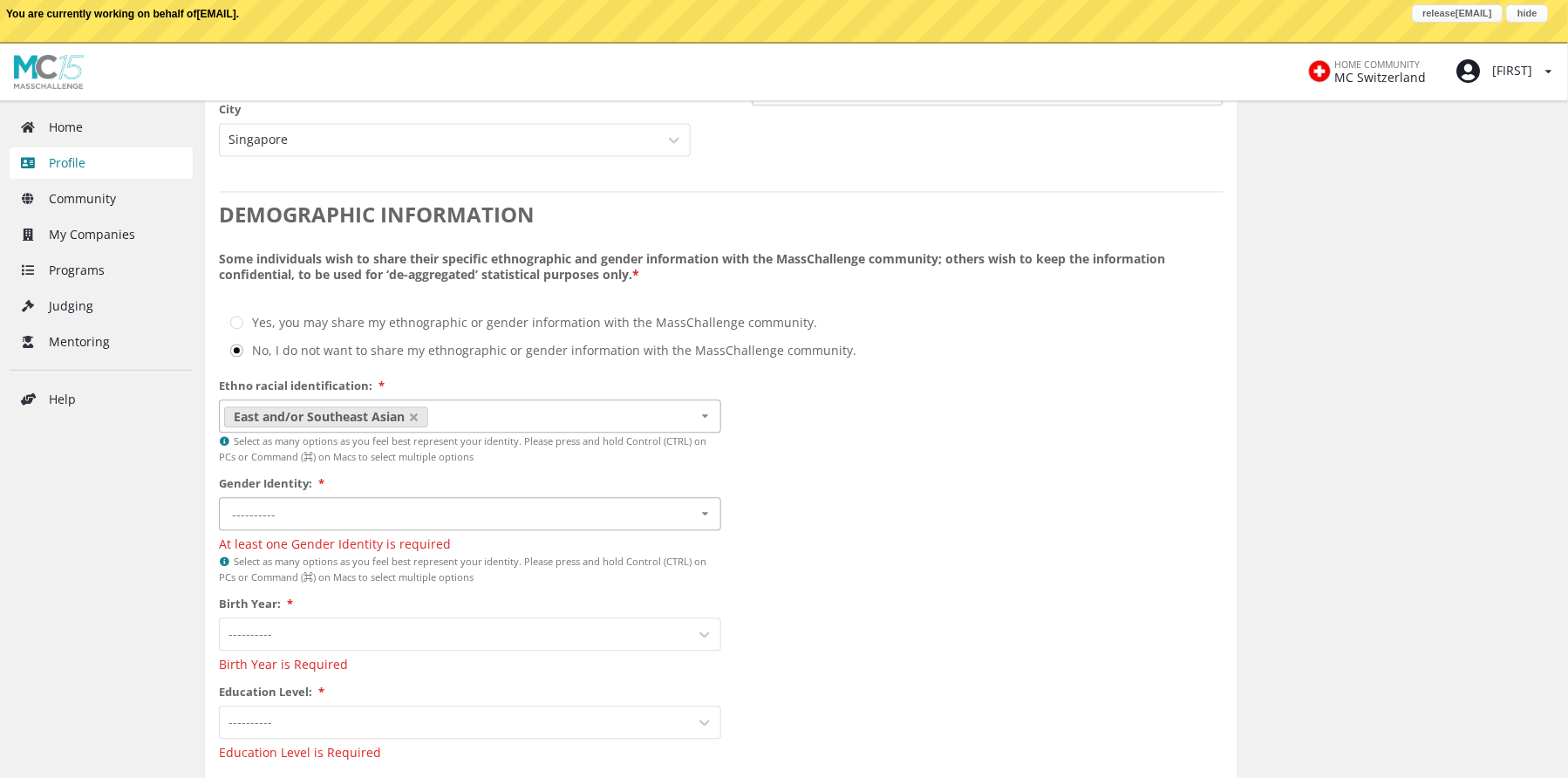 click on "---------- Male Female Cisgender Transgender Non-Binary I Prefer To Self-describe I Prefer Not To Say" at bounding box center [470, 515] 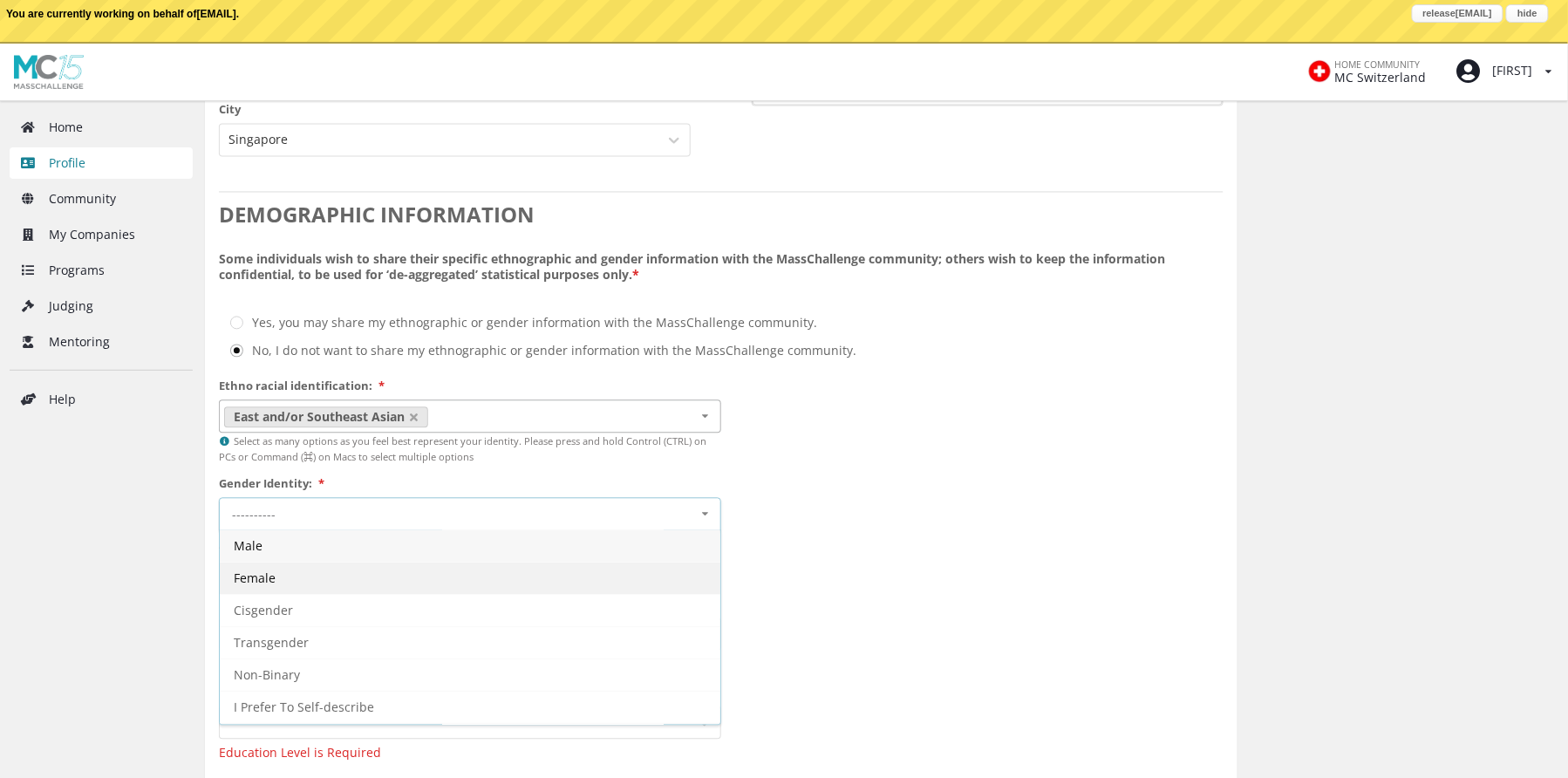 click on "Female" at bounding box center [470, 578] 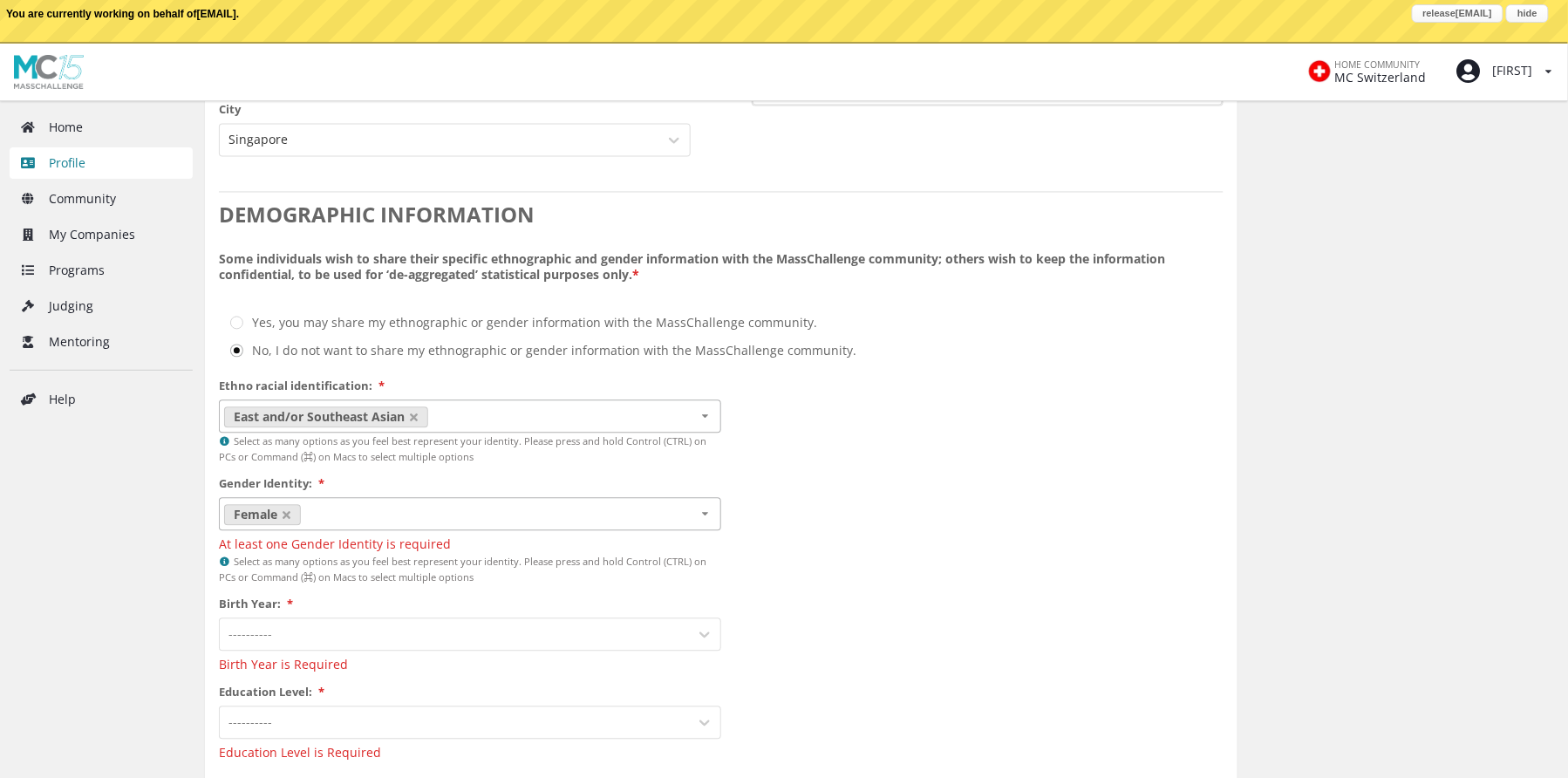 click on "Home
Profile
Community
My Companies
Programs
Judging
Mentoring
Help" at bounding box center [96, 216] 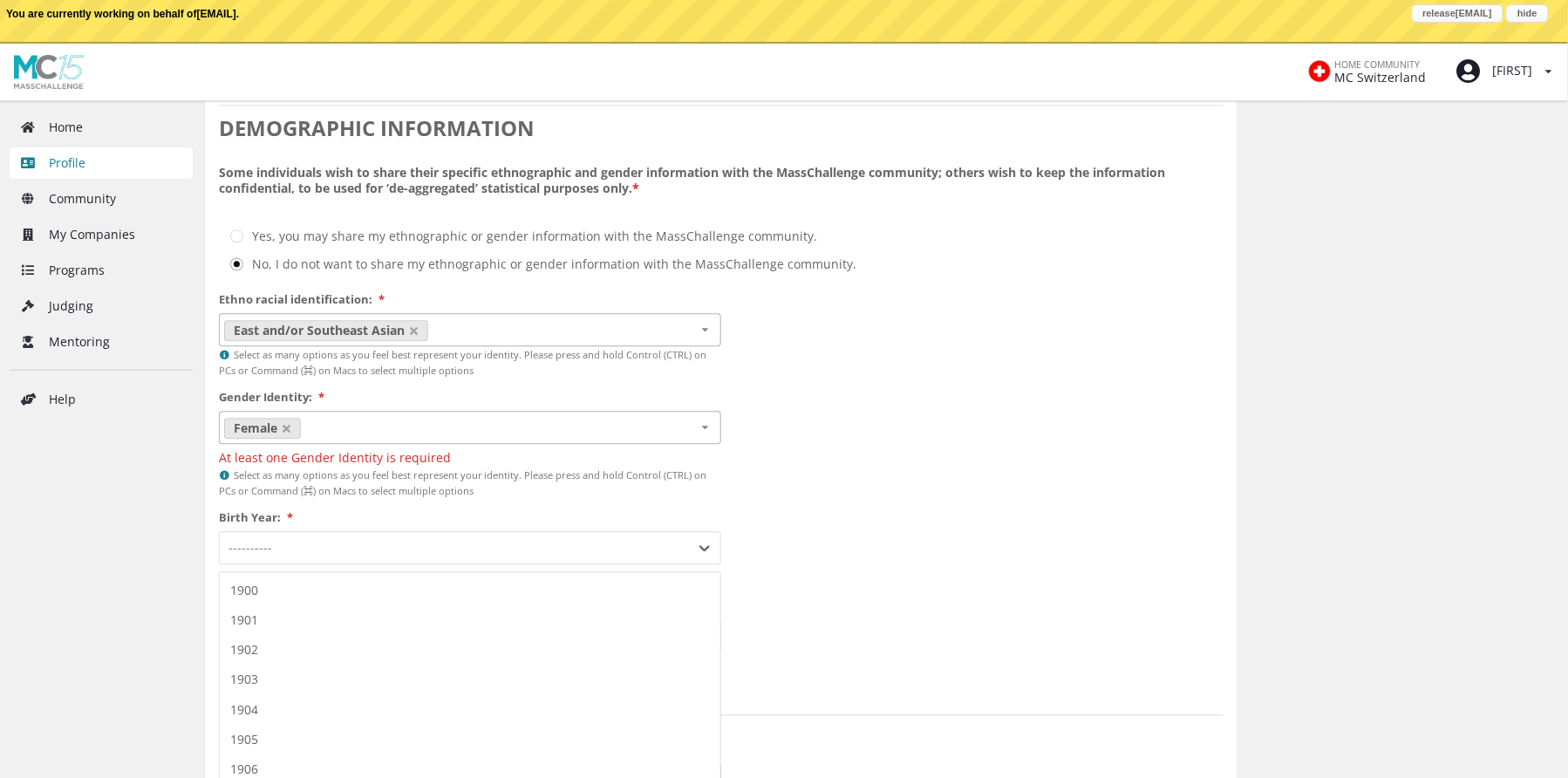 scroll, scrollTop: 1270, scrollLeft: 0, axis: vertical 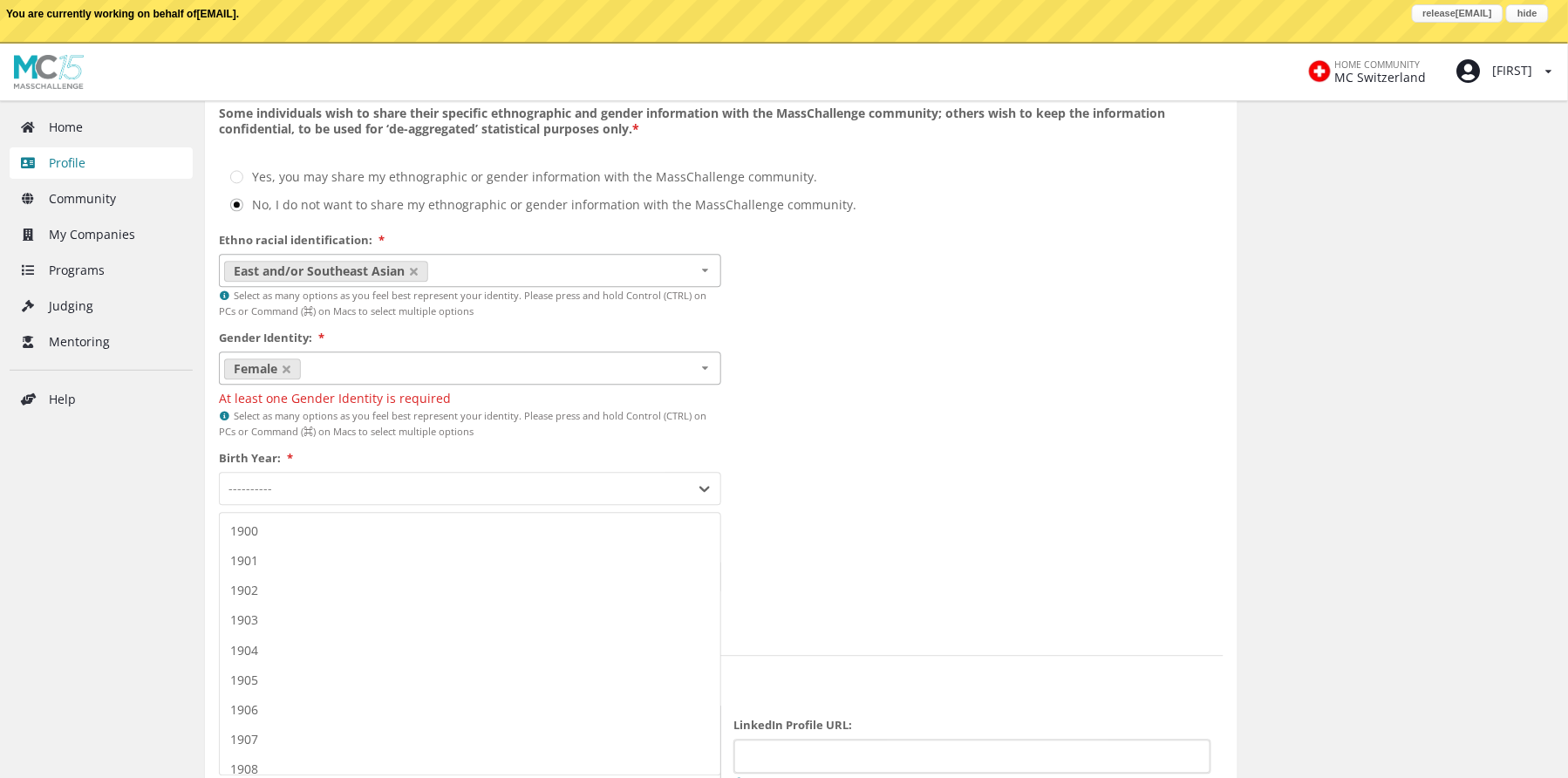 click on "[YEAR], 1 of 127. 127 results available. Use Up and Down to choose options, press Enter to select the currently focused option, press Escape to exit the menu, press Tab to select the option and exit the menu. ---------- 1900 1901 1902 1903 1904 1905 1906 1907 1908 1909 1910 1911 1912 1913 1914 1915 1916 1917 1918 1919 1920 1921 1922 1923 1924 1925 1926 1927 1928 1929 1930 1931 1932 1933 1934 1935 1936 1937 1938 1939 1940 1941 1942 1943 1944 1945 1946 1947 1948 1949 1950 1951 1952 1953 1954 1955 1956 1957 1958 1959 1960 1961 1962 1963 1964 1965 1966 1967 1968 1969 1970 1971 1972 1973 1974 1975 1976 1977 1978 1979 1980 1981 1982 1983 1984 1985 1986 1987 1988 1989 1990 1991 1992 1993 1994 1995 1996 1997 1998 1999 2000 2001 2002 2003 2004 2005 2006 2007 2008 2009 2010 2011 2012 2013 2014 2015 2016 2017 2018 2019 2020 2021 2022 2023 2024 2025" at bounding box center (470, 488) 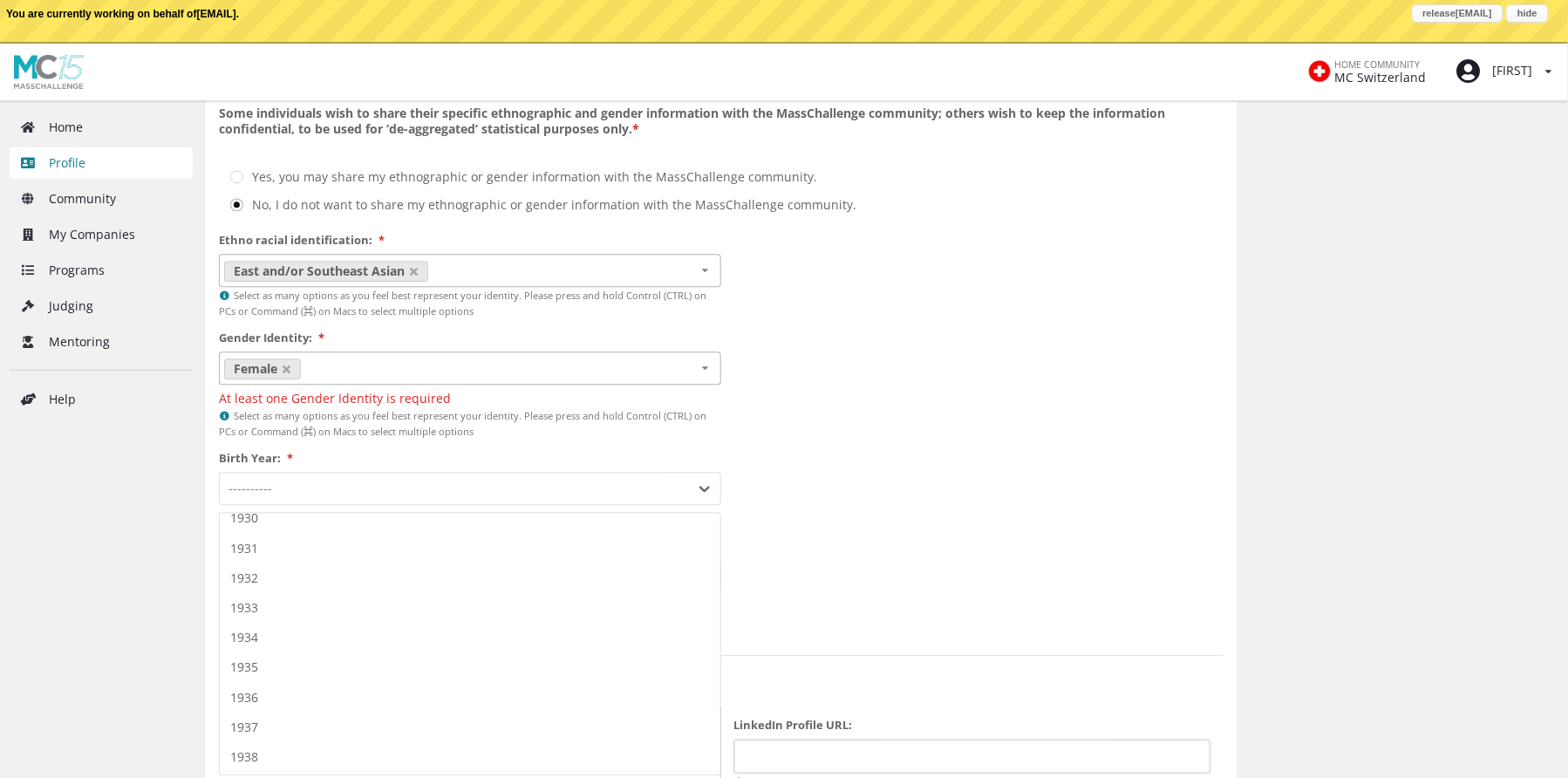 scroll, scrollTop: 912, scrollLeft: 0, axis: vertical 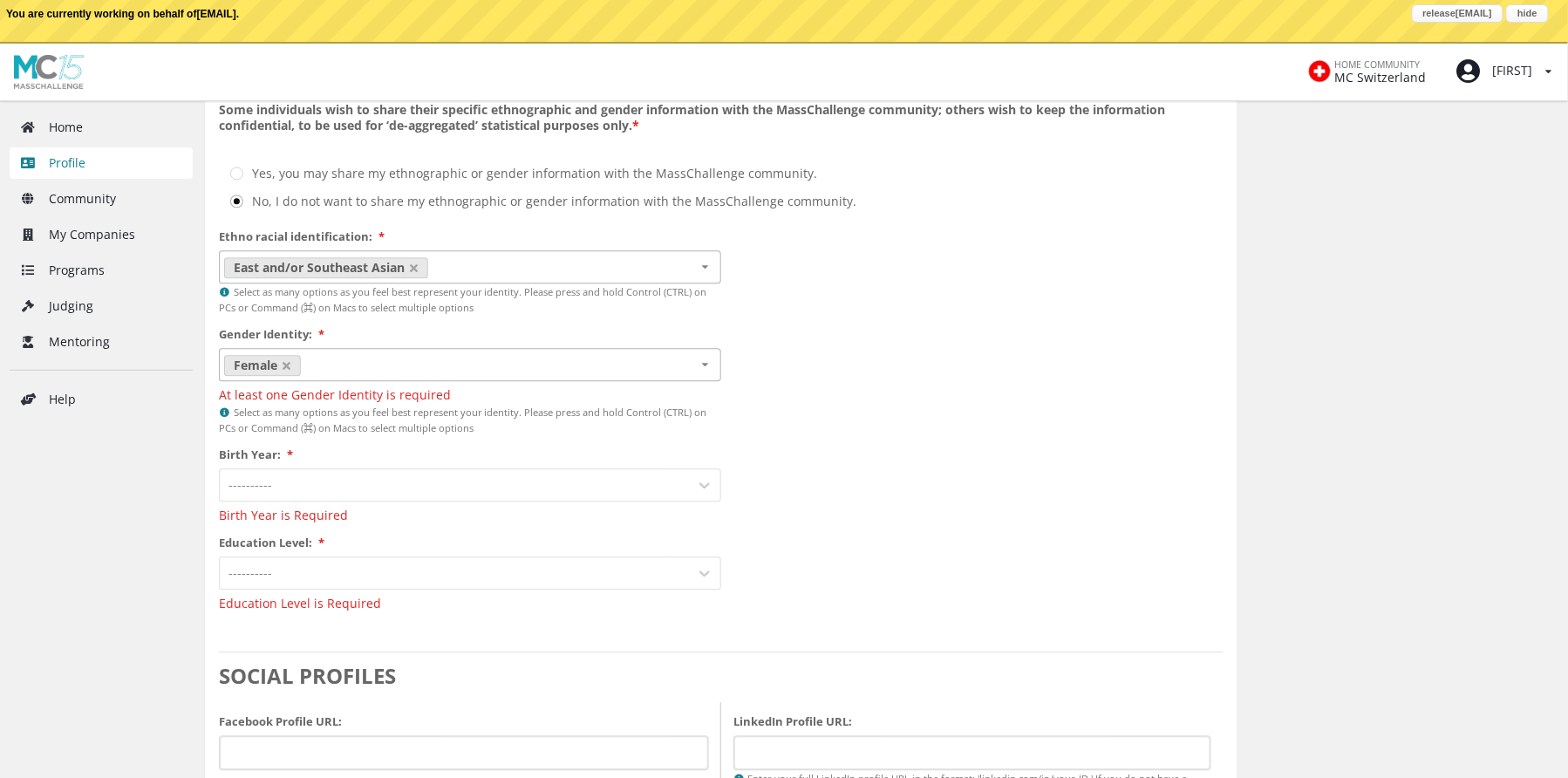 click at bounding box center (454, 485) 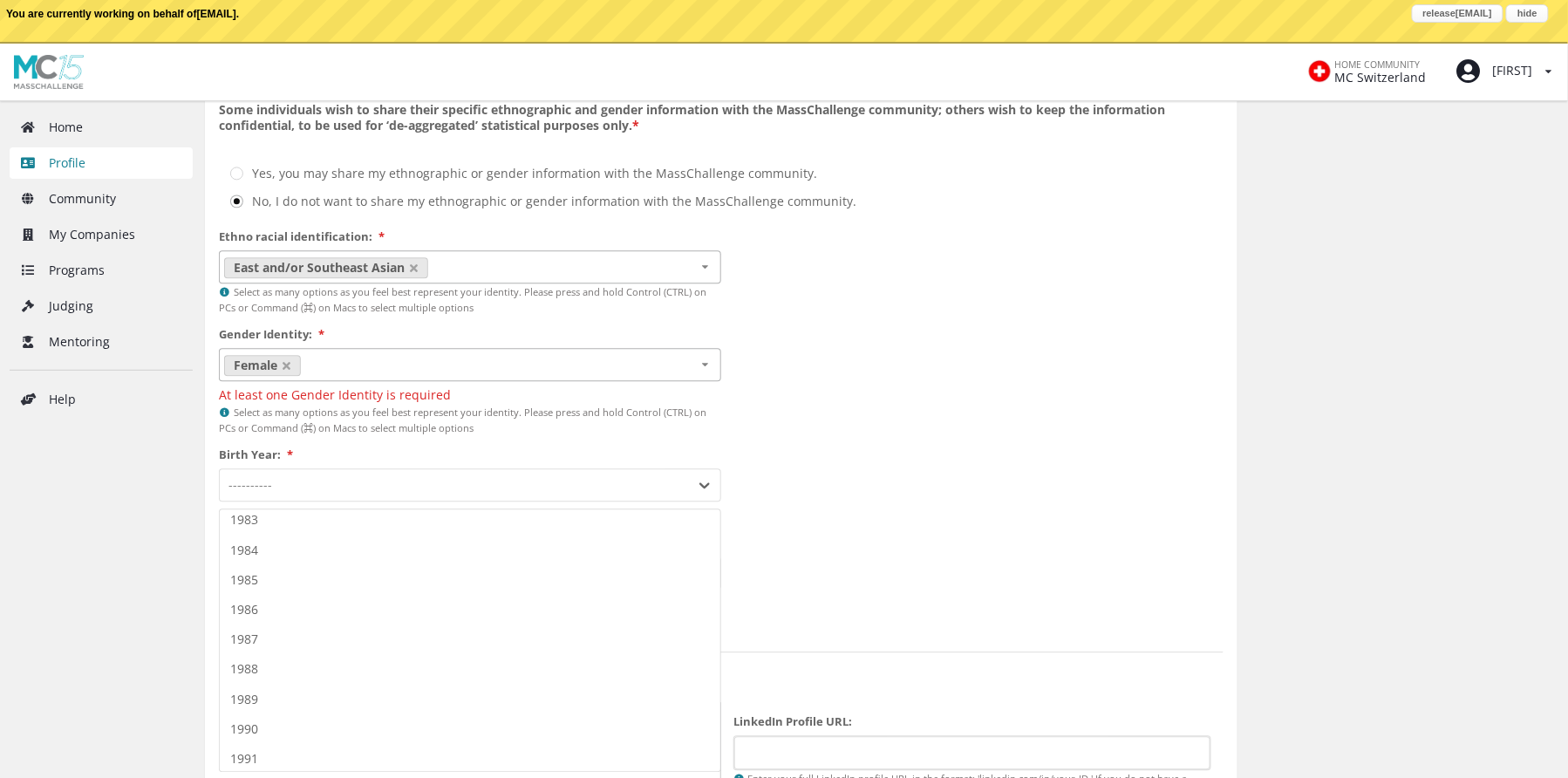 scroll, scrollTop: 2477, scrollLeft: 0, axis: vertical 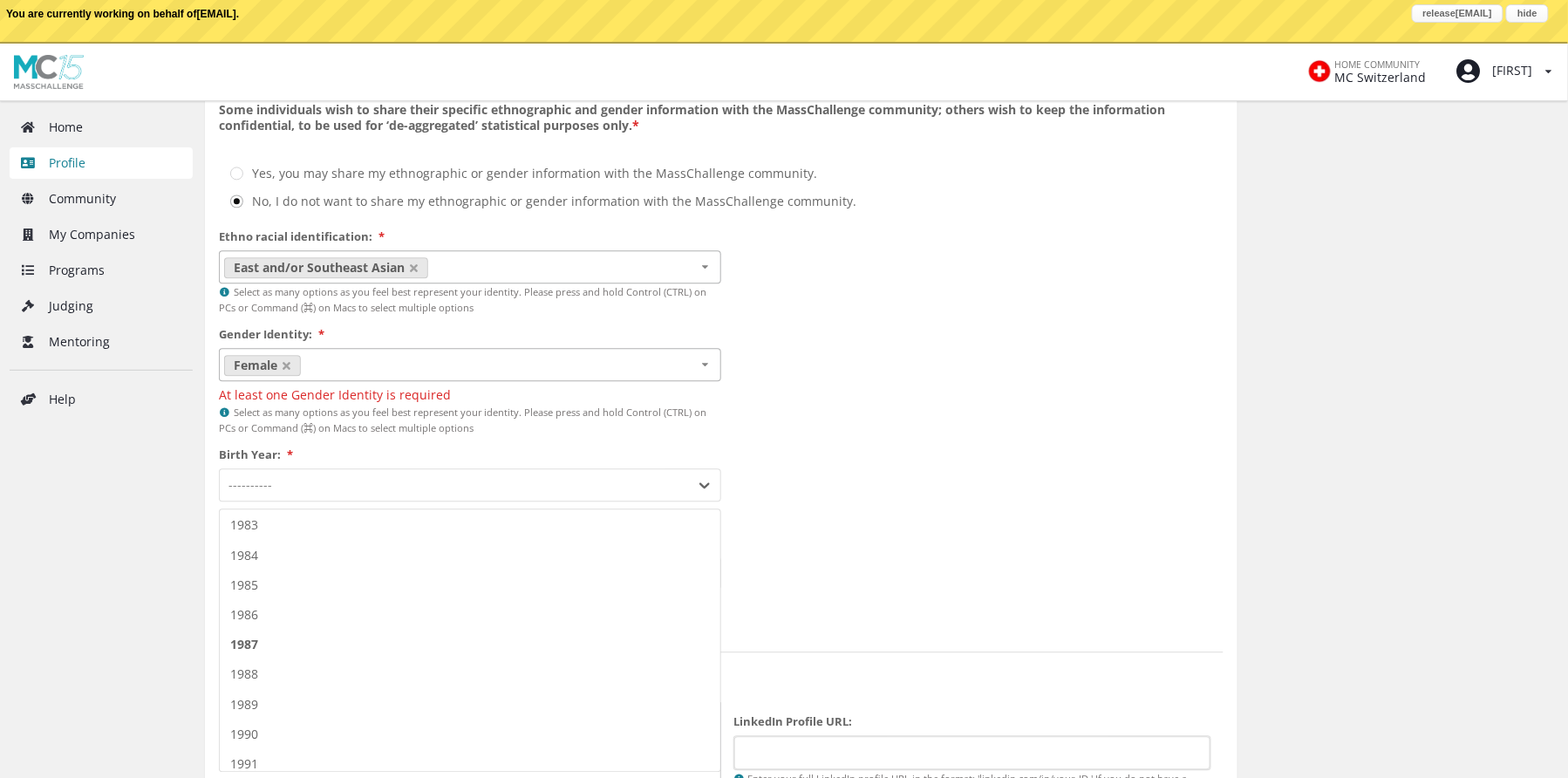 click on "1987" at bounding box center [470, 645] 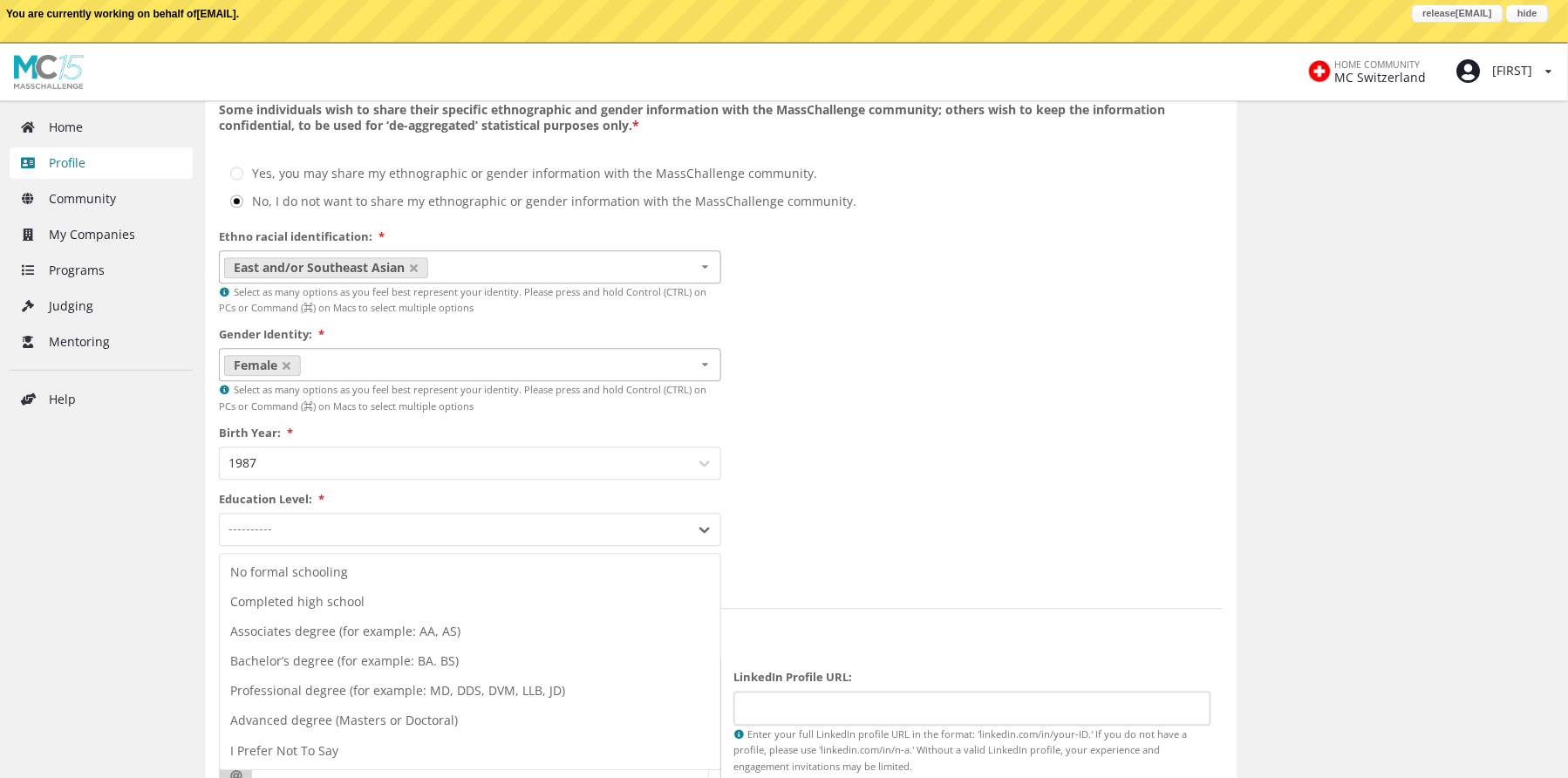click at bounding box center [454, 529] 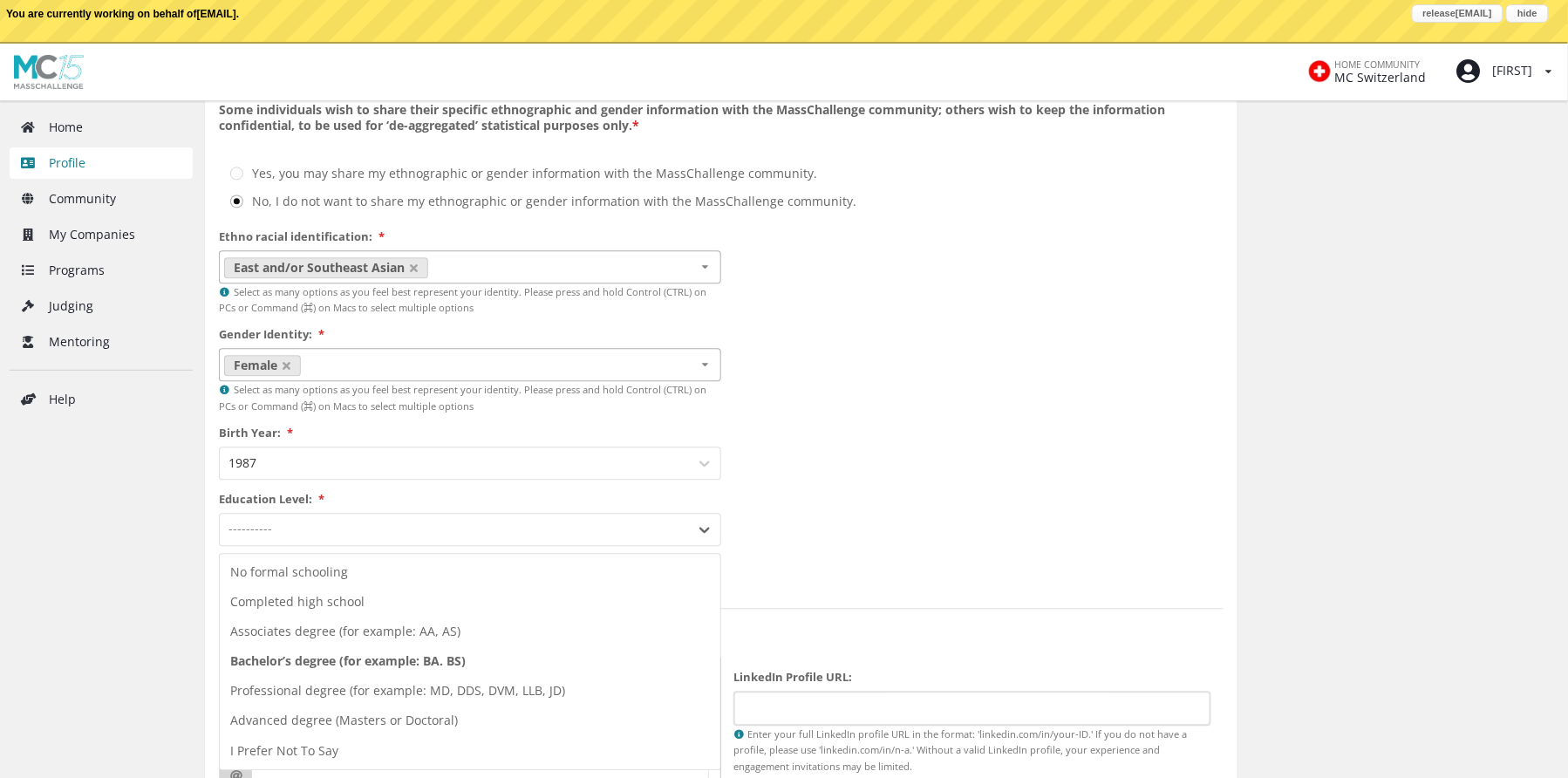click on "Bachelor’s degree (for example: BA. BS)" at bounding box center (470, 661) 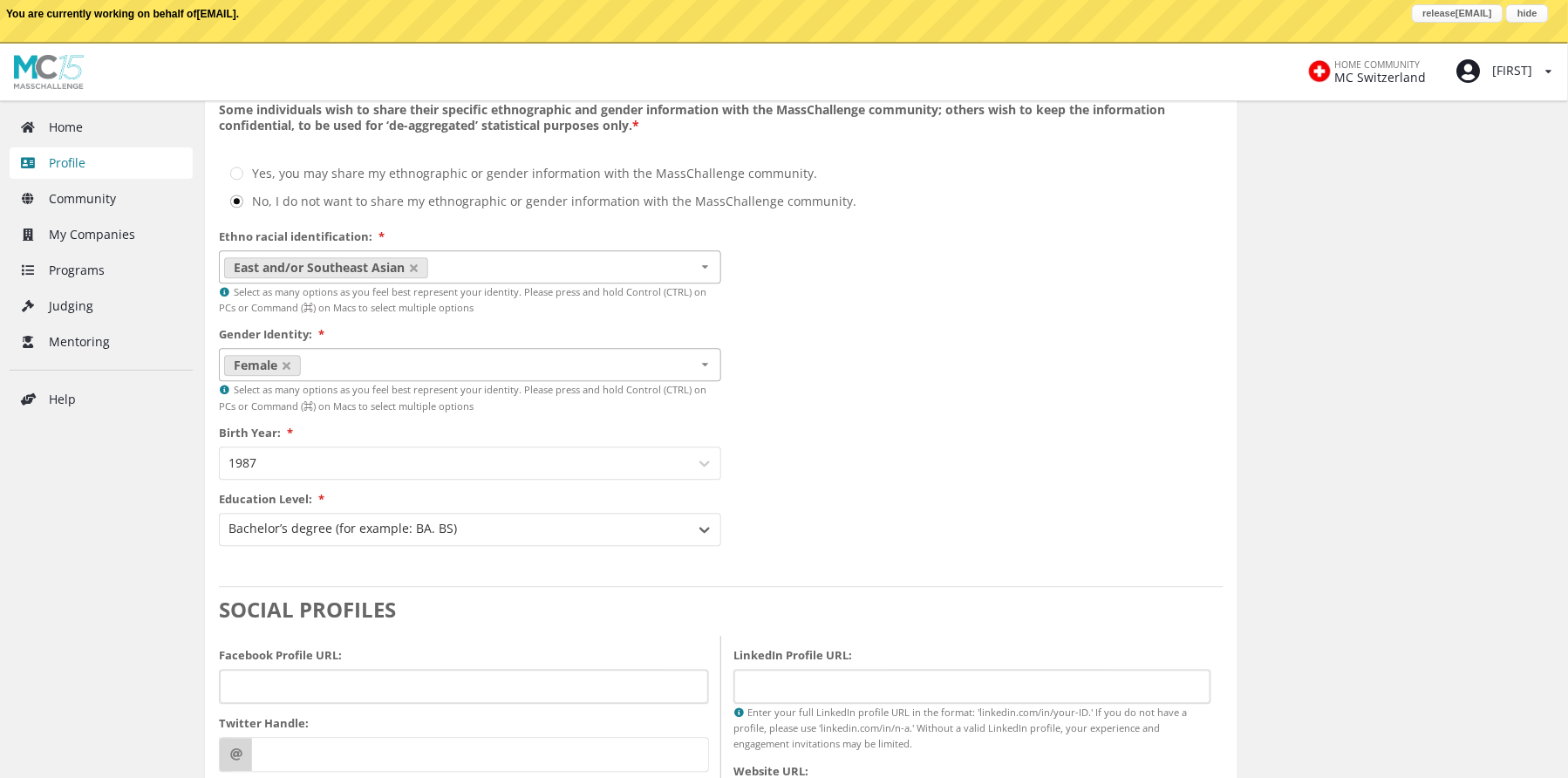 click on "Home
Profile
Community
My Companies
Programs
Judging
Mentoring
Help" at bounding box center (96, 33) 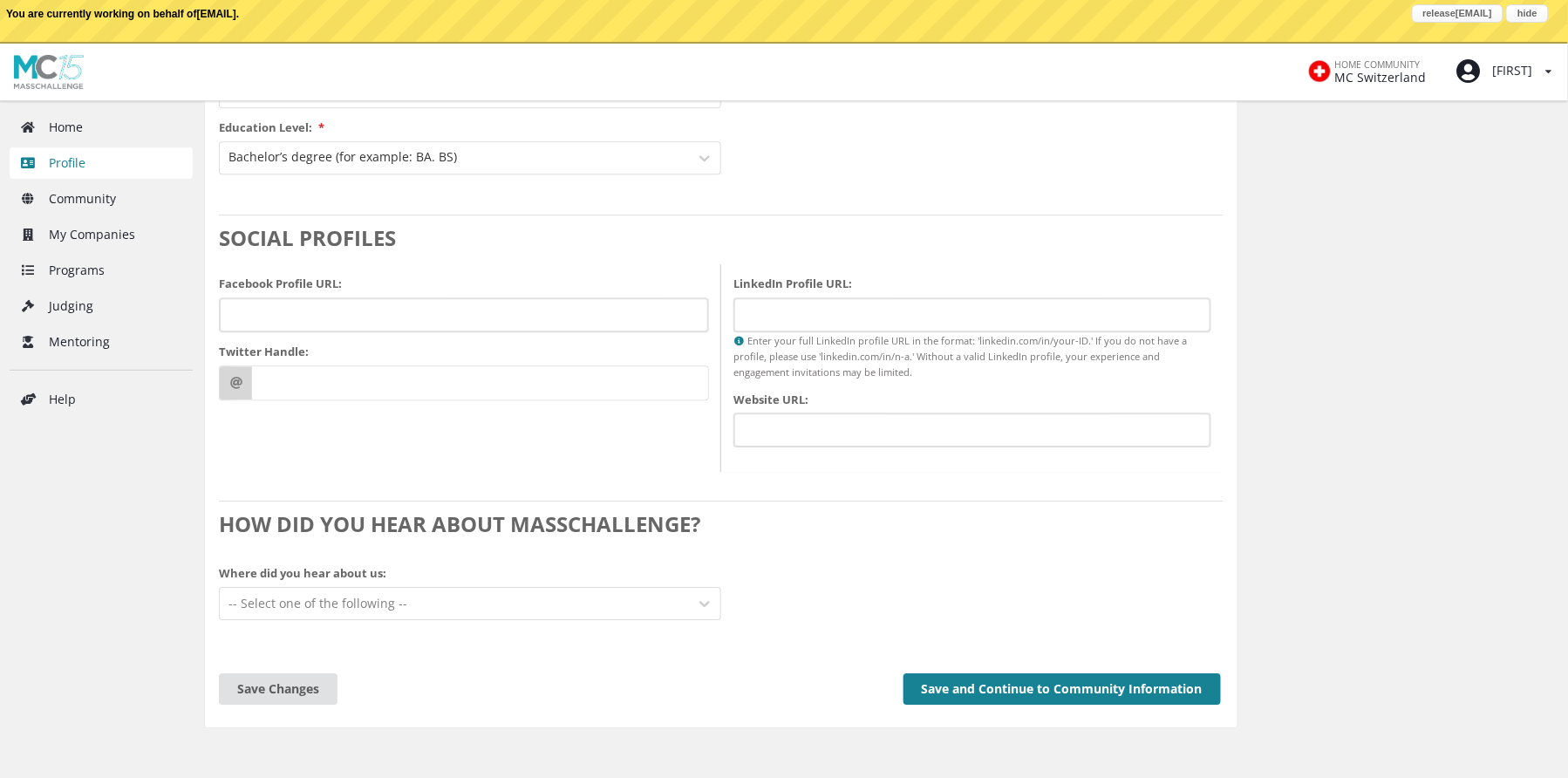 scroll, scrollTop: 1650, scrollLeft: 0, axis: vertical 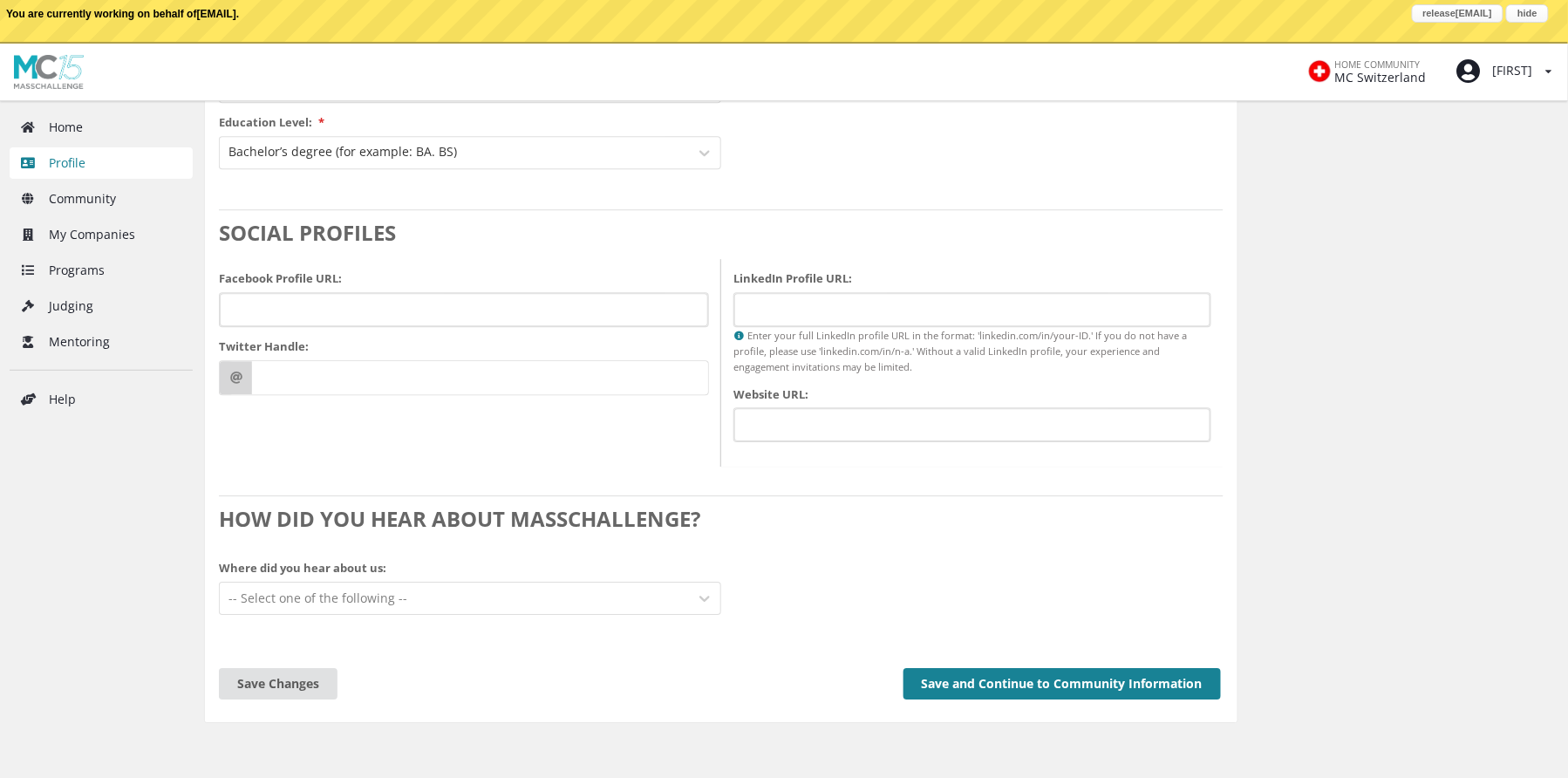 click on "Save and Continue to Community Information" at bounding box center [1062, 684] 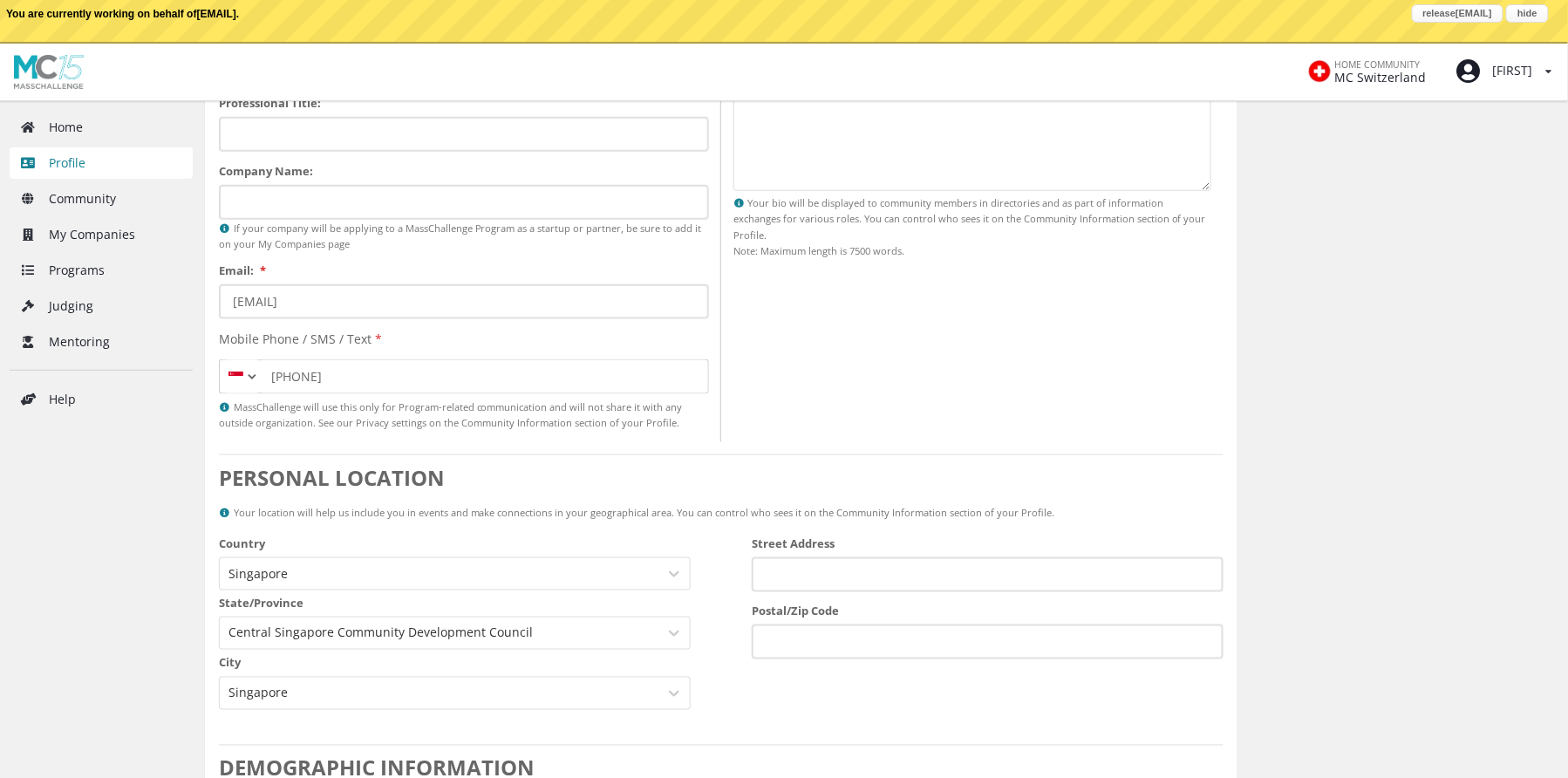 scroll, scrollTop: 567, scrollLeft: 0, axis: vertical 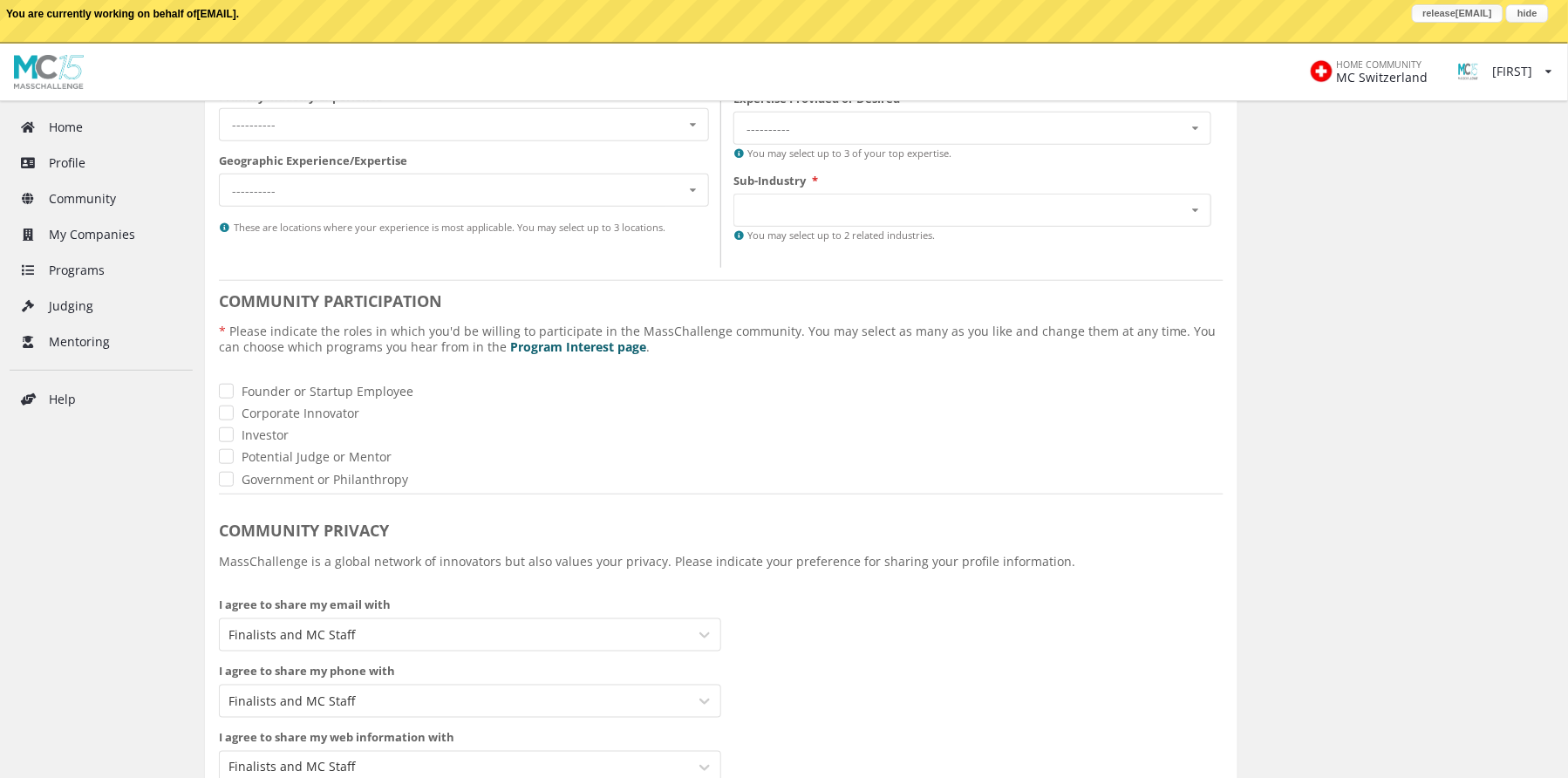 click on "release  [EMAIL]" at bounding box center [1457, 13] 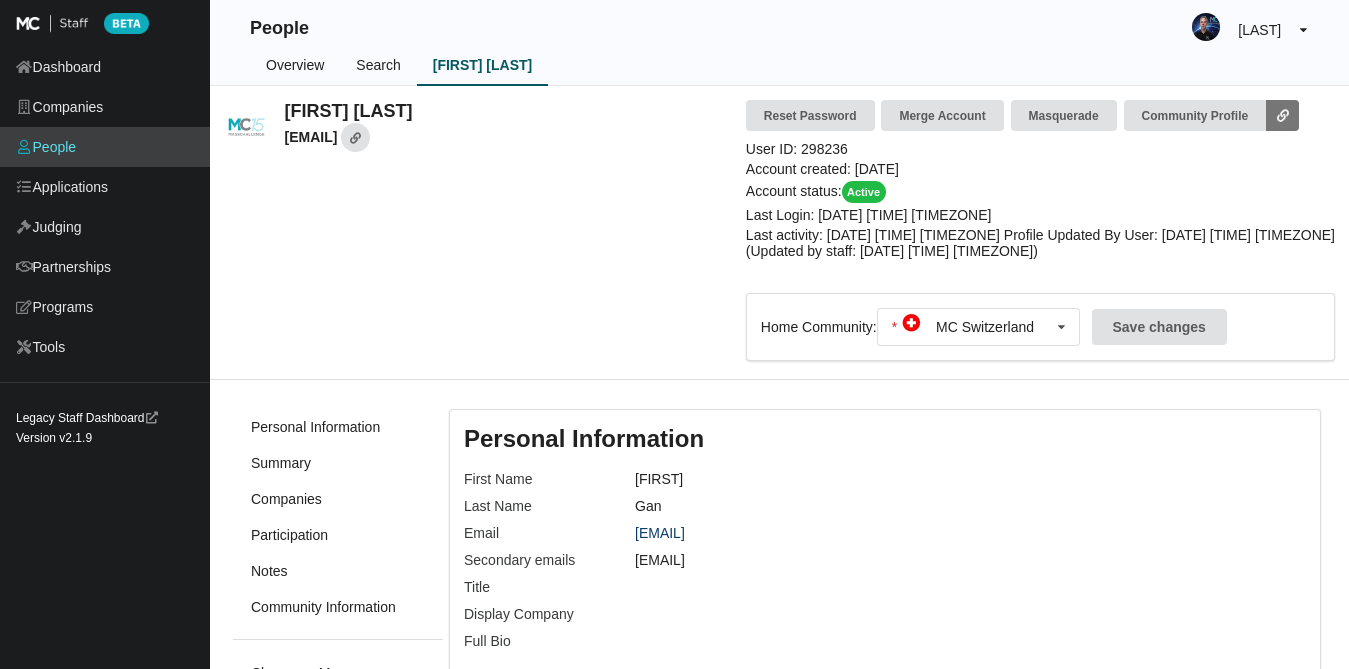 scroll, scrollTop: 0, scrollLeft: 0, axis: both 